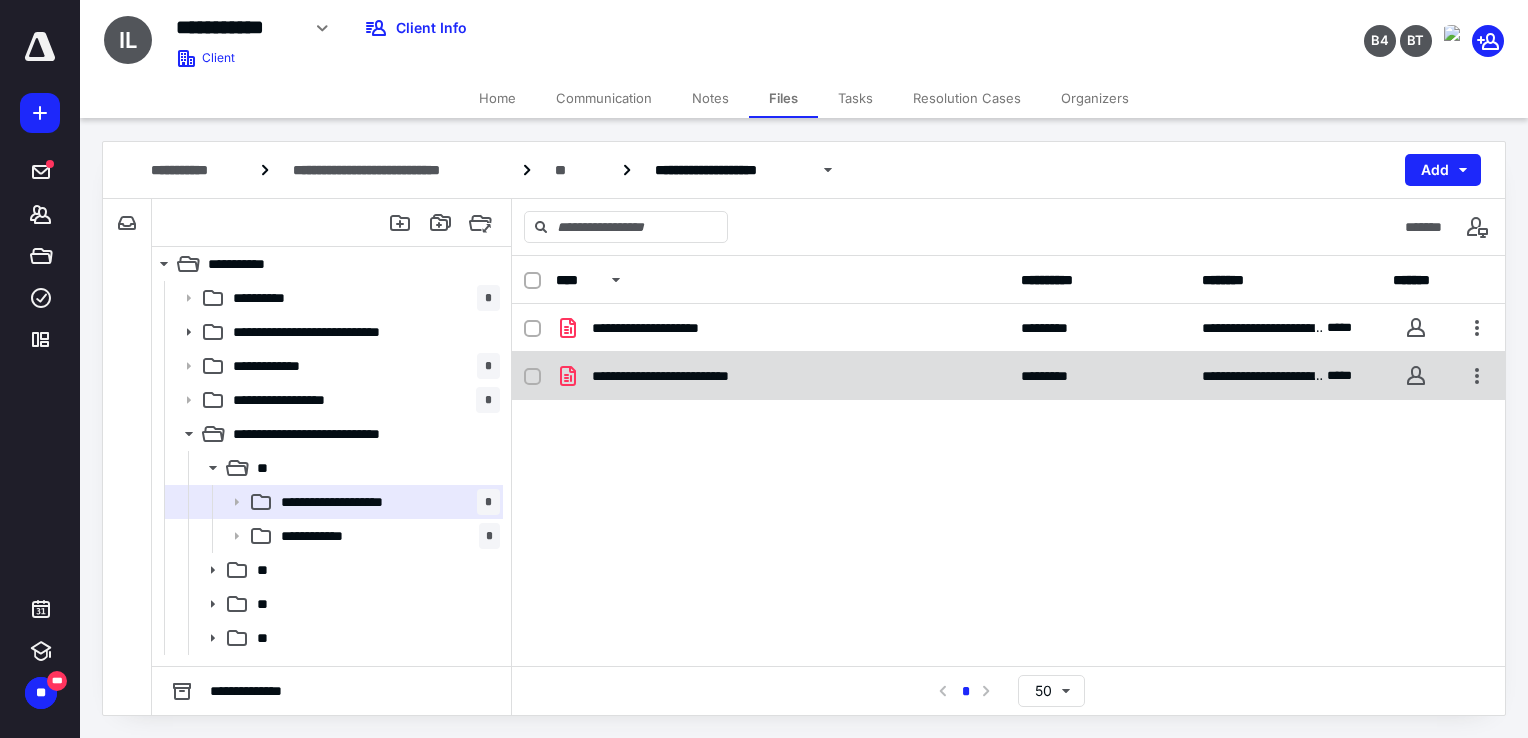 scroll, scrollTop: 0, scrollLeft: 0, axis: both 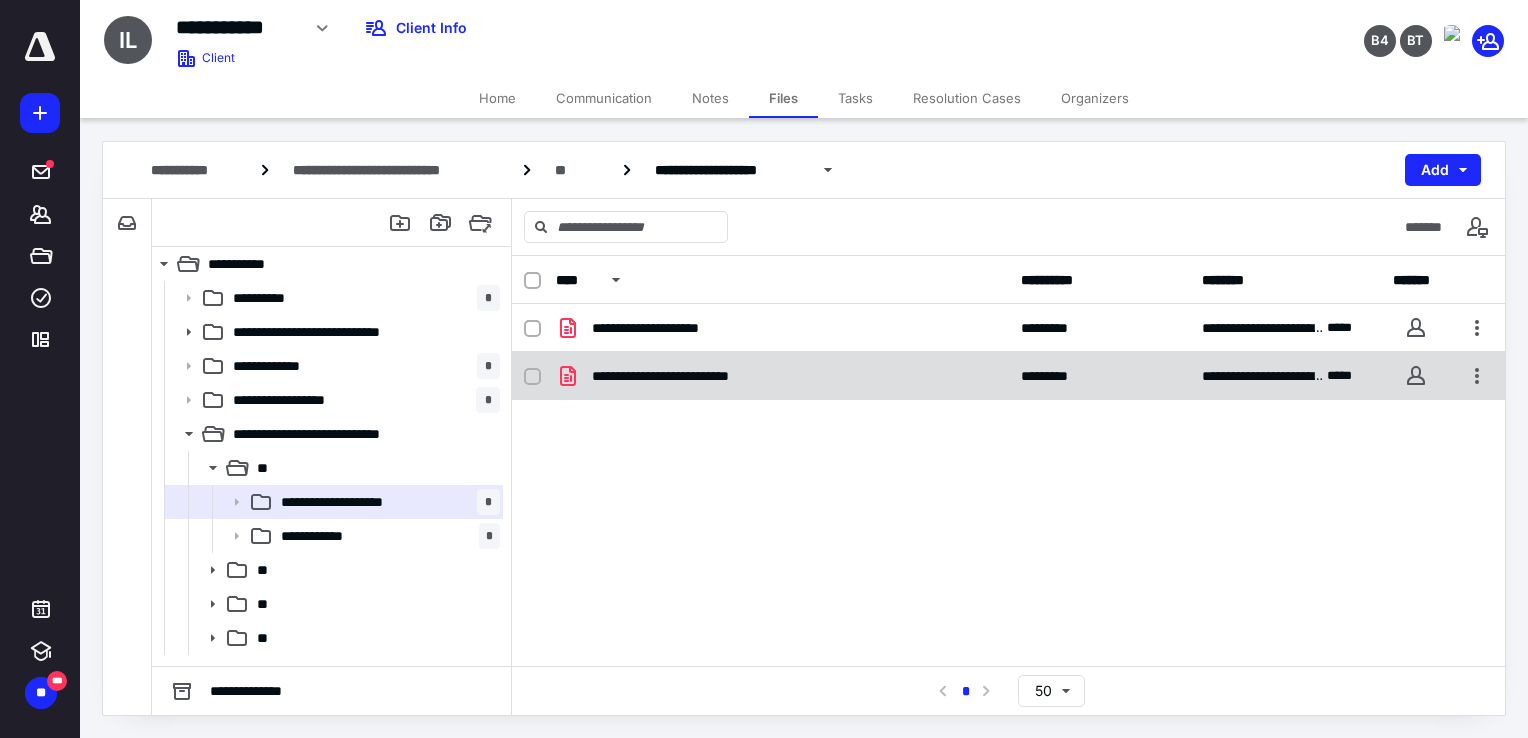 click on "**********" at bounding box center (782, 376) 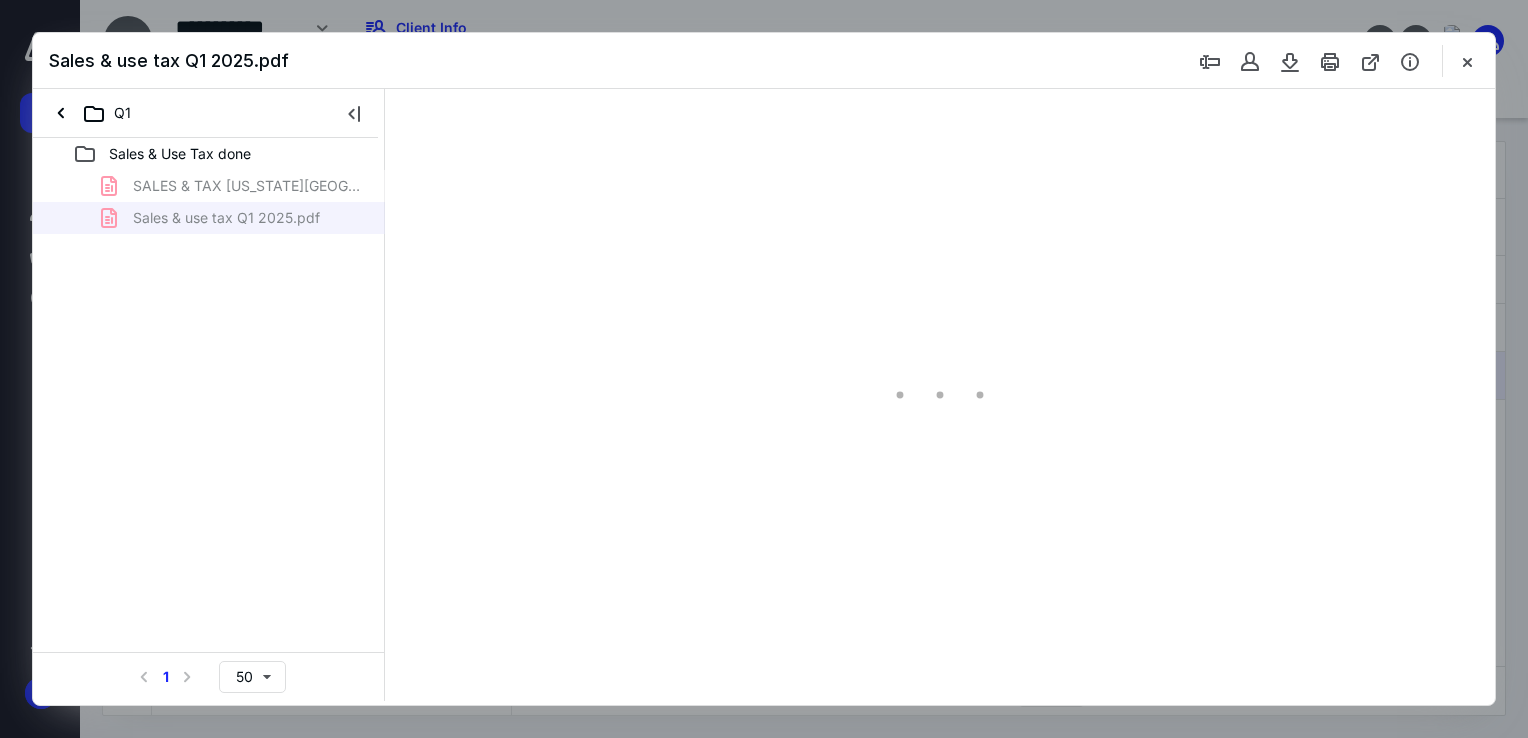 scroll, scrollTop: 0, scrollLeft: 0, axis: both 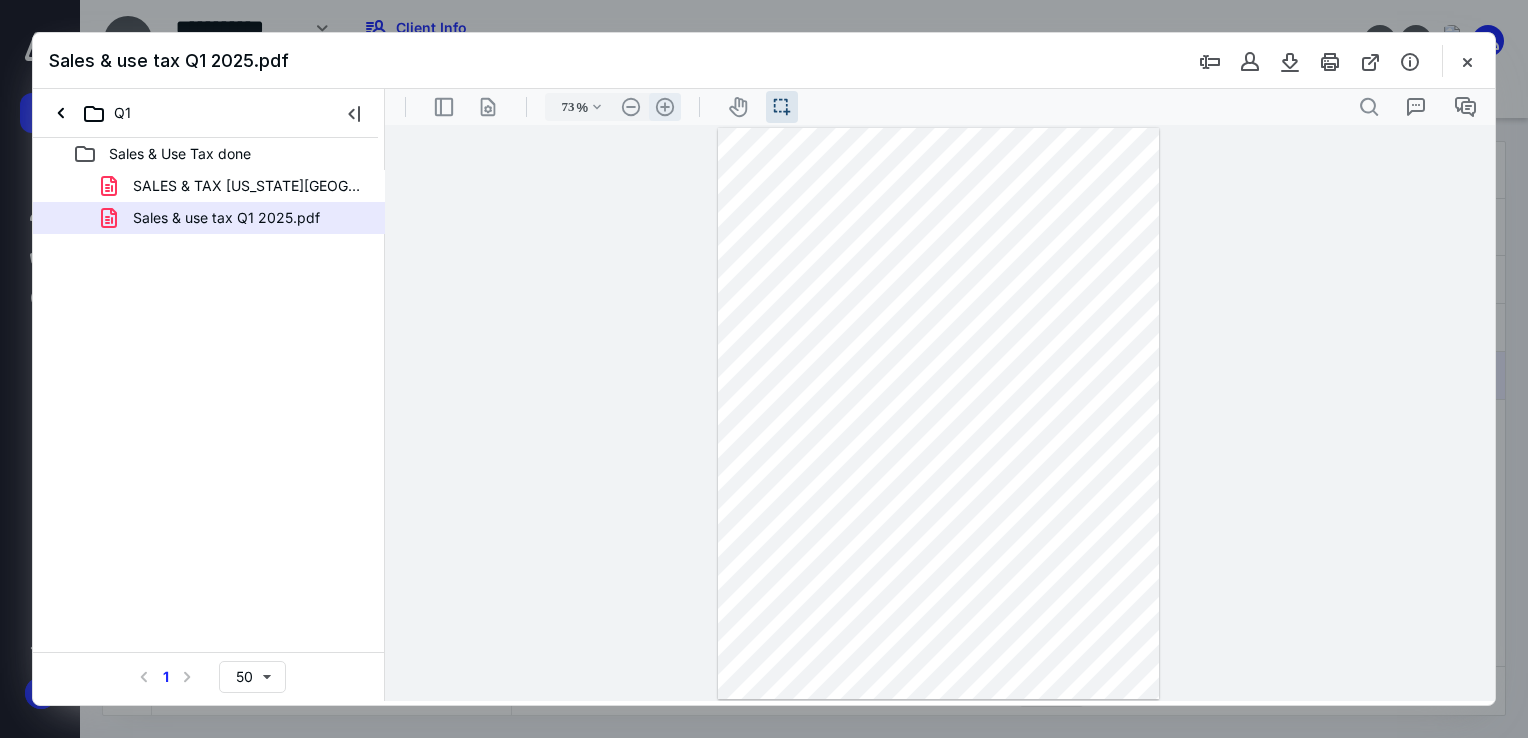 click on ".cls-1{fill:#abb0c4;} icon - header - zoom - in - line" at bounding box center [665, 107] 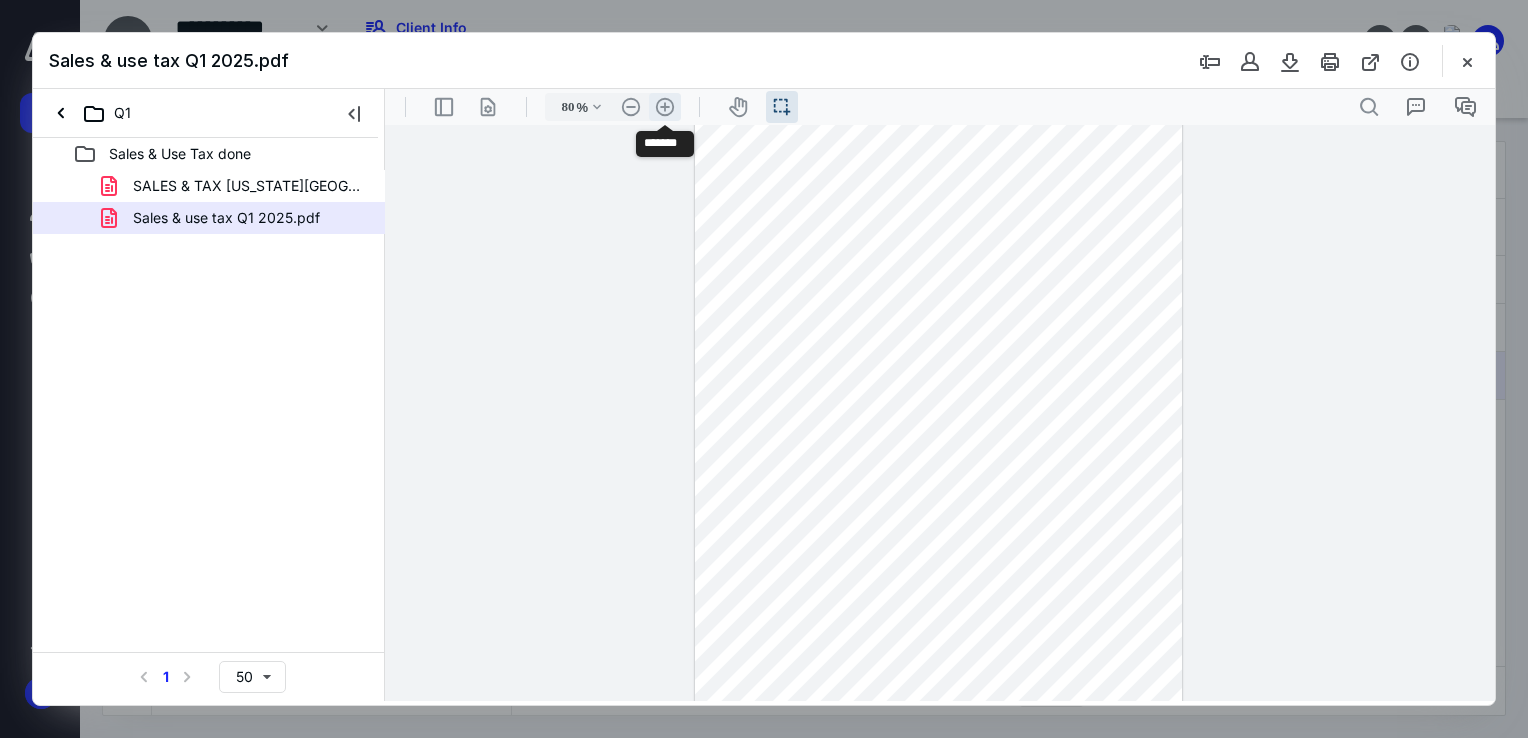 click on ".cls-1{fill:#abb0c4;} icon - header - zoom - in - line" at bounding box center (665, 107) 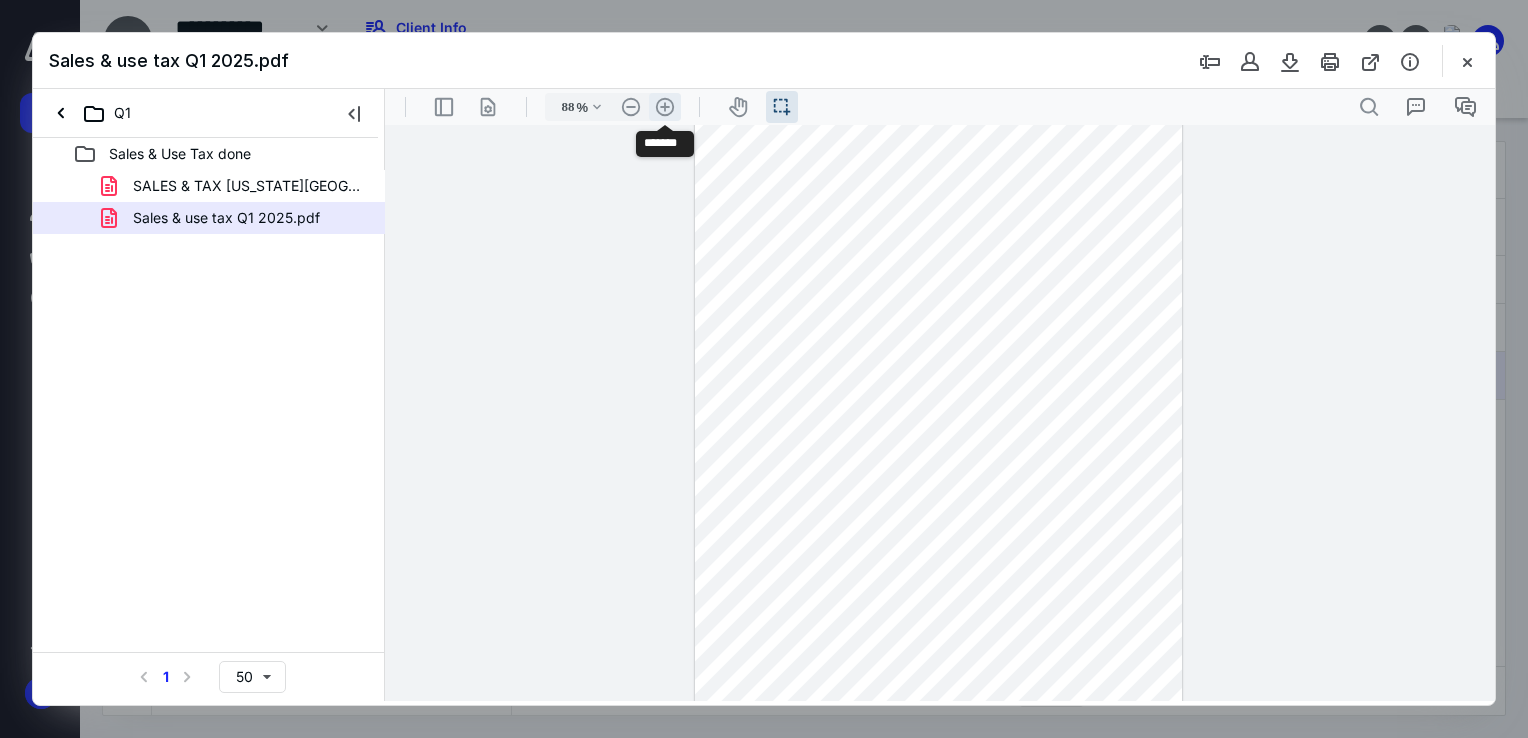 click on ".cls-1{fill:#abb0c4;} icon - header - zoom - in - line" at bounding box center (665, 107) 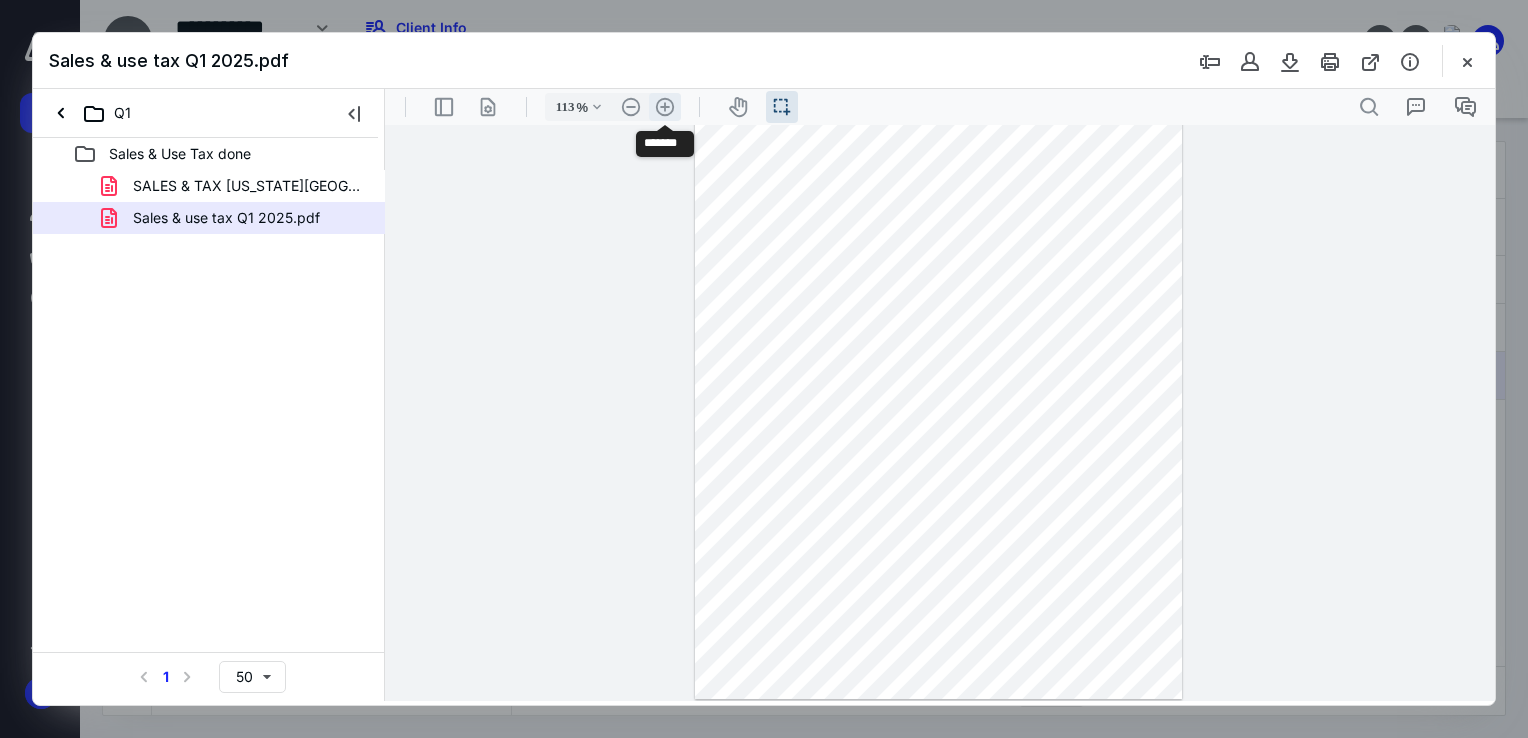 click on ".cls-1{fill:#abb0c4;} icon - header - zoom - in - line" at bounding box center (665, 107) 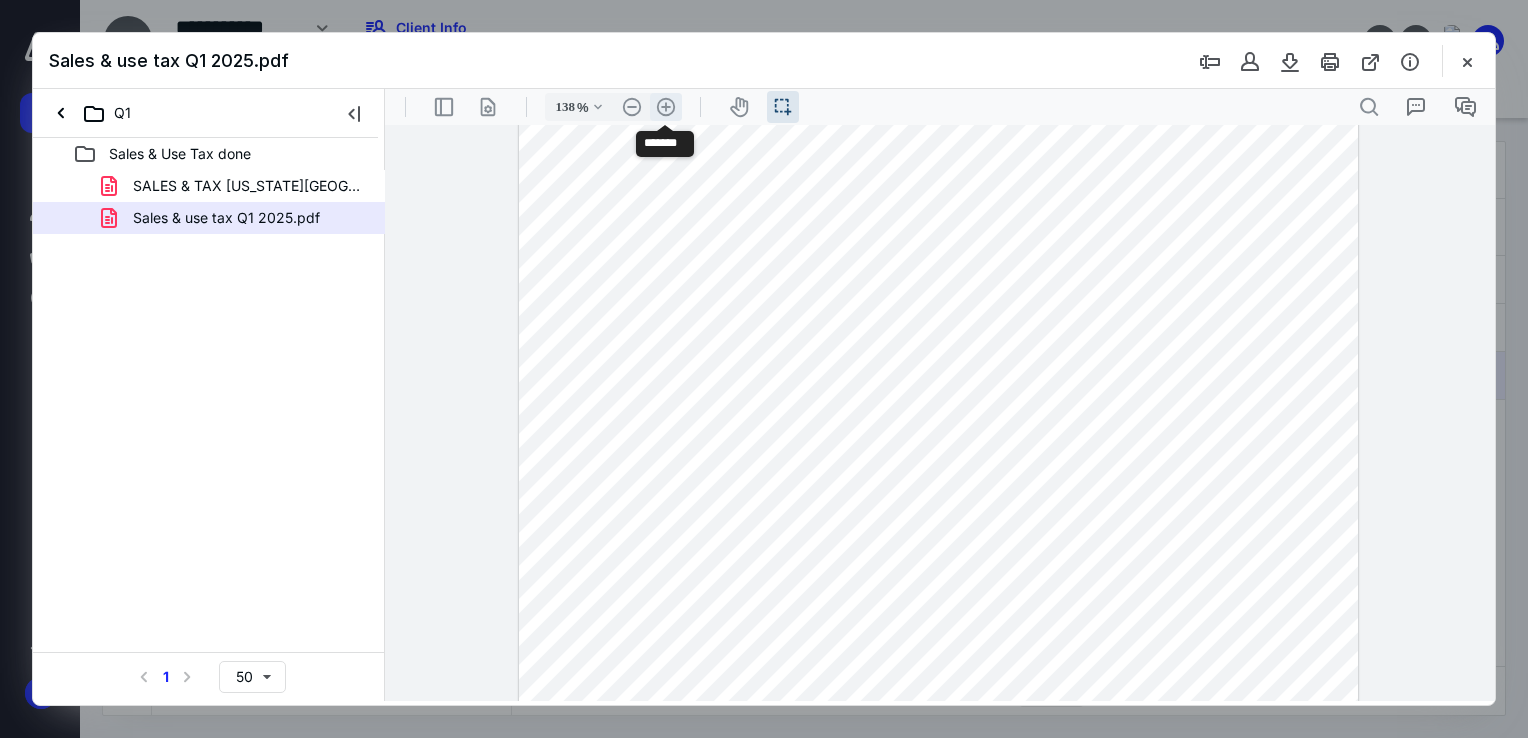 click on ".cls-1{fill:#abb0c4;} icon - header - zoom - in - line" at bounding box center [666, 107] 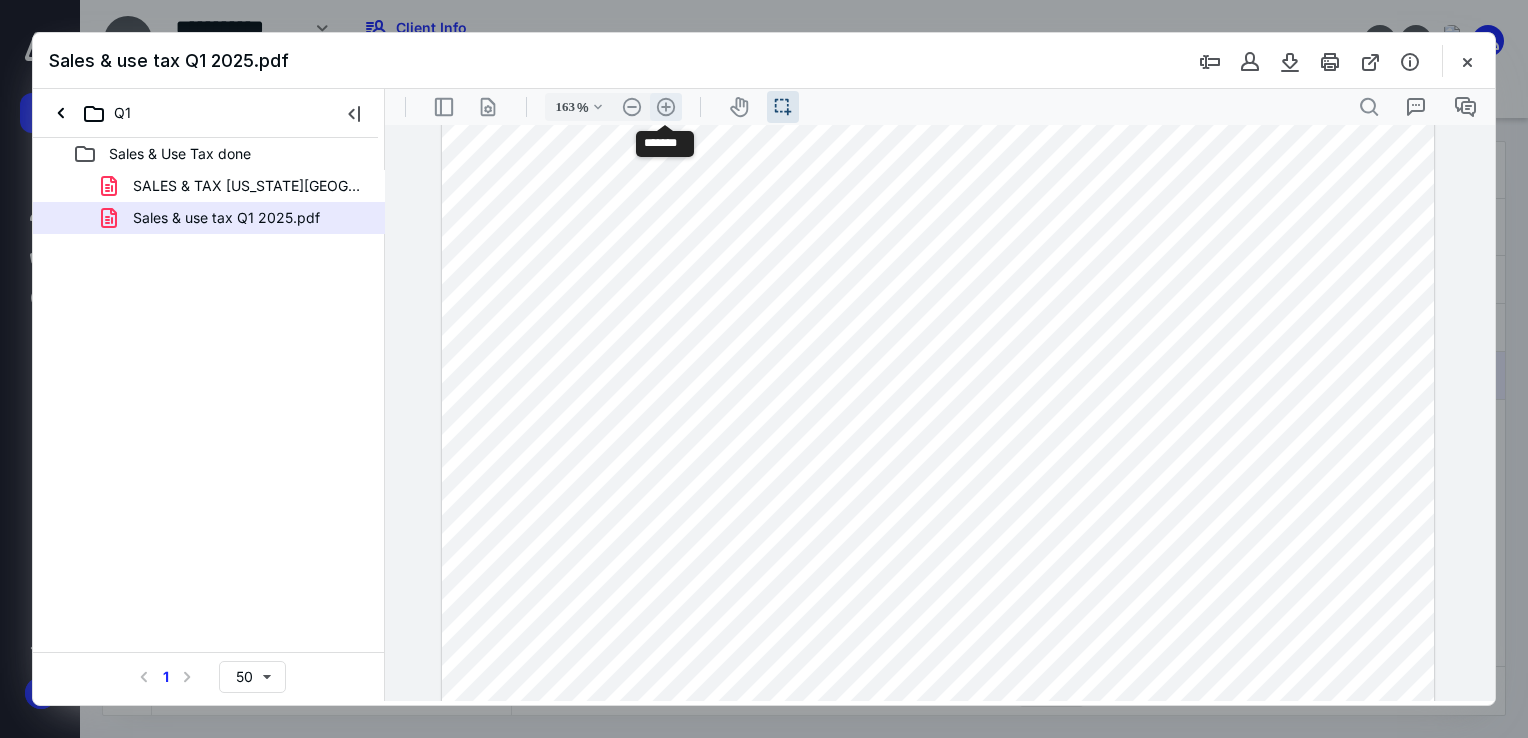 scroll, scrollTop: 336, scrollLeft: 0, axis: vertical 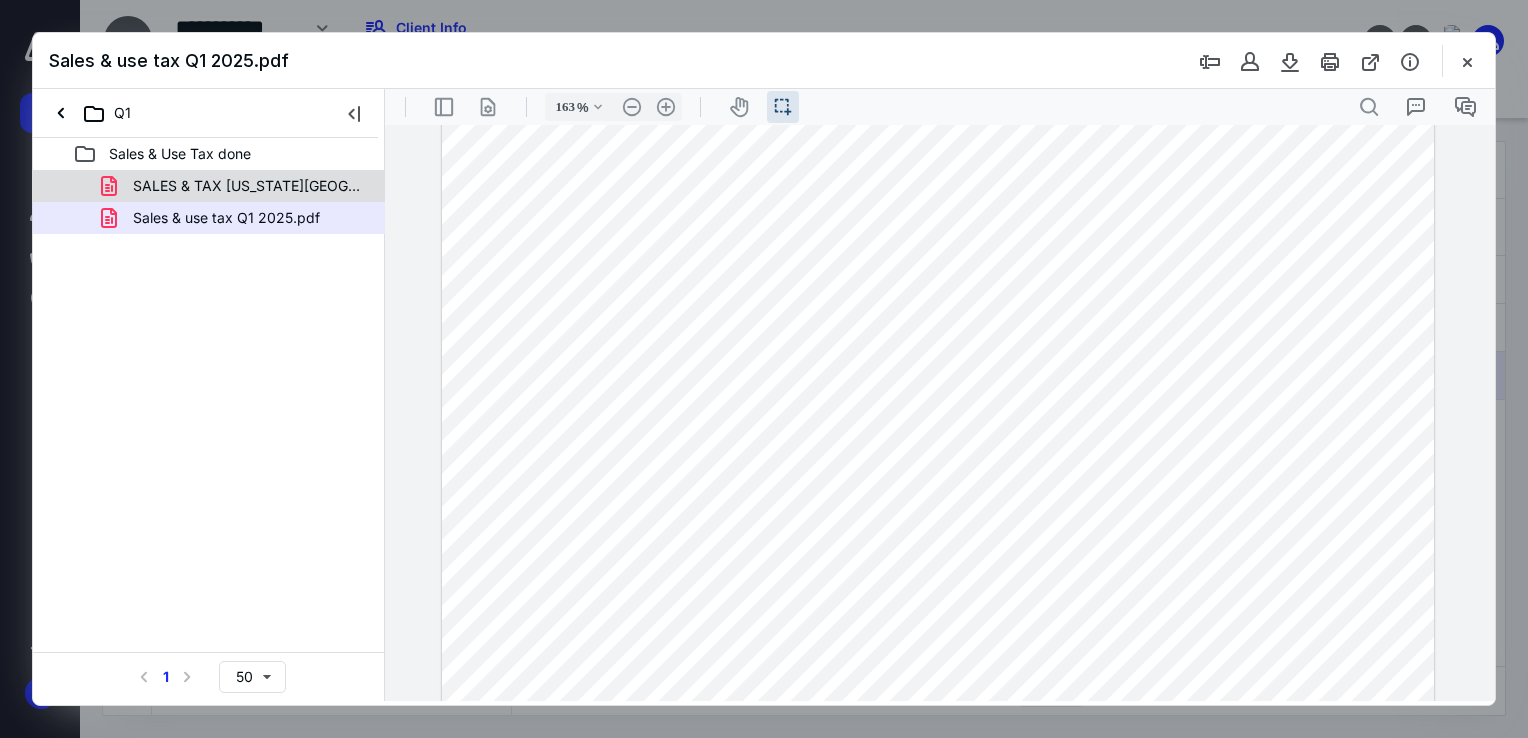 click on "SALES & TAX [US_STATE][GEOGRAPHIC_DATA]pdf" at bounding box center (249, 186) 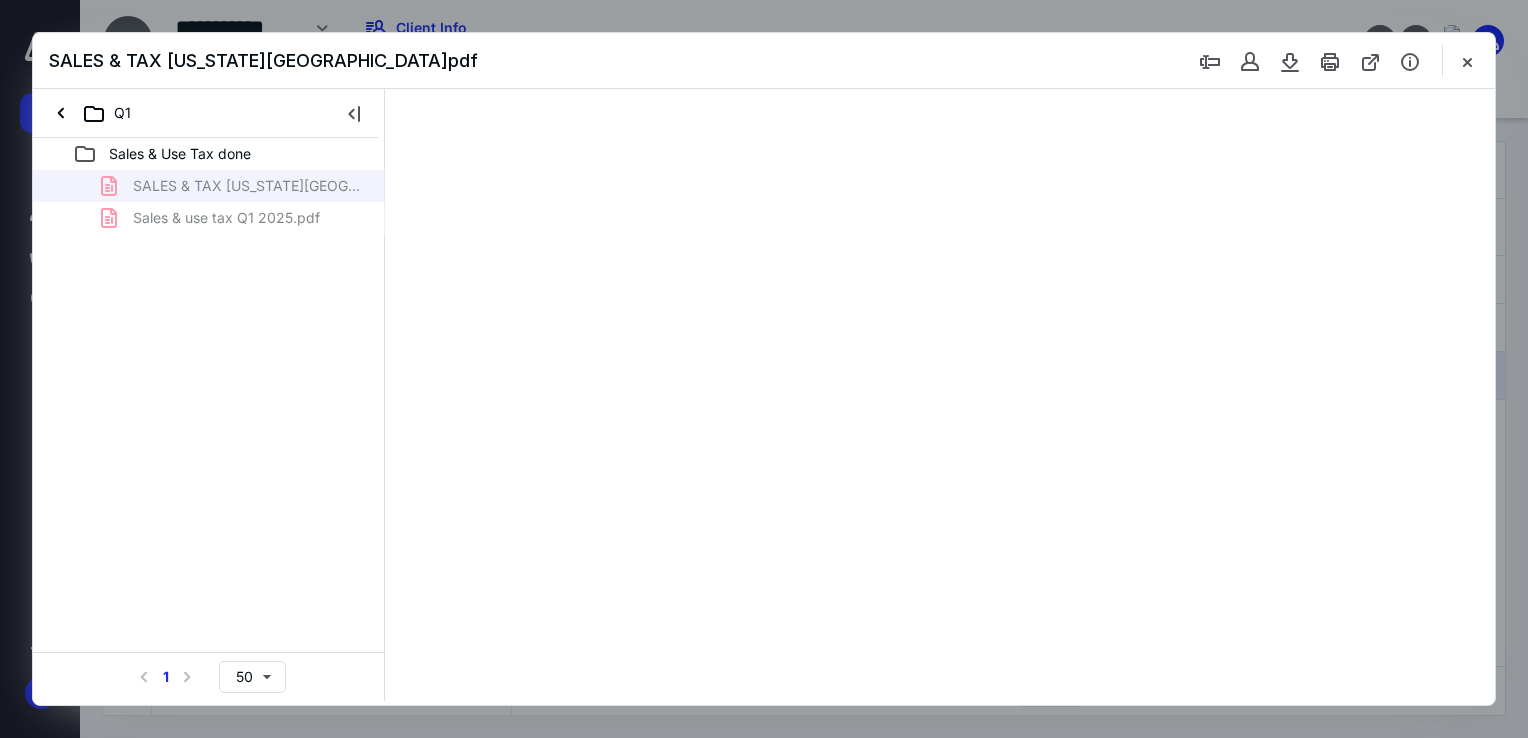 scroll, scrollTop: 0, scrollLeft: 0, axis: both 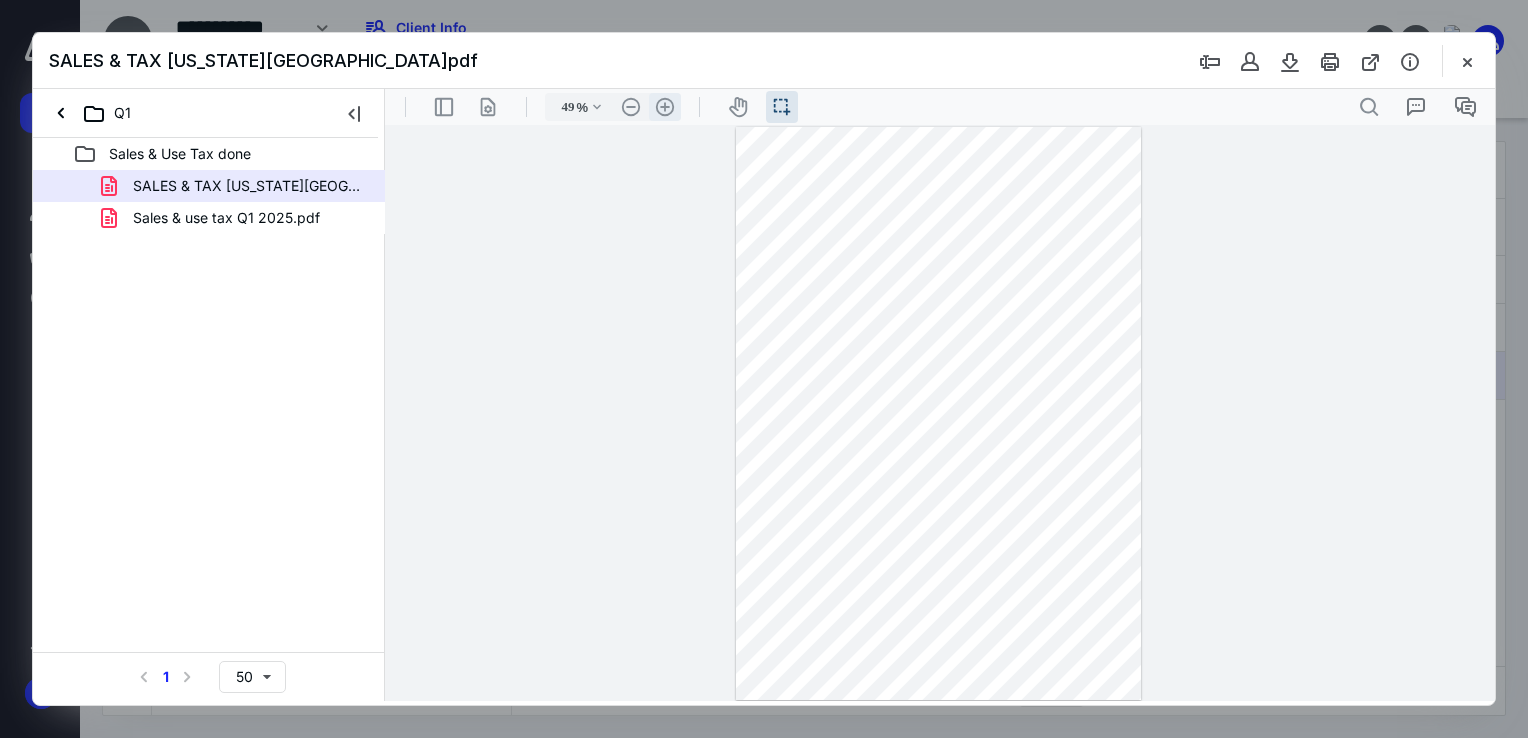 click on ".cls-1{fill:#abb0c4;} icon - header - zoom - in - line" at bounding box center [665, 107] 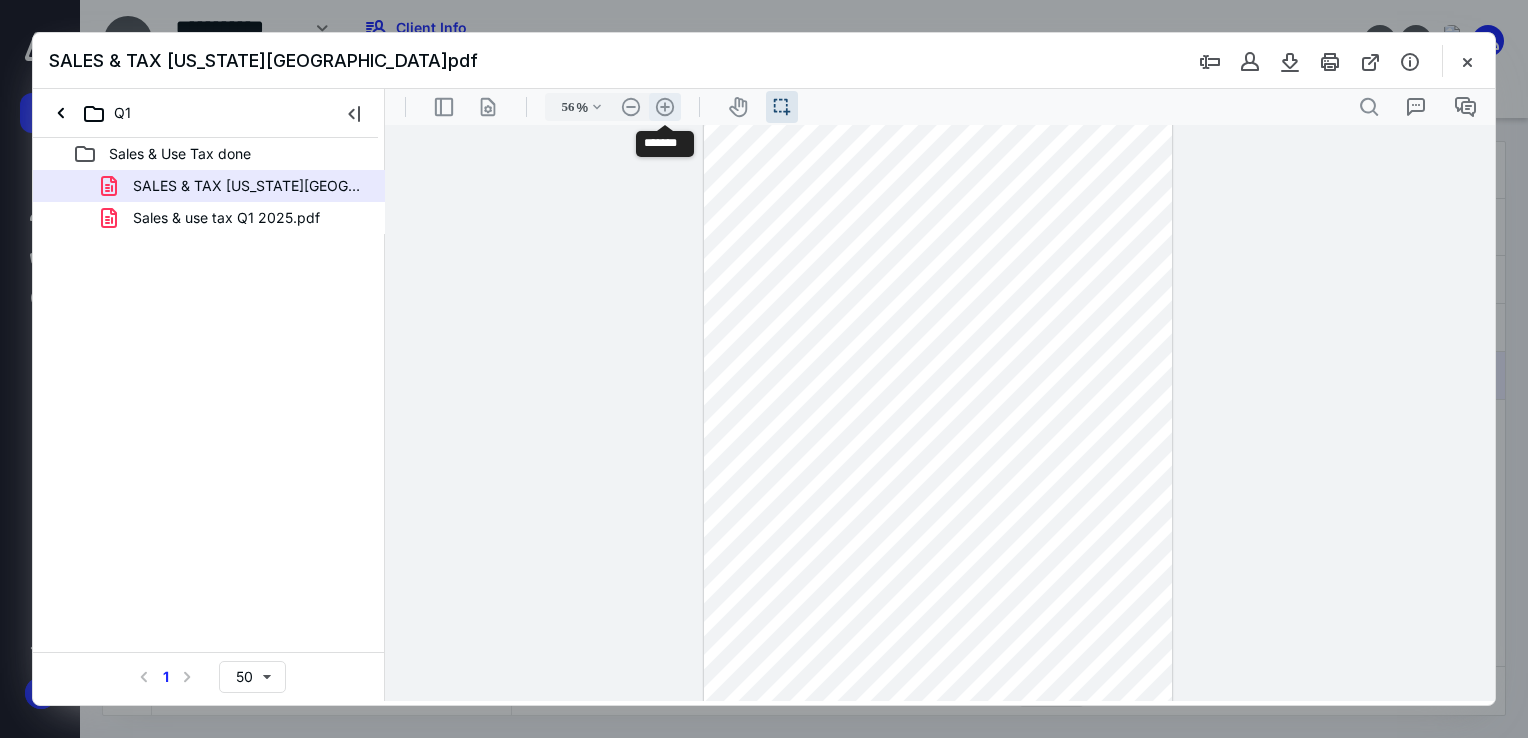 click on ".cls-1{fill:#abb0c4;} icon - header - zoom - in - line" at bounding box center (665, 107) 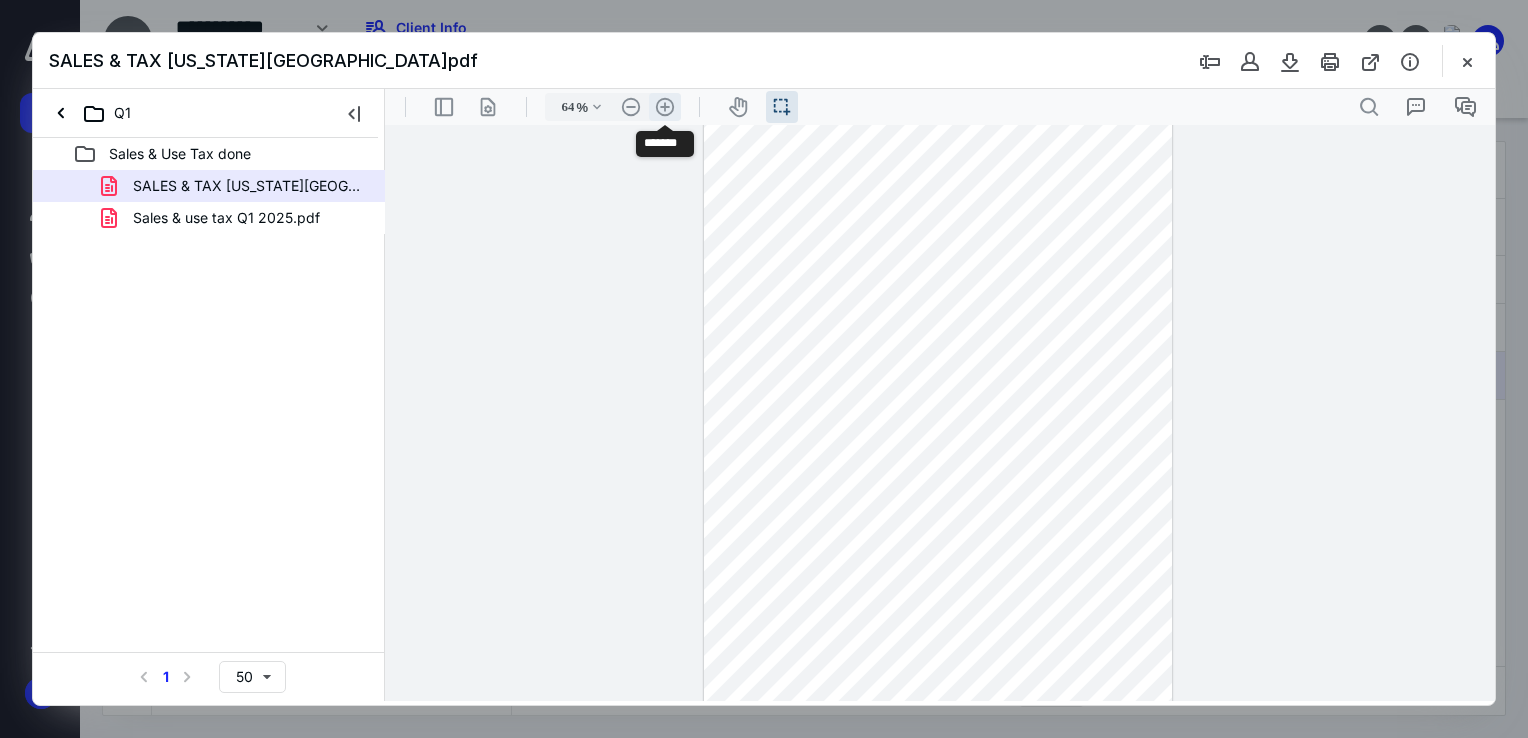 click on ".cls-1{fill:#abb0c4;} icon - header - zoom - in - line" at bounding box center (665, 107) 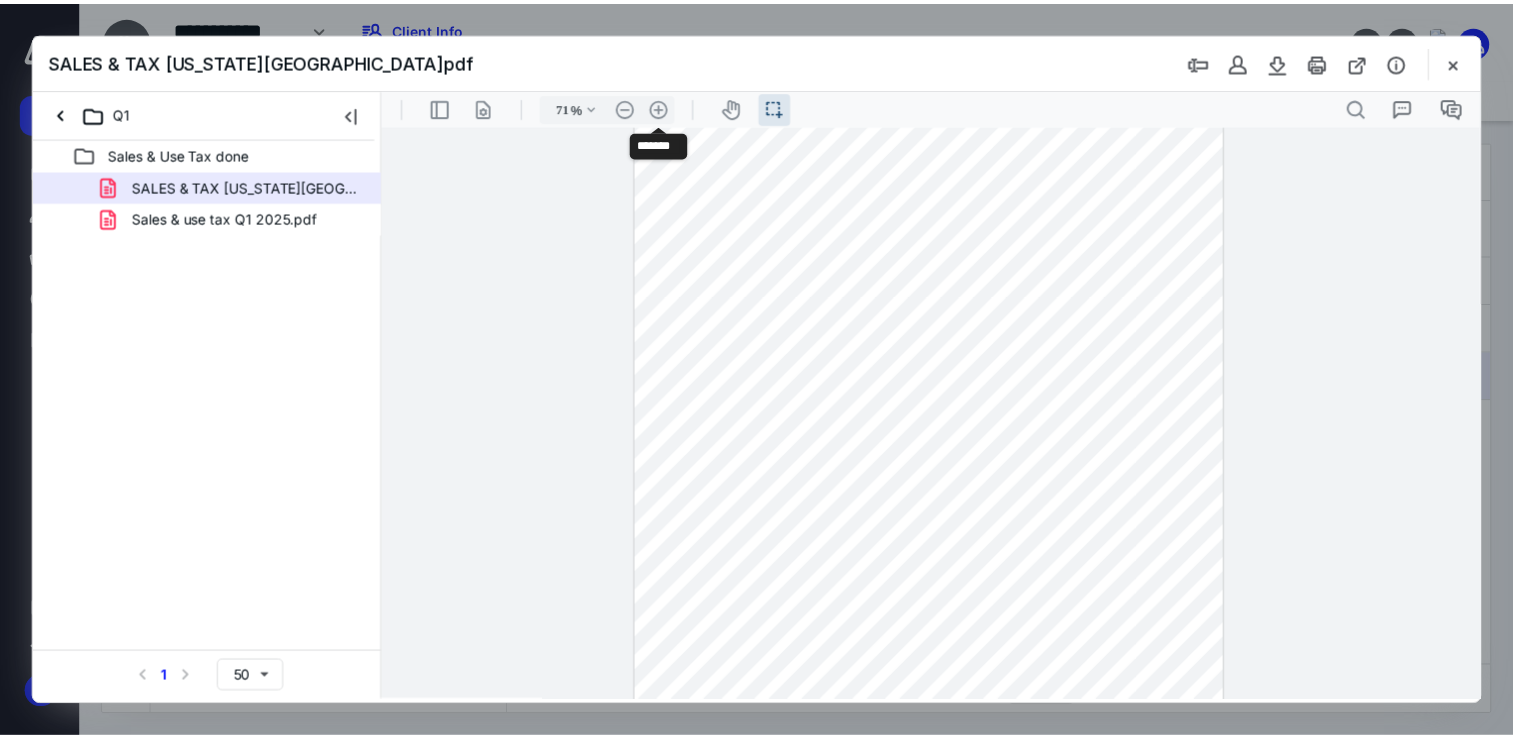 scroll, scrollTop: 127, scrollLeft: 0, axis: vertical 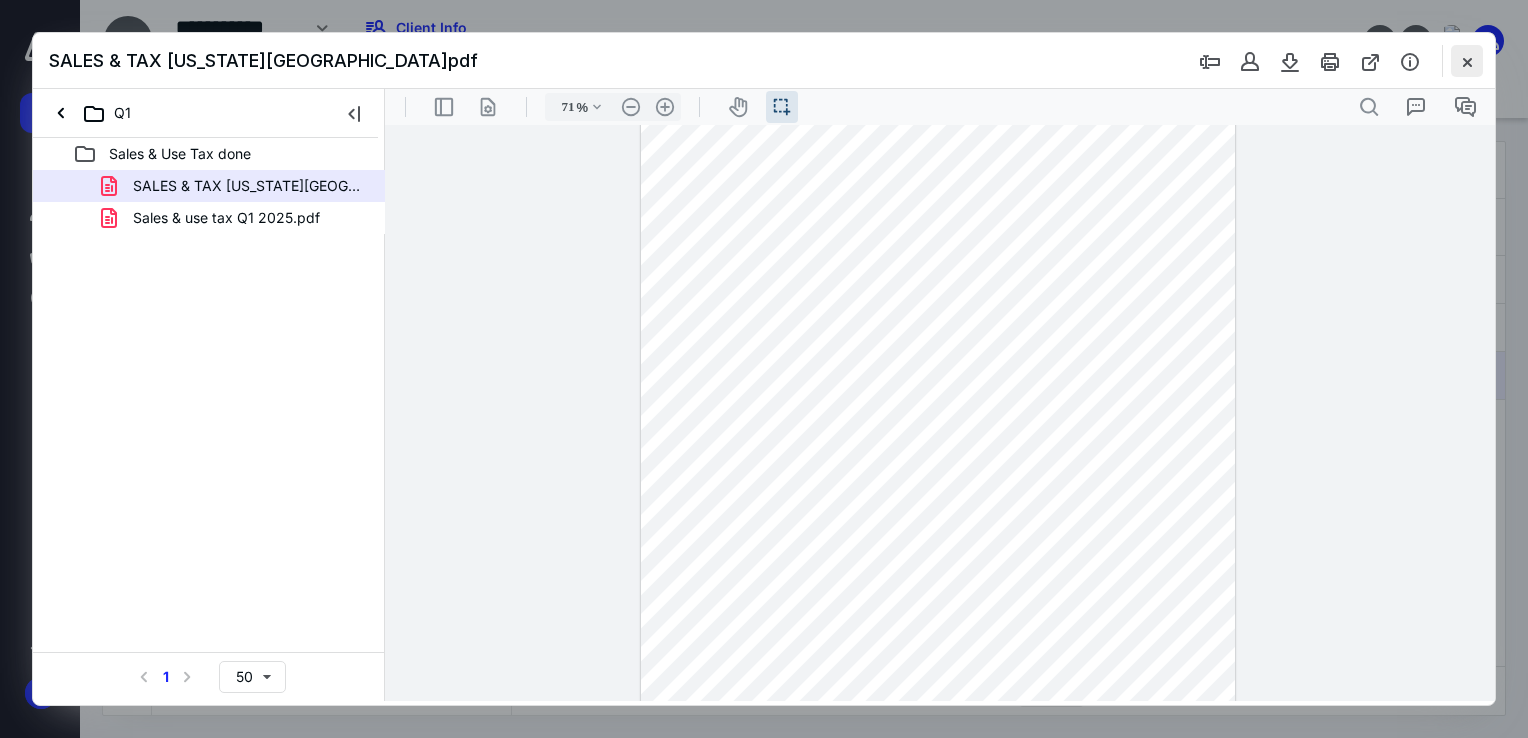 click at bounding box center (1467, 61) 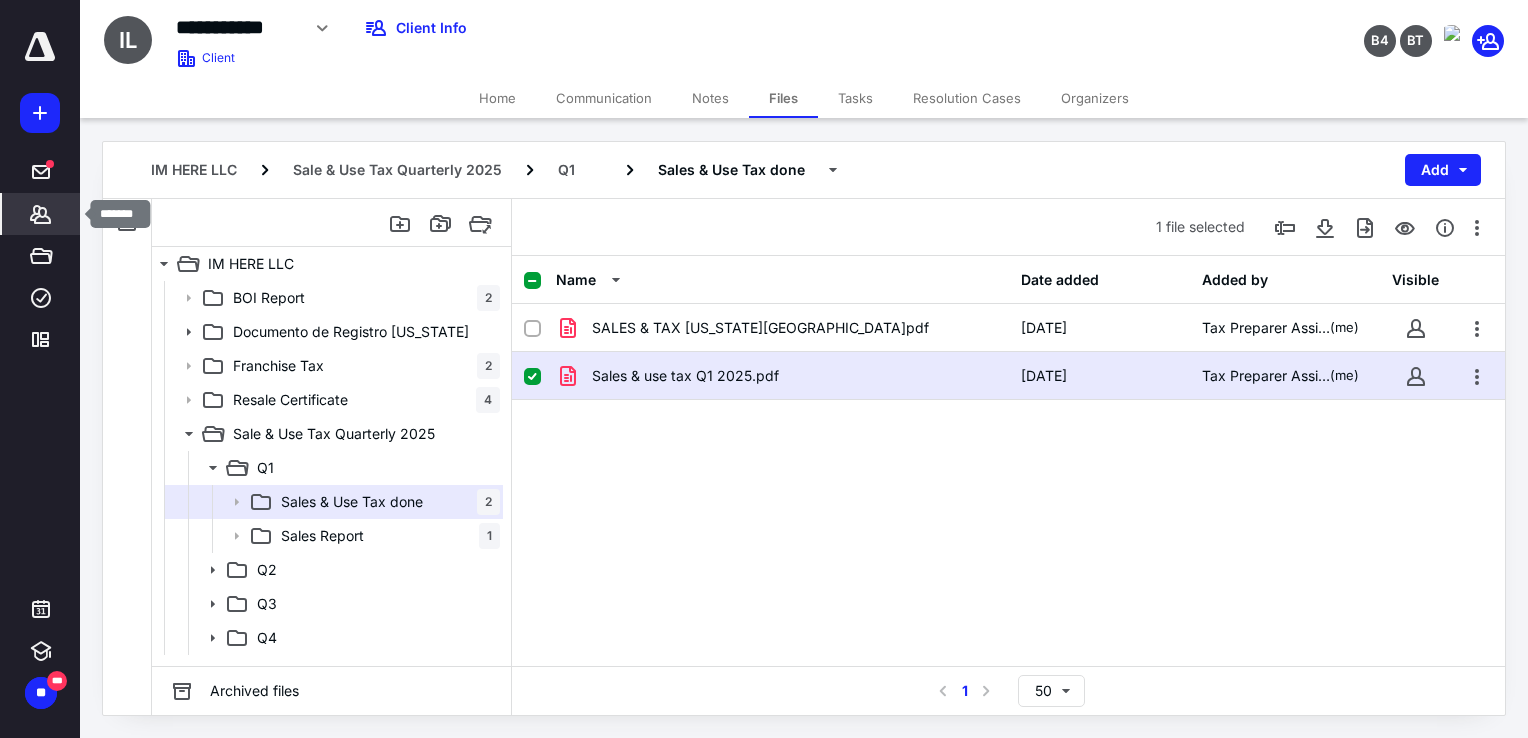 click on "*******" at bounding box center [41, 214] 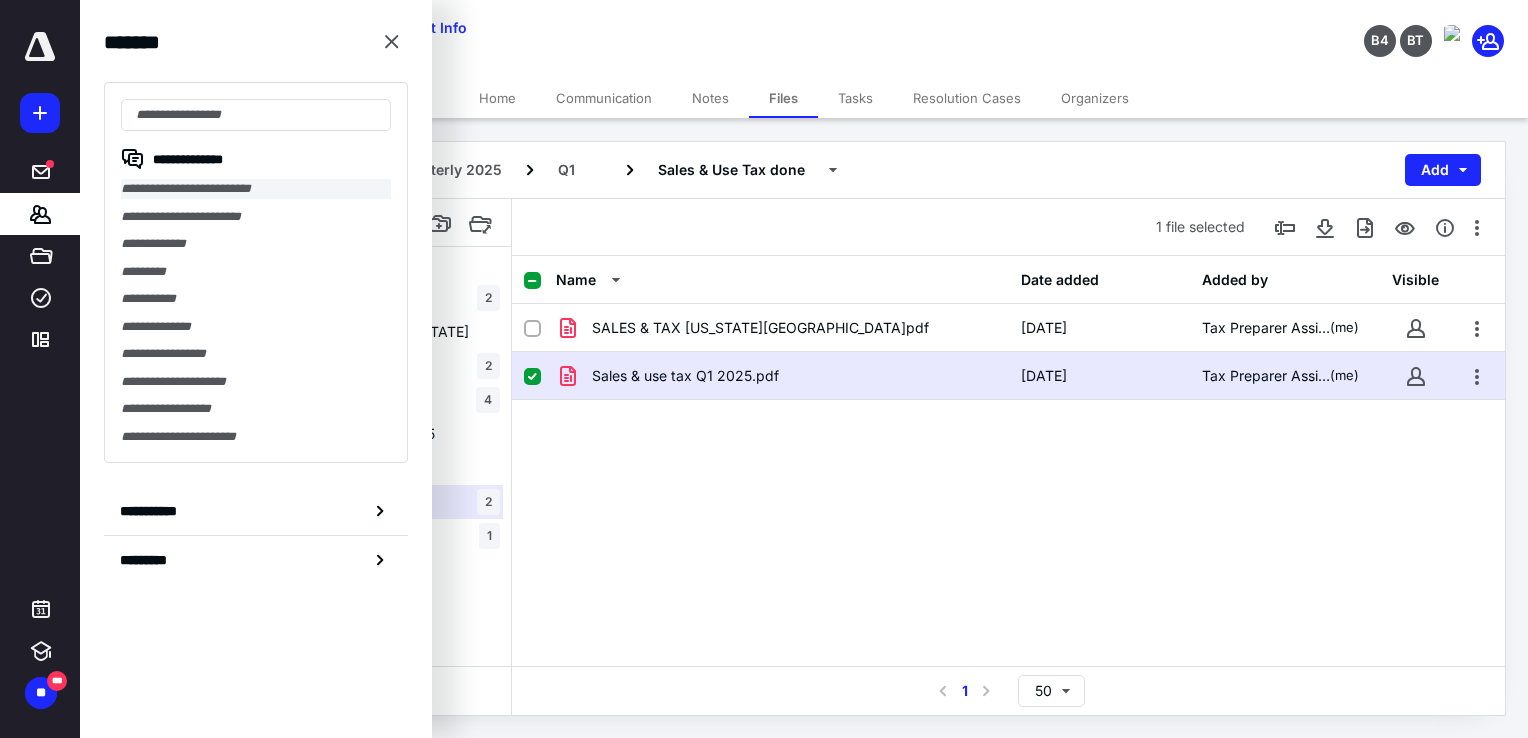 click on "**********" at bounding box center [256, 189] 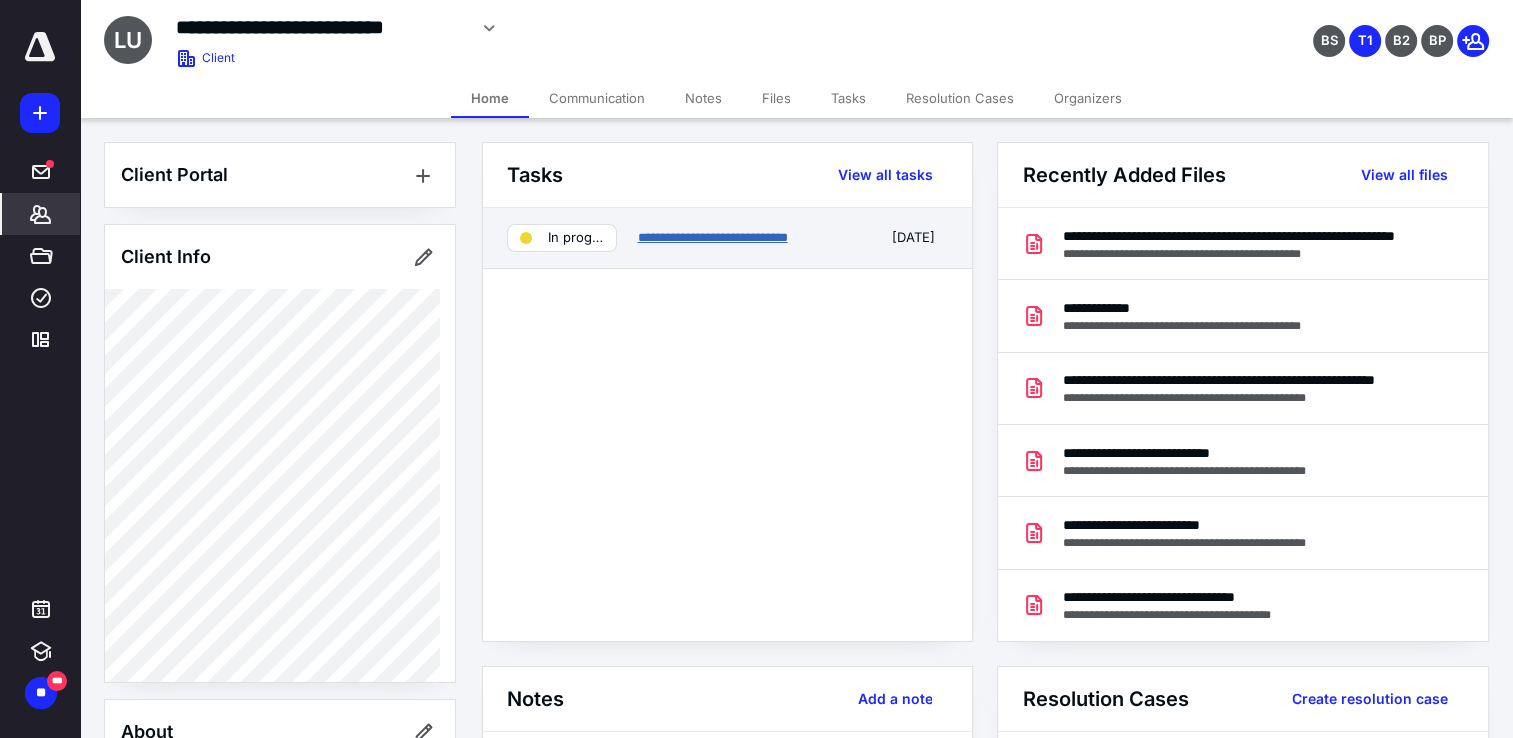 click on "**********" at bounding box center (712, 237) 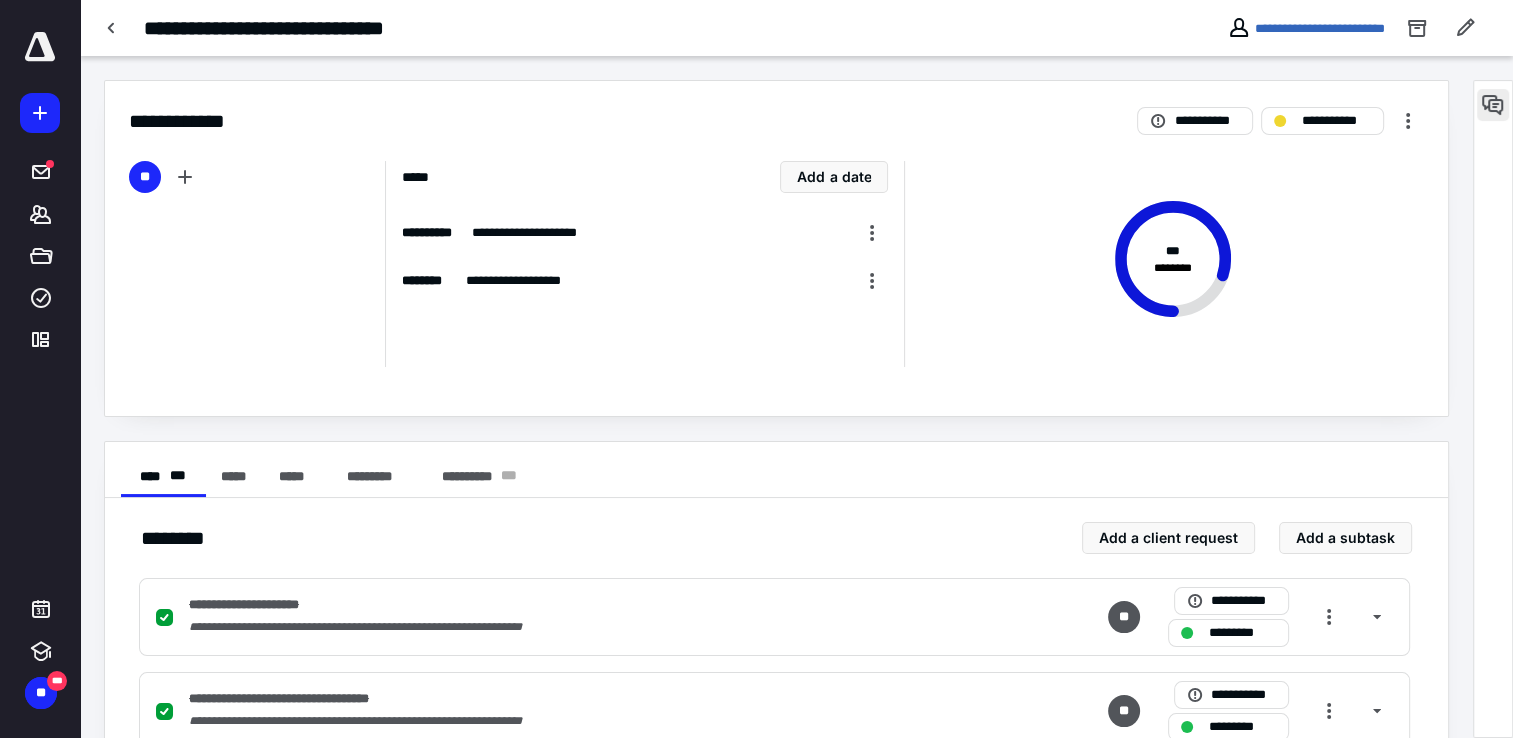 click at bounding box center (1493, 105) 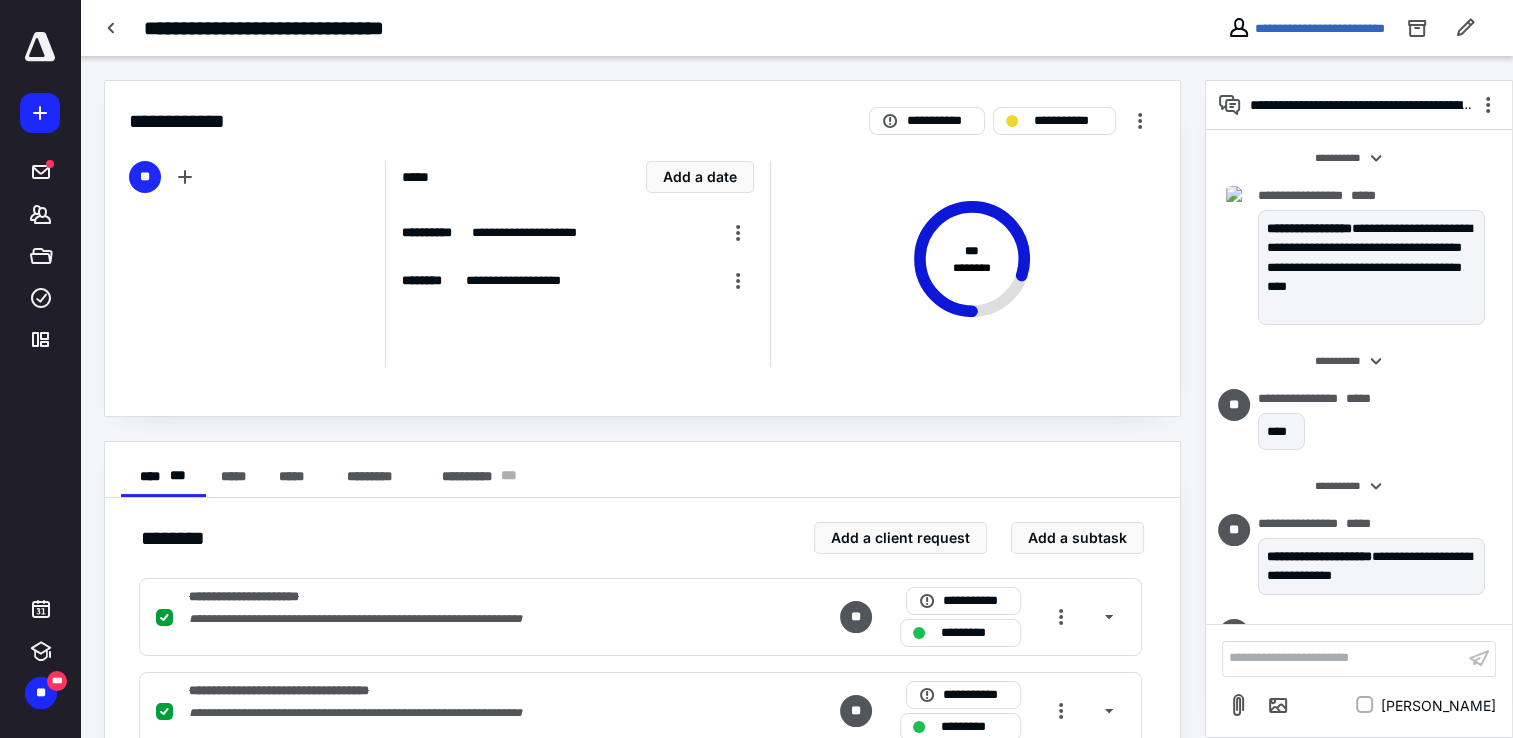 scroll, scrollTop: 3518, scrollLeft: 0, axis: vertical 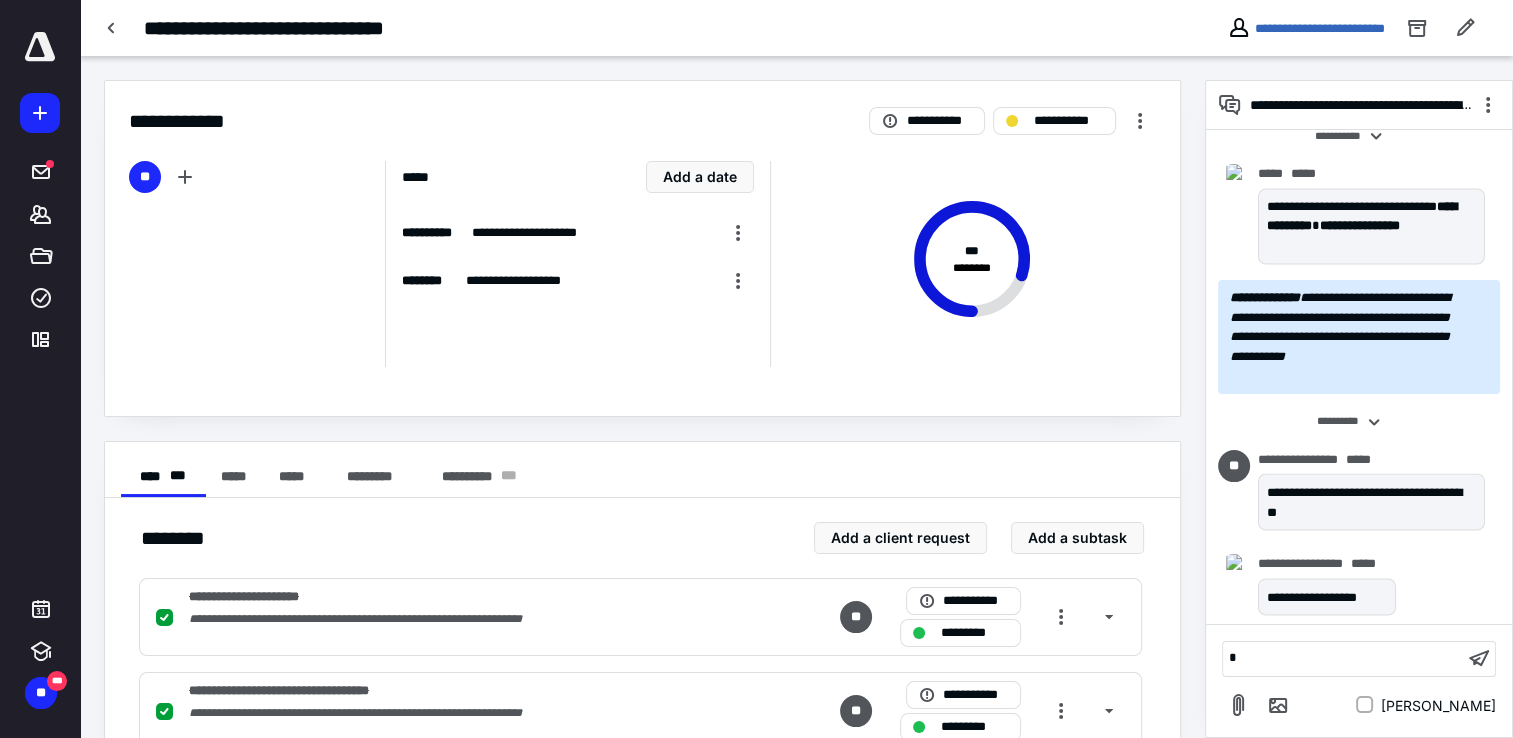 type 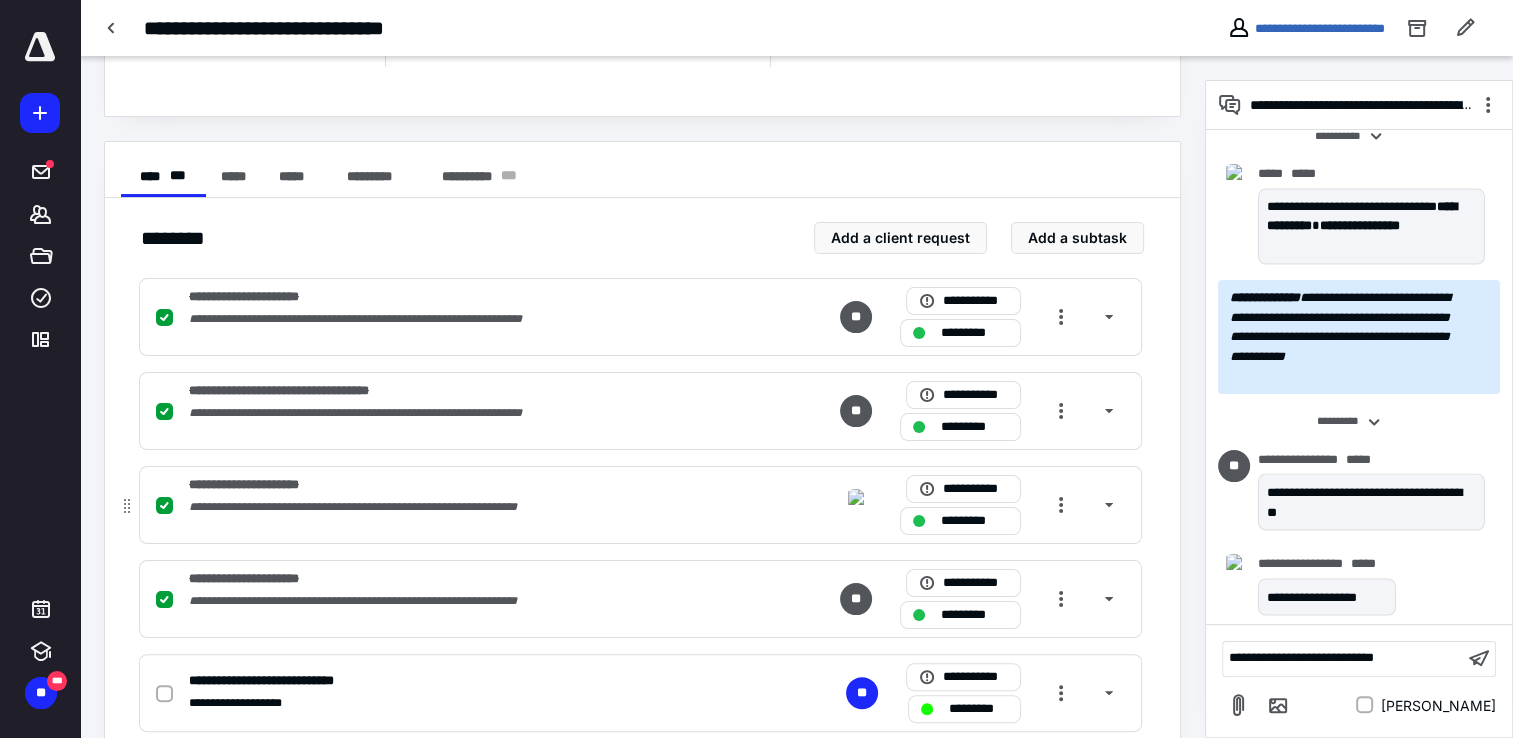 scroll, scrollTop: 342, scrollLeft: 0, axis: vertical 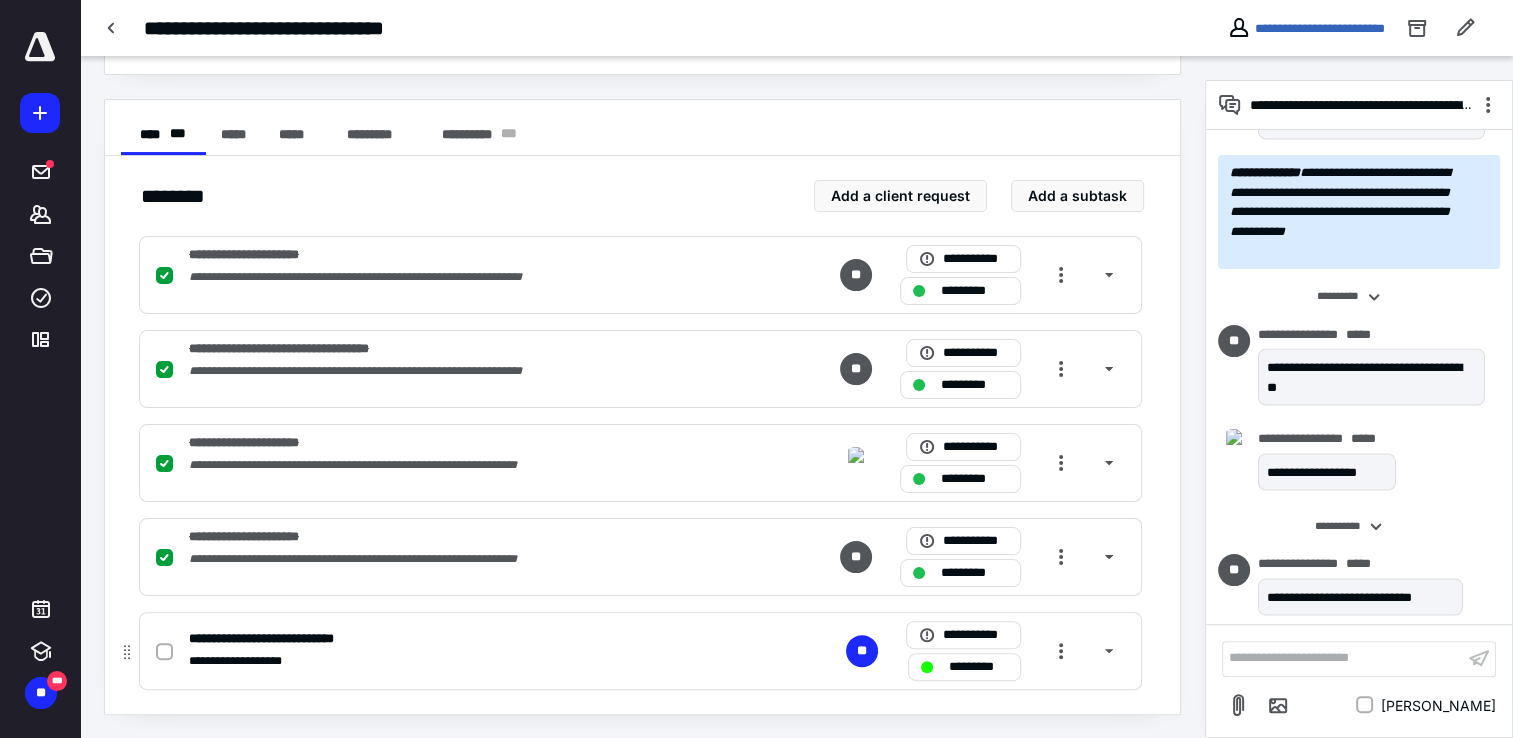 click 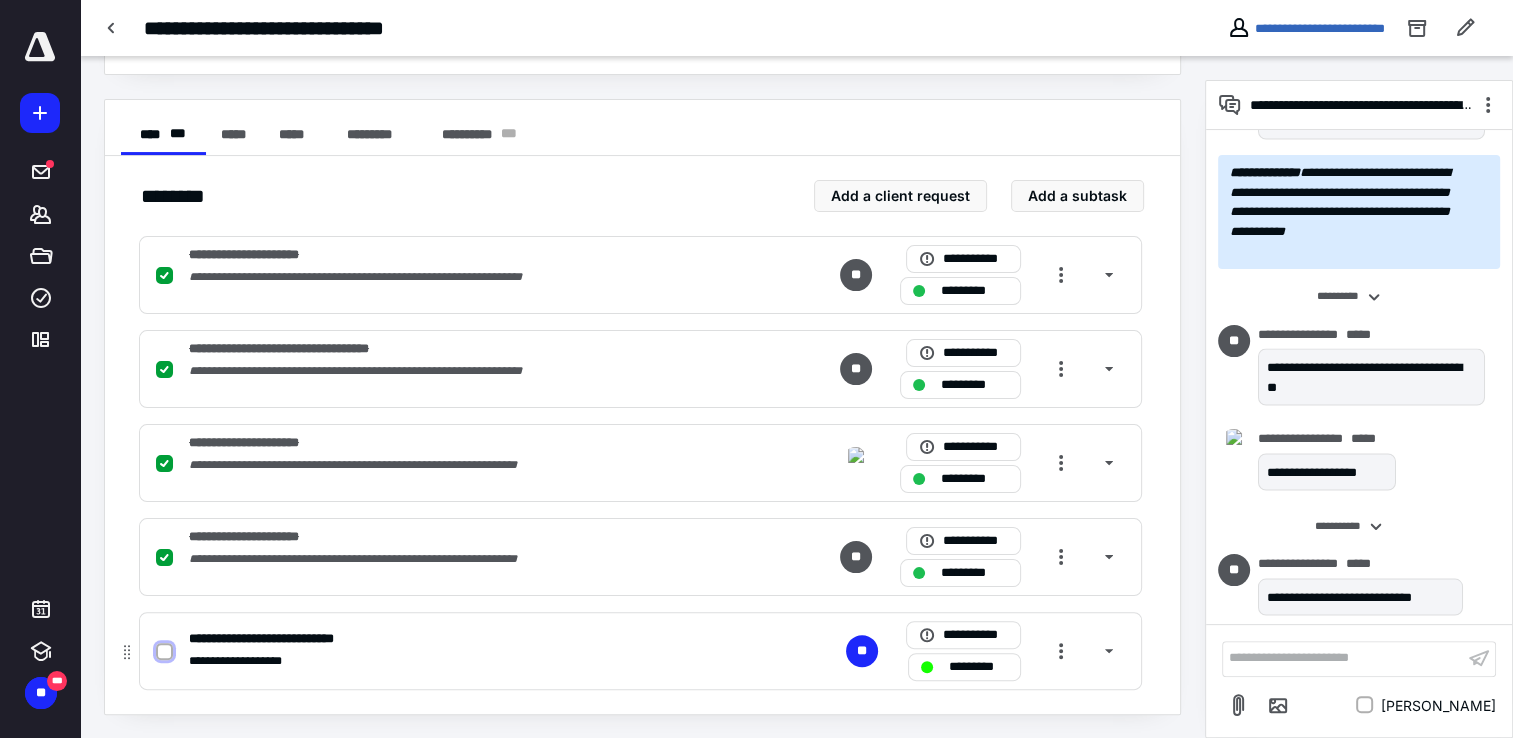 click at bounding box center [164, 652] 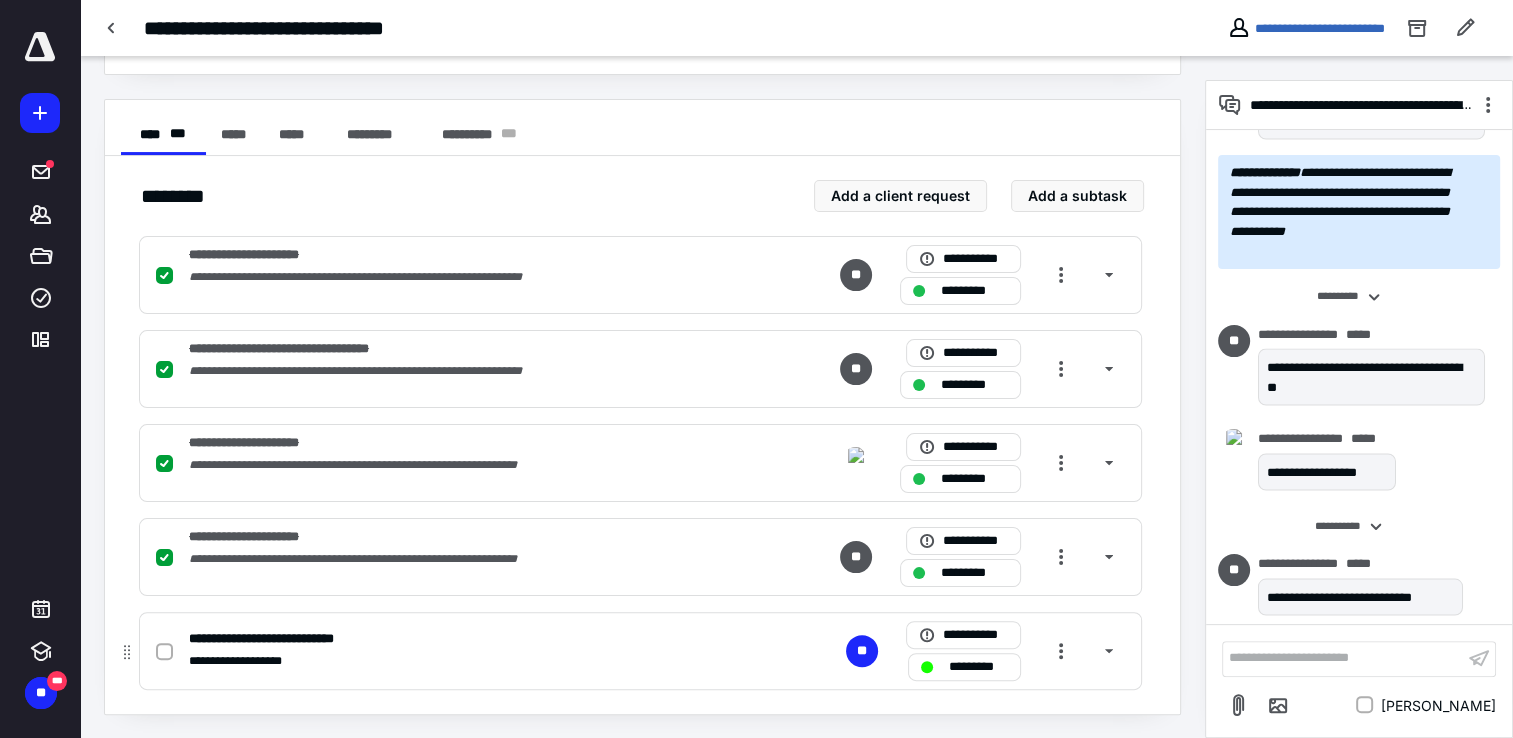 checkbox on "true" 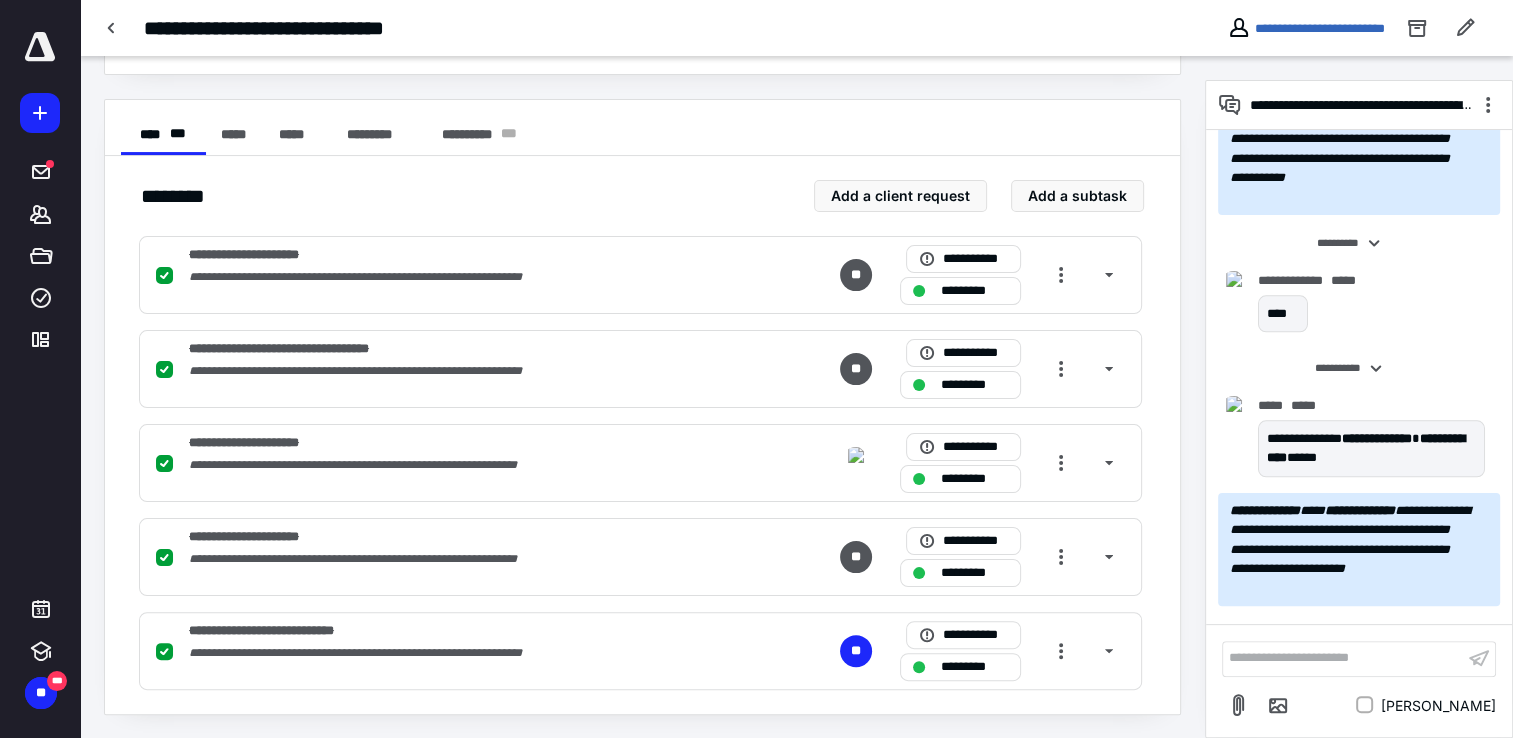 scroll, scrollTop: 2343, scrollLeft: 0, axis: vertical 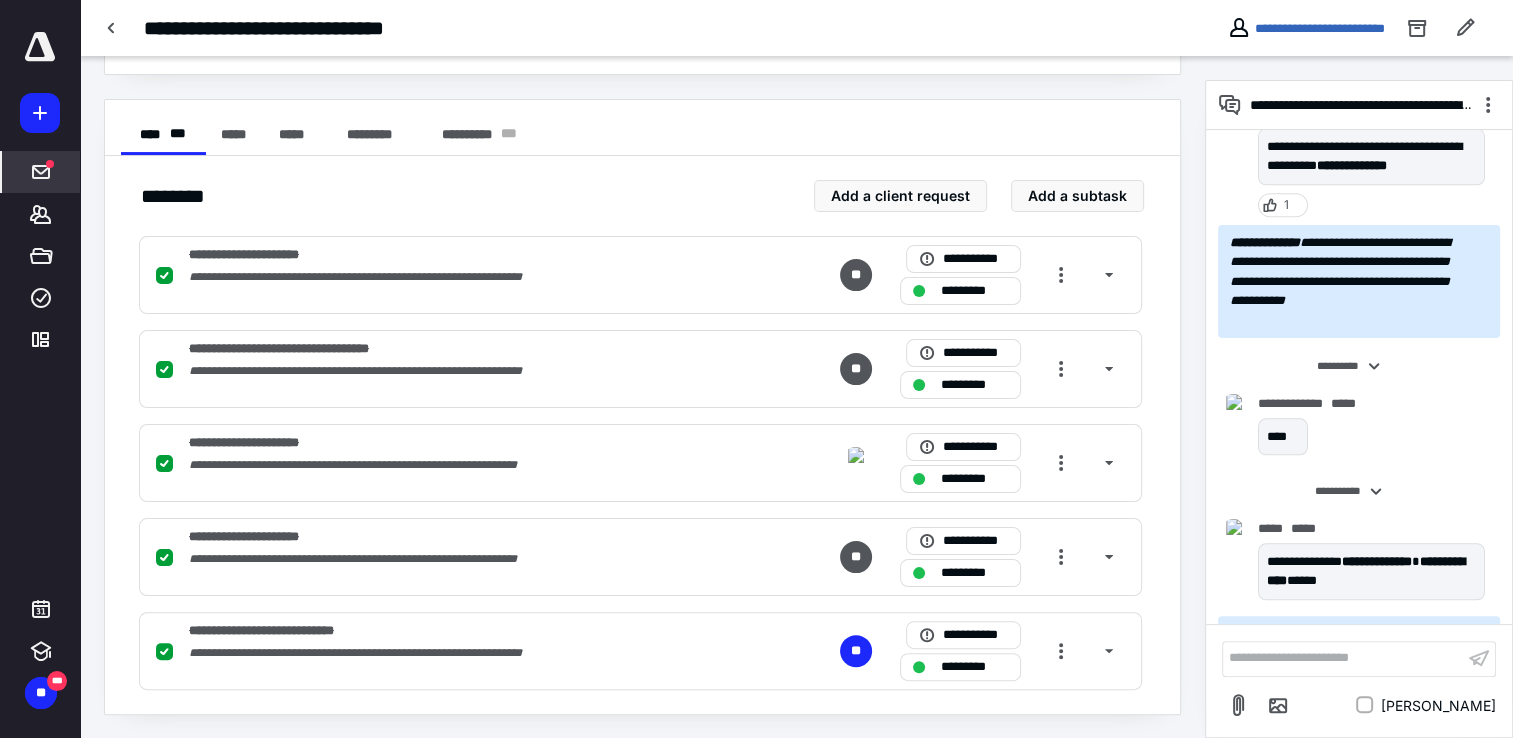 click at bounding box center (41, 172) 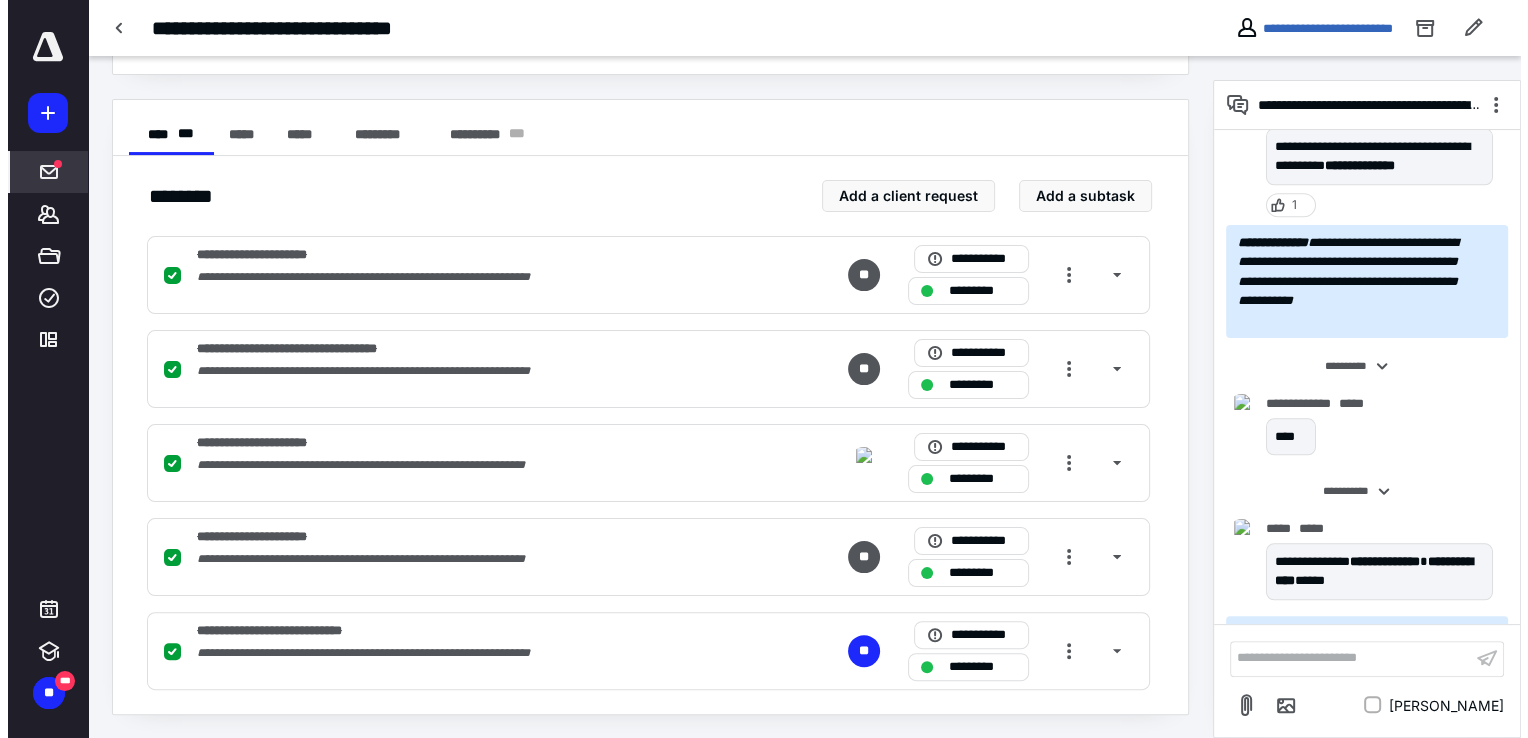 scroll, scrollTop: 0, scrollLeft: 0, axis: both 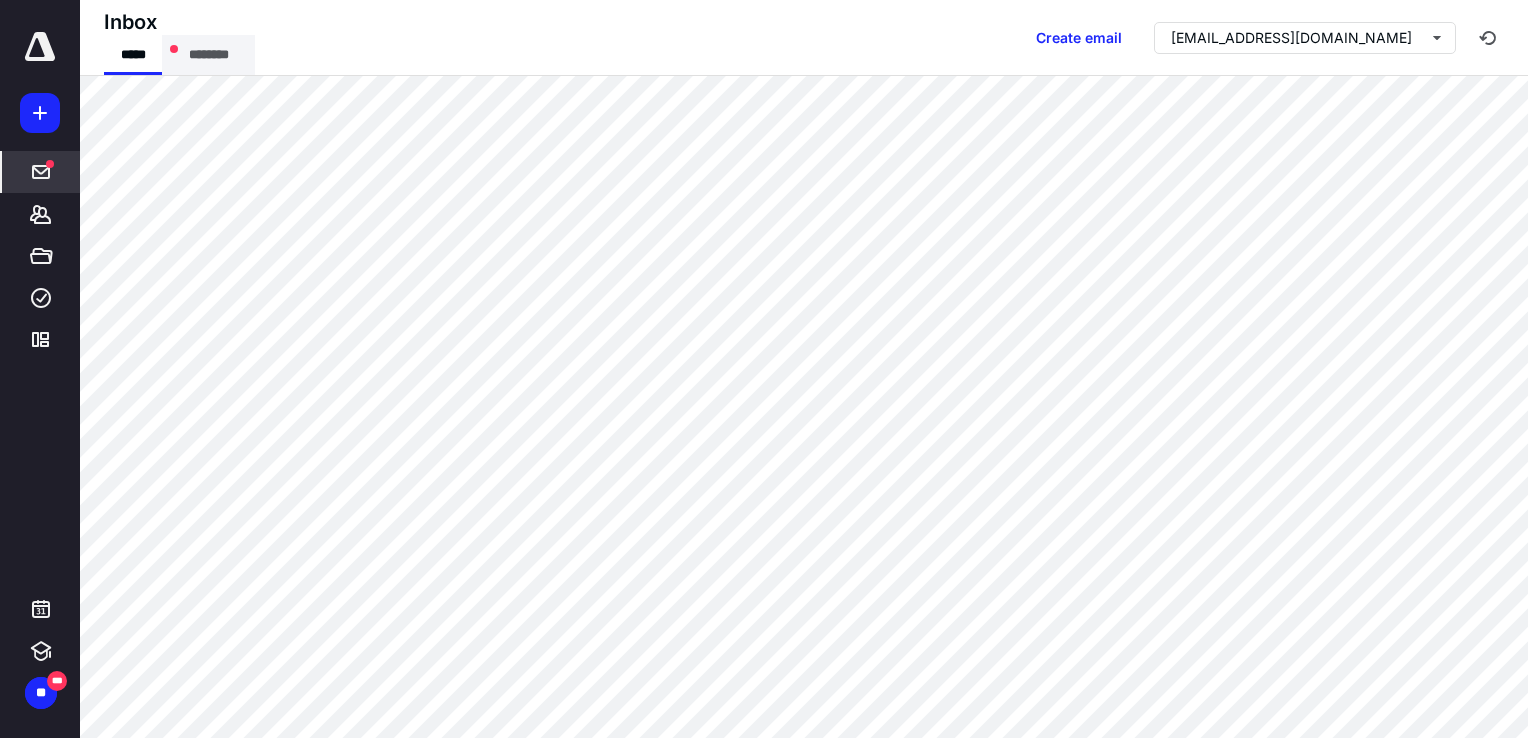 click on "********" at bounding box center [208, 55] 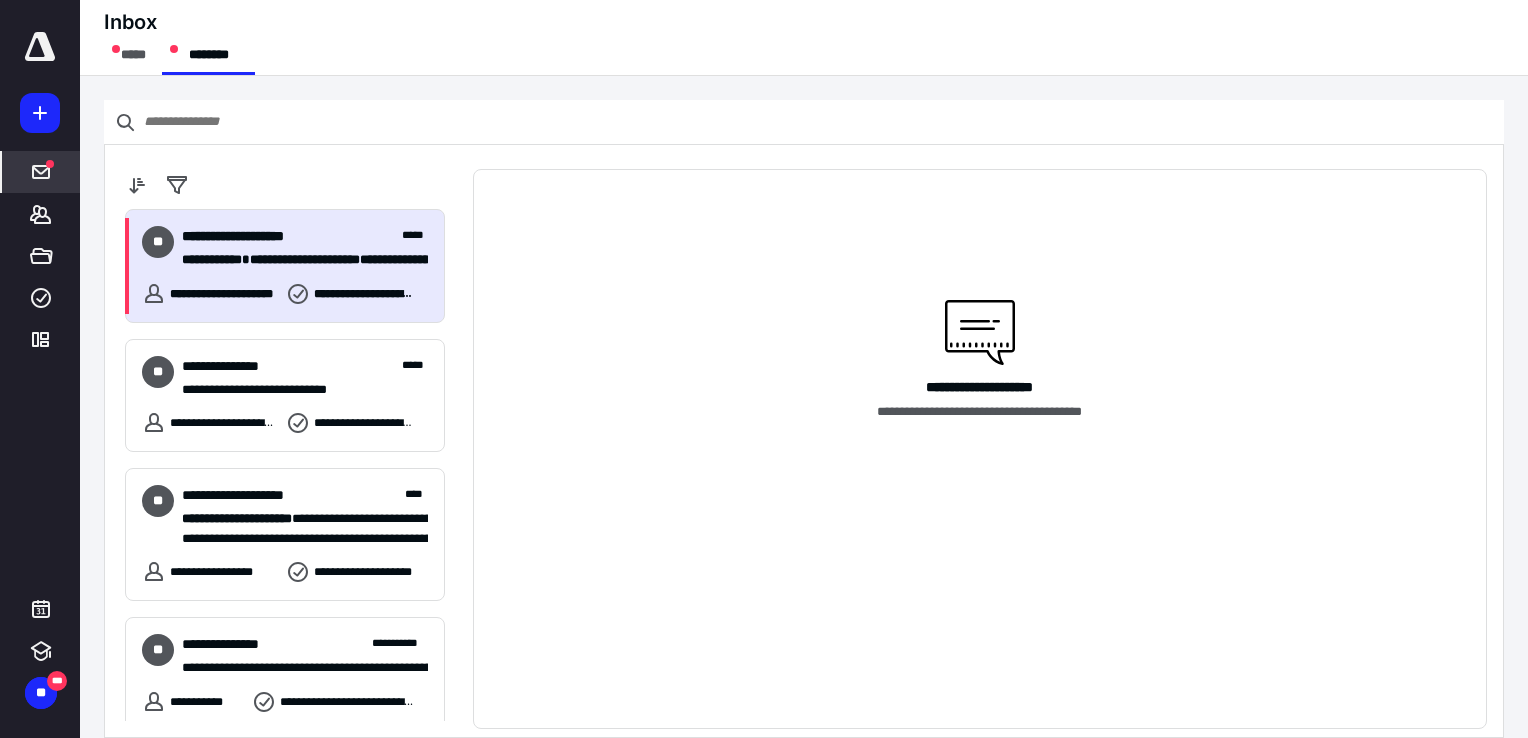 click on "**********" at bounding box center [253, 236] 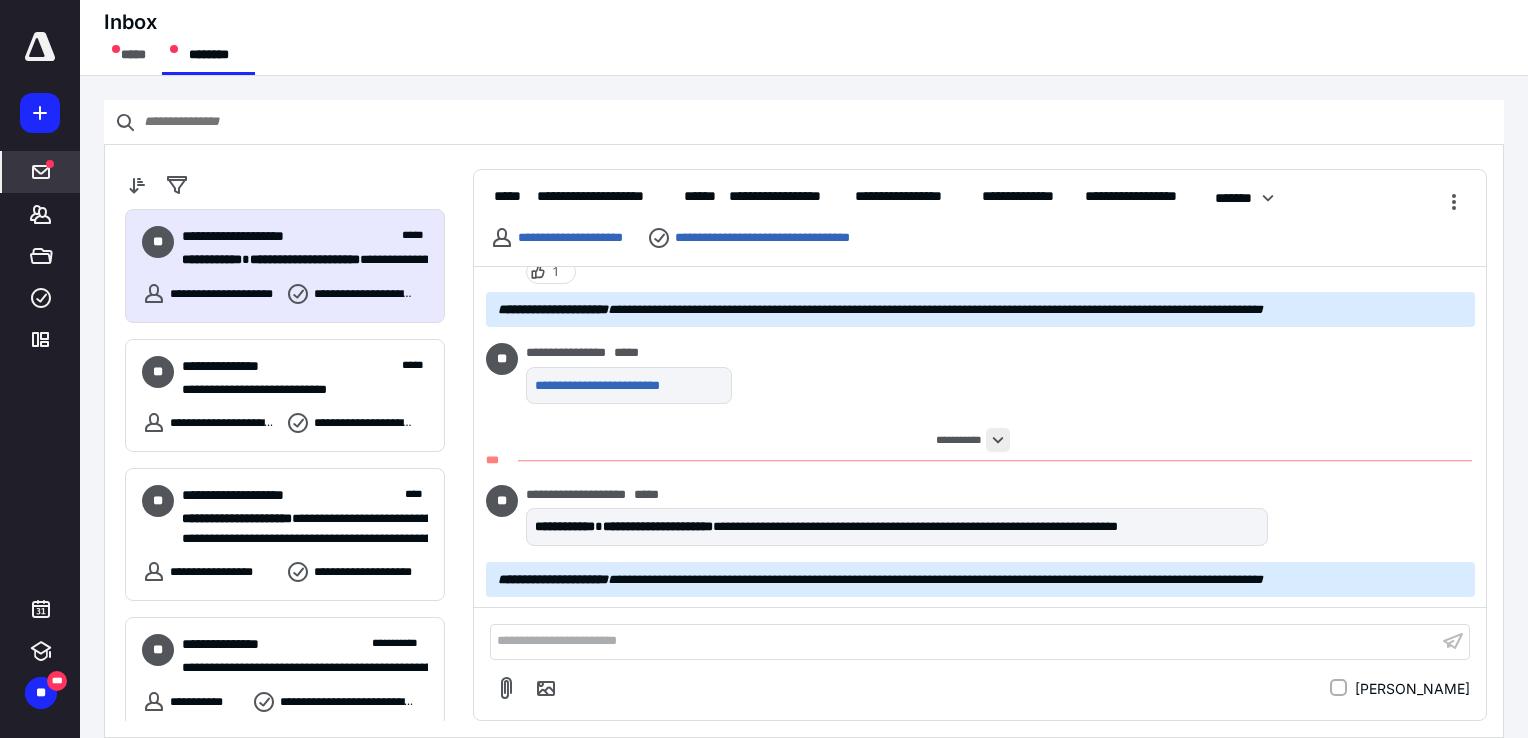 scroll, scrollTop: 4144, scrollLeft: 0, axis: vertical 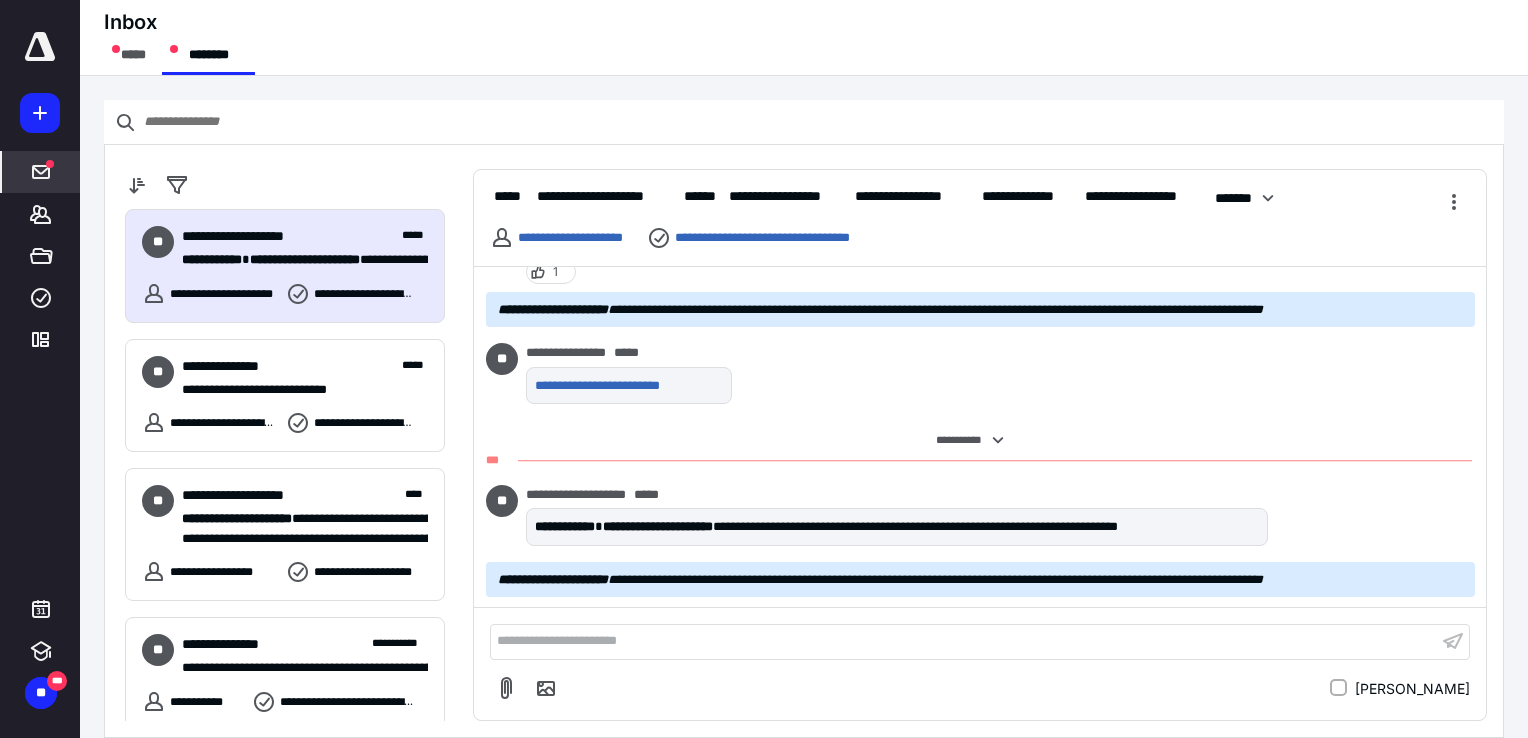 click 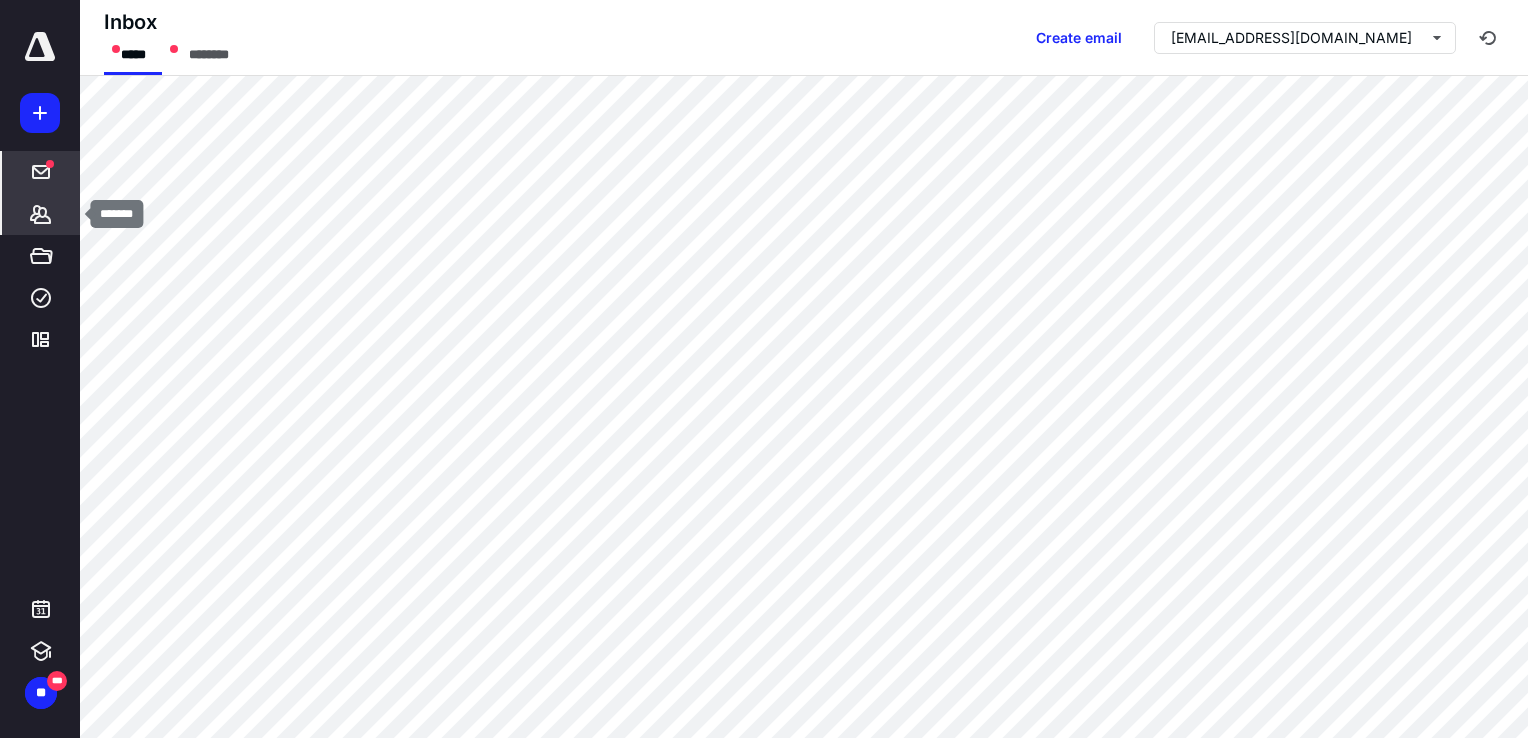 click 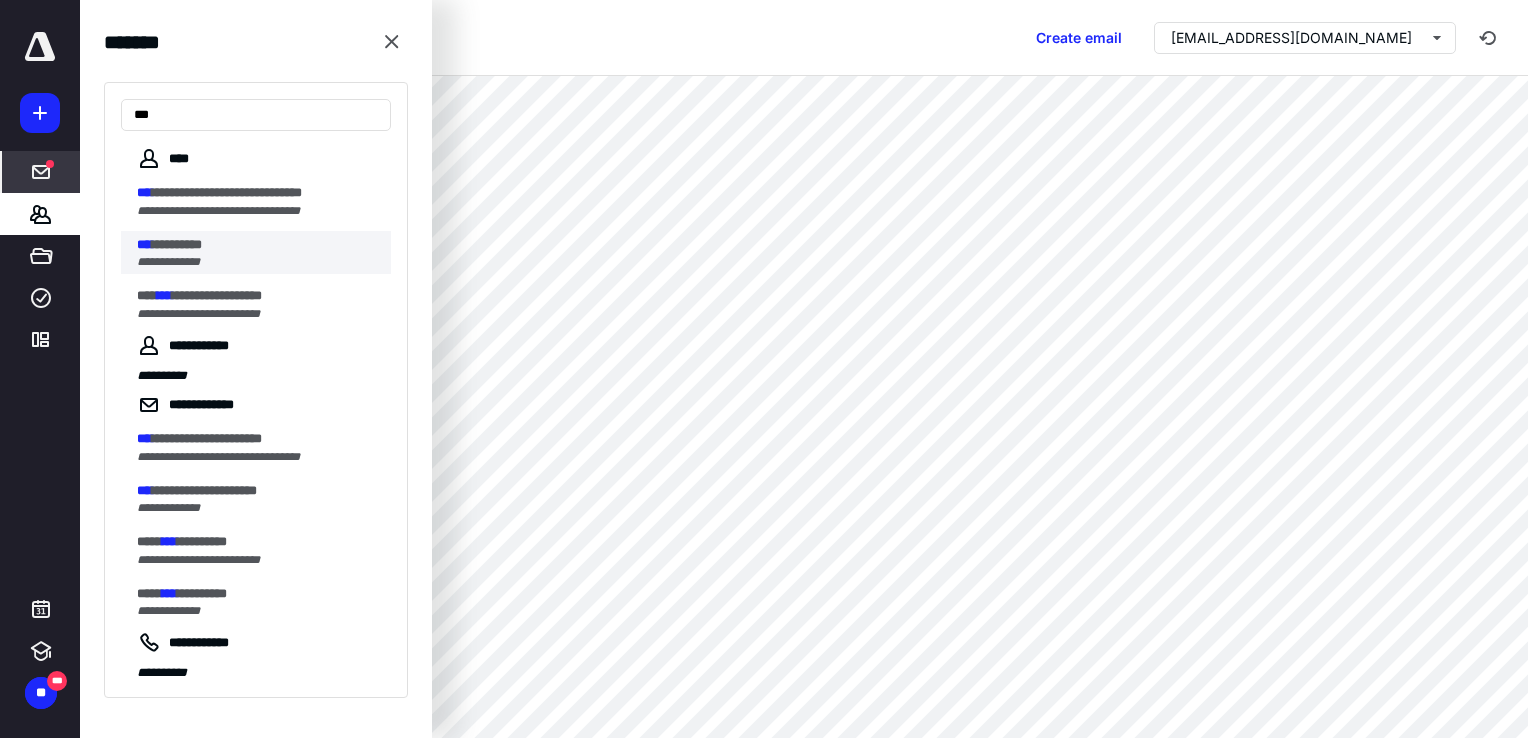 type on "***" 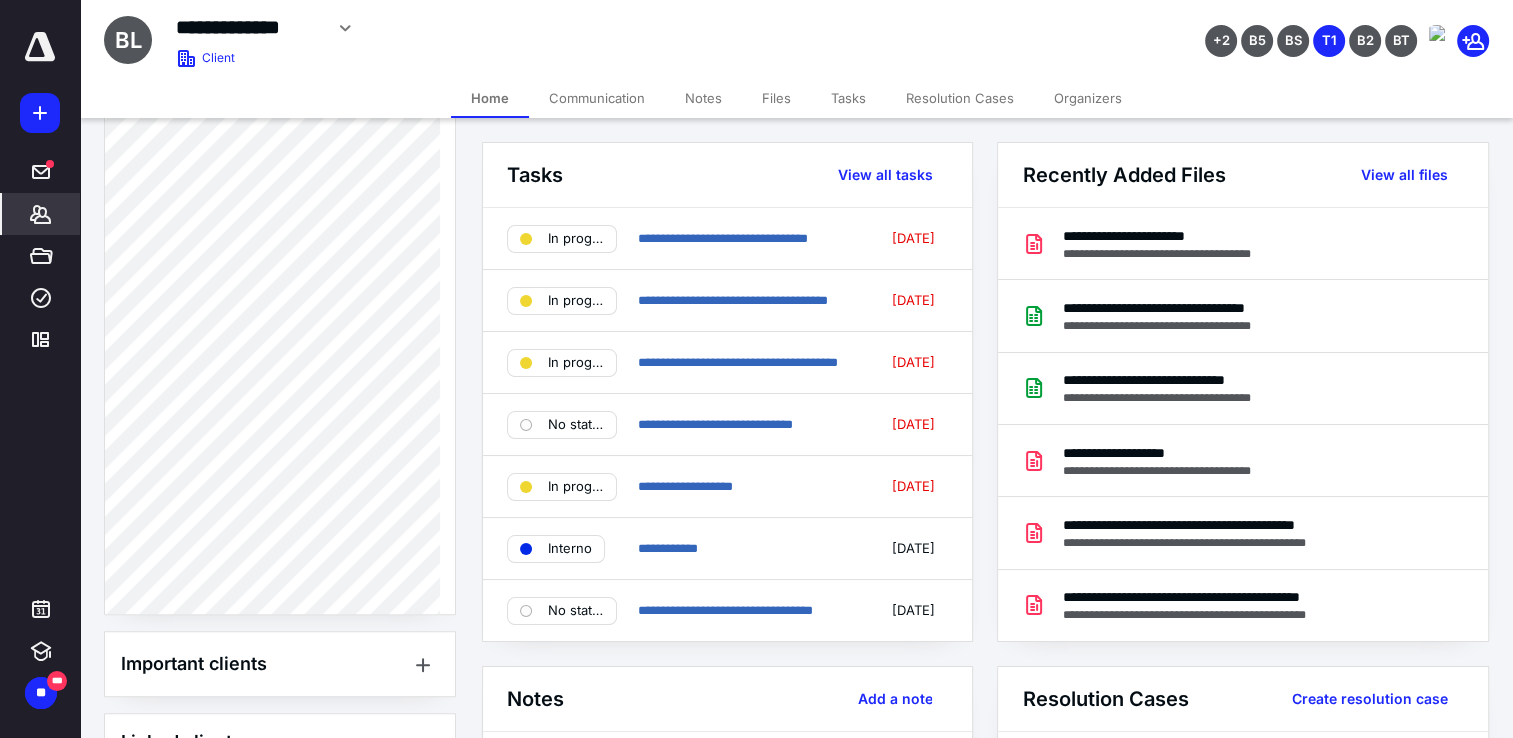 scroll, scrollTop: 1276, scrollLeft: 0, axis: vertical 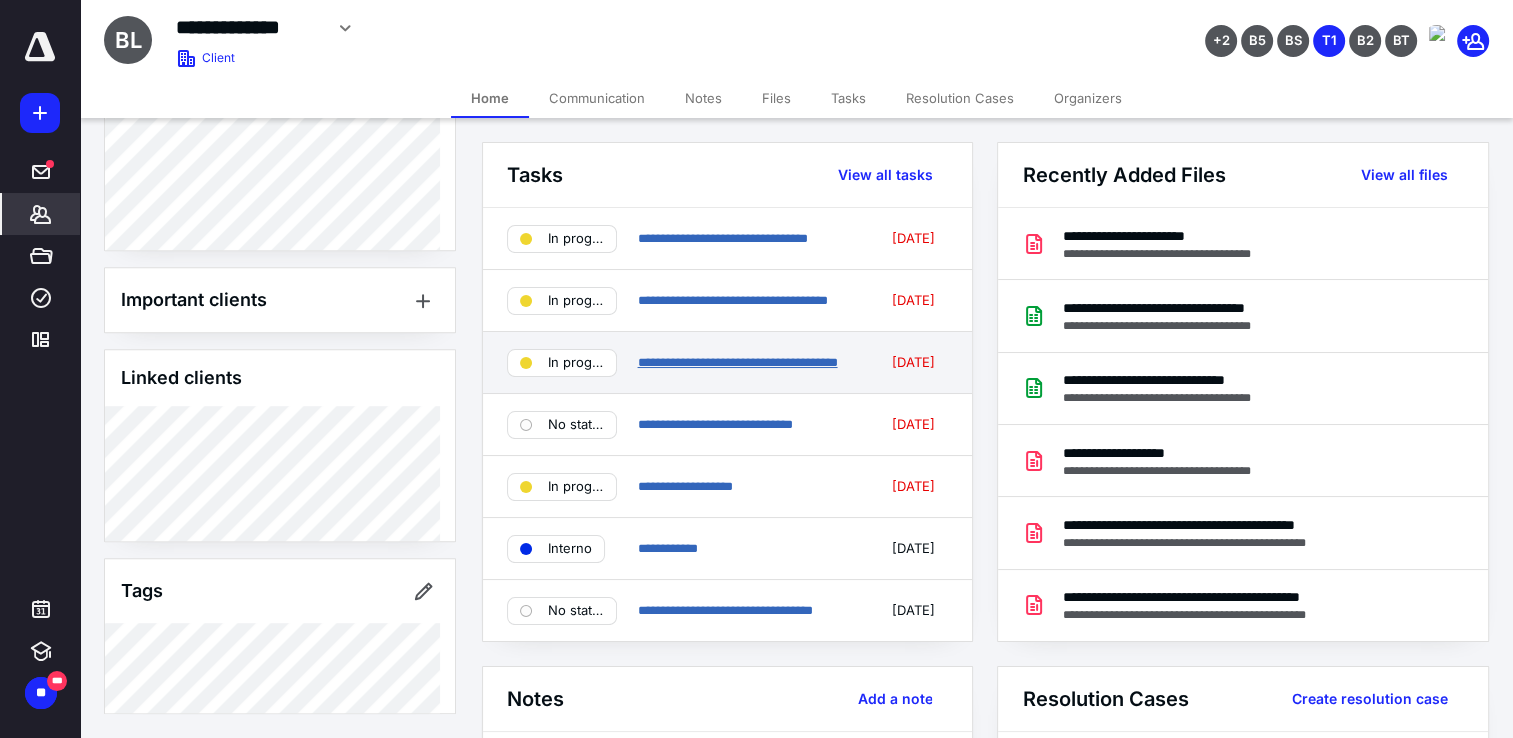click on "**********" at bounding box center [737, 362] 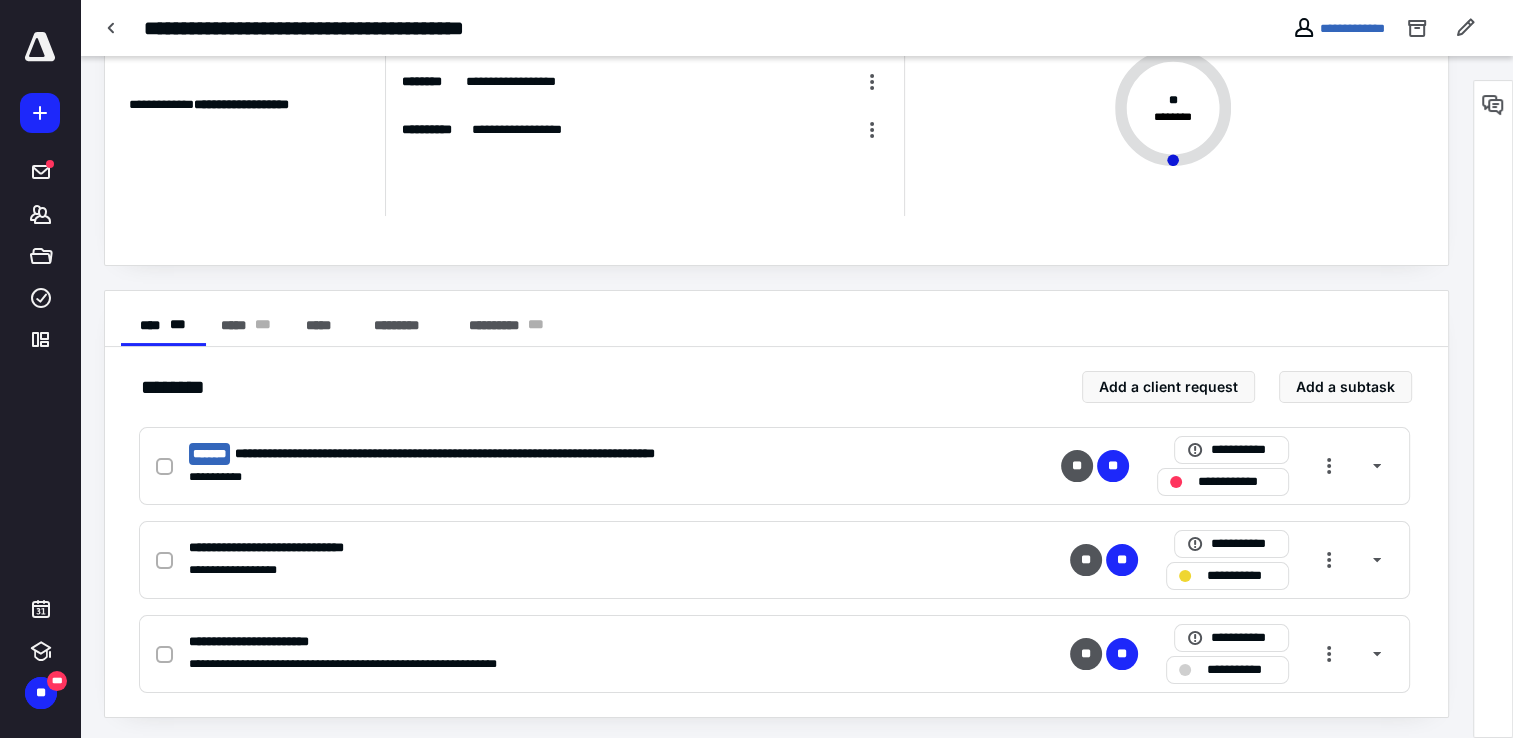 scroll, scrollTop: 154, scrollLeft: 0, axis: vertical 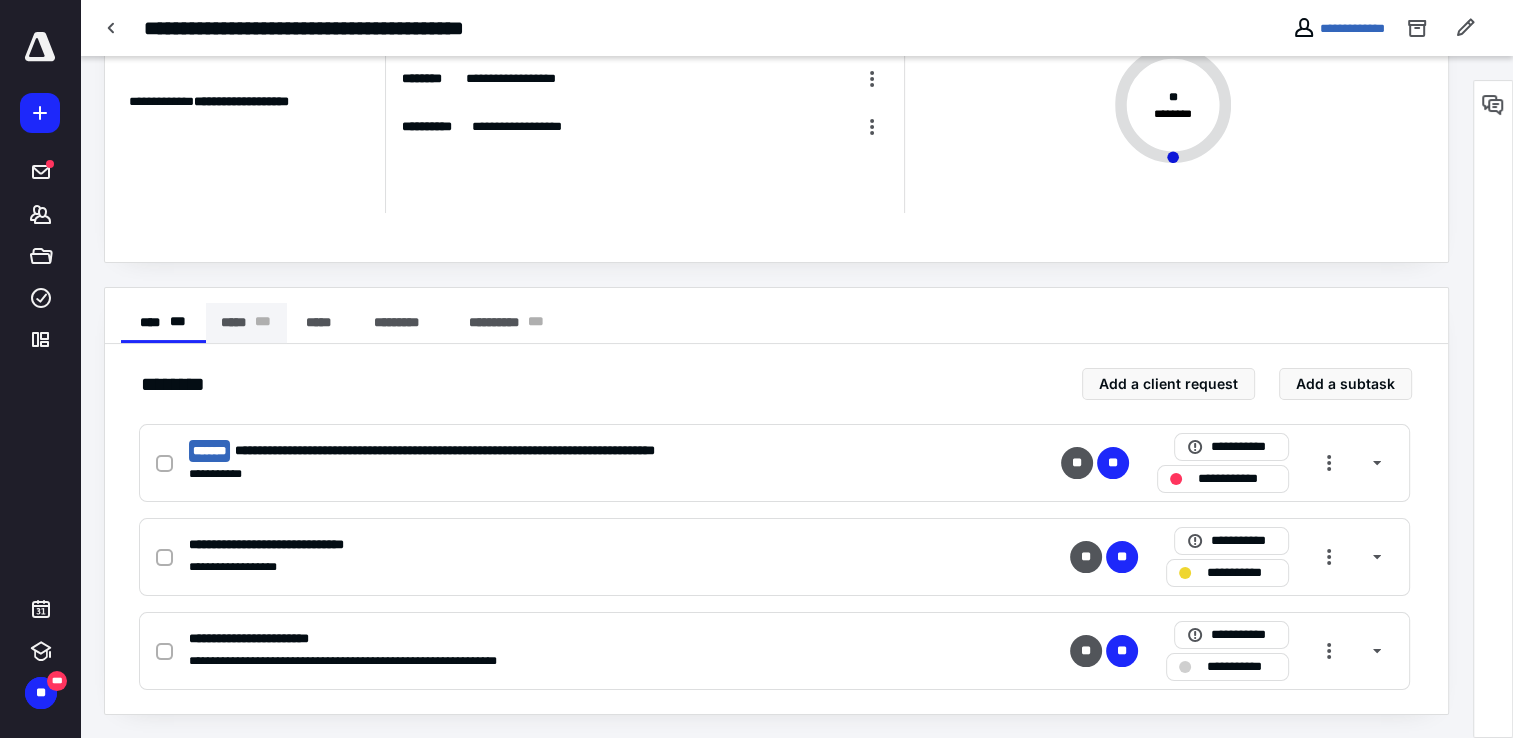 click on "***** * * *" at bounding box center [246, 323] 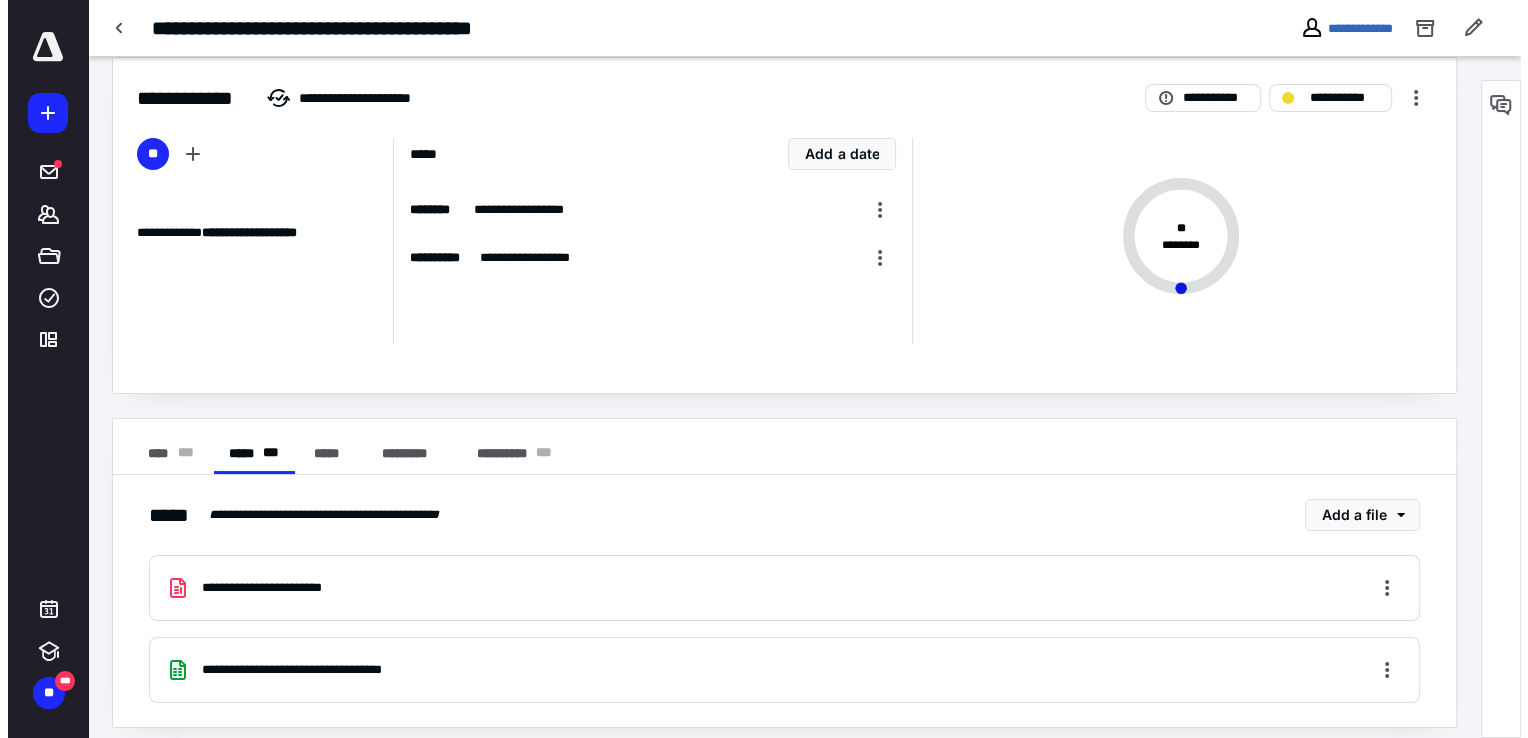scroll, scrollTop: 35, scrollLeft: 0, axis: vertical 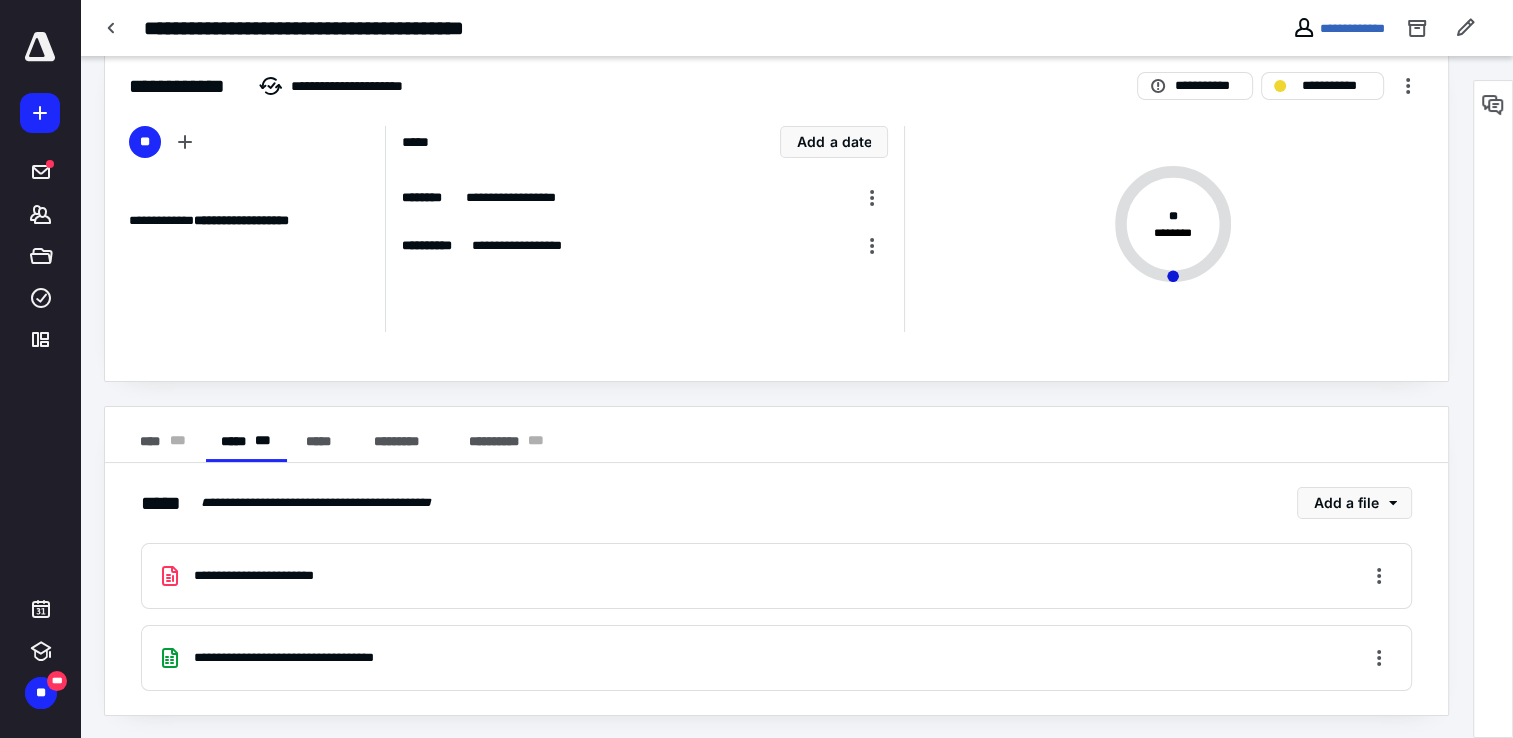 click on "**********" at bounding box center [256, 576] 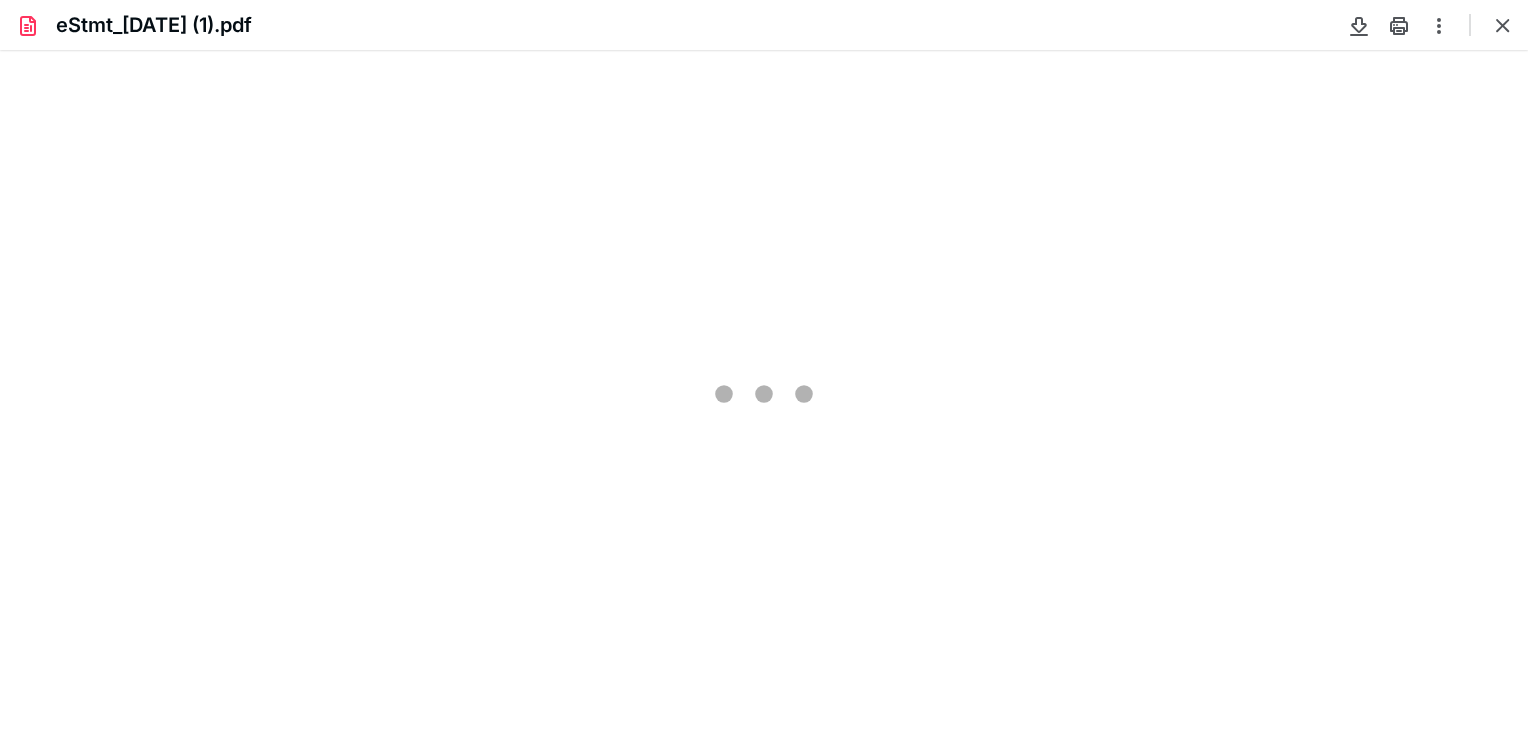 scroll, scrollTop: 0, scrollLeft: 0, axis: both 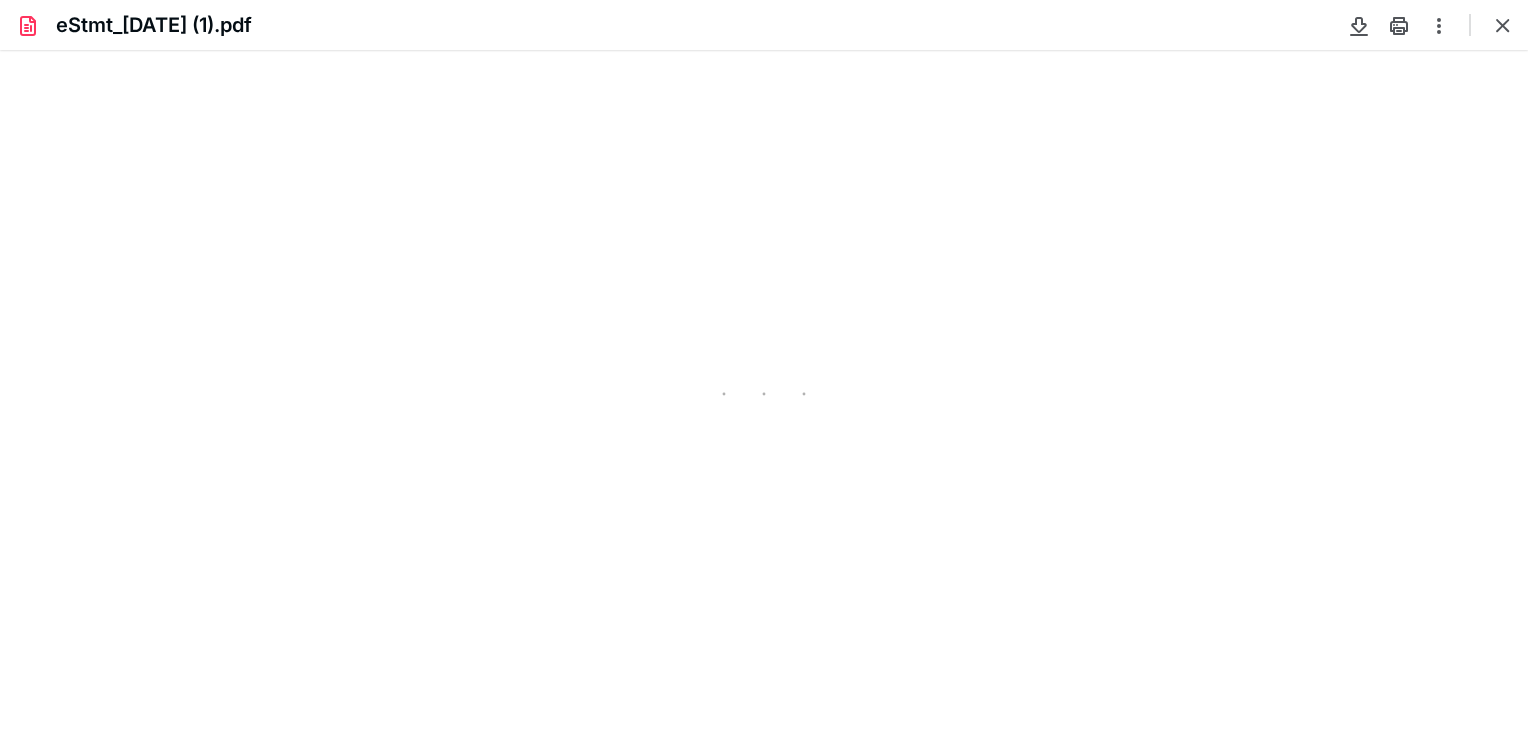 type on "82" 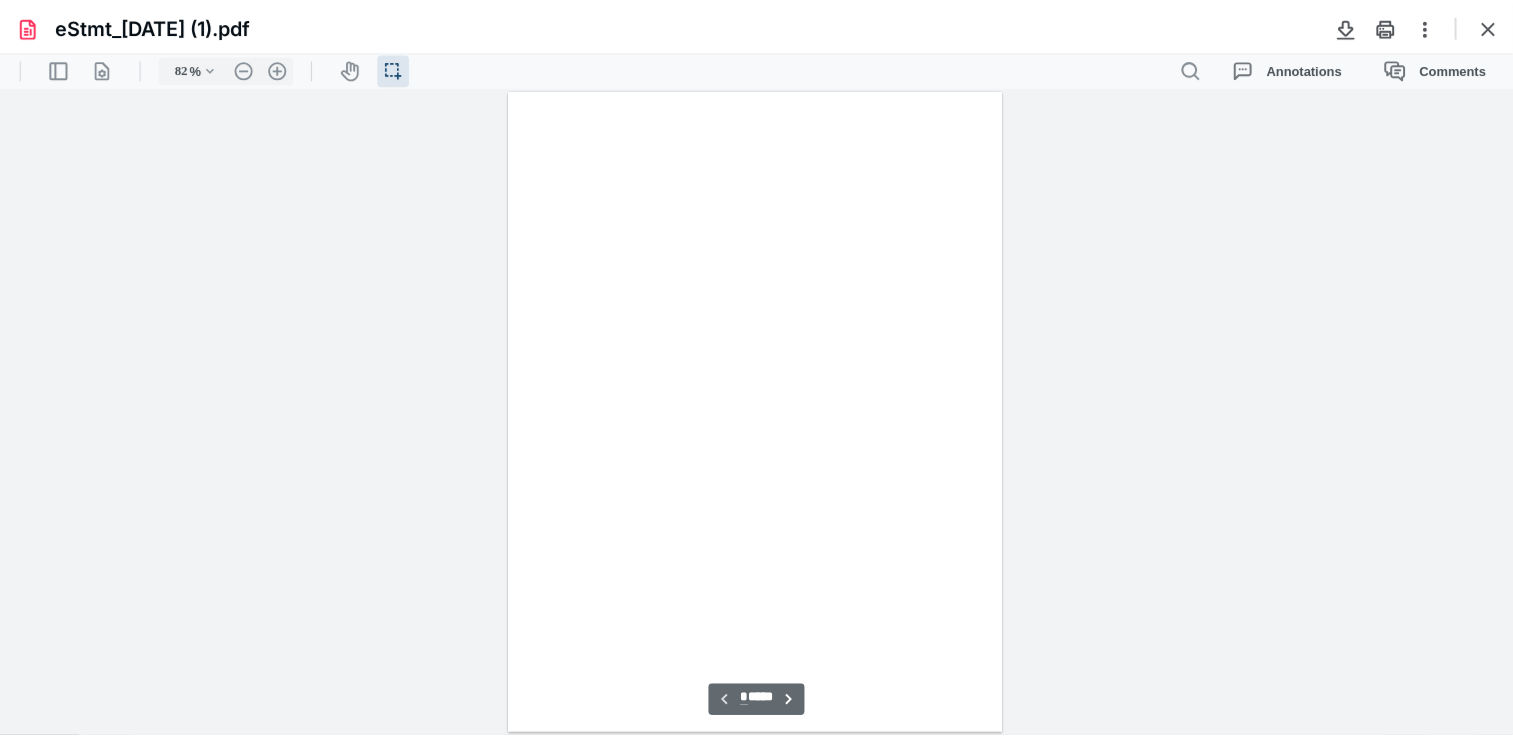 scroll, scrollTop: 39, scrollLeft: 0, axis: vertical 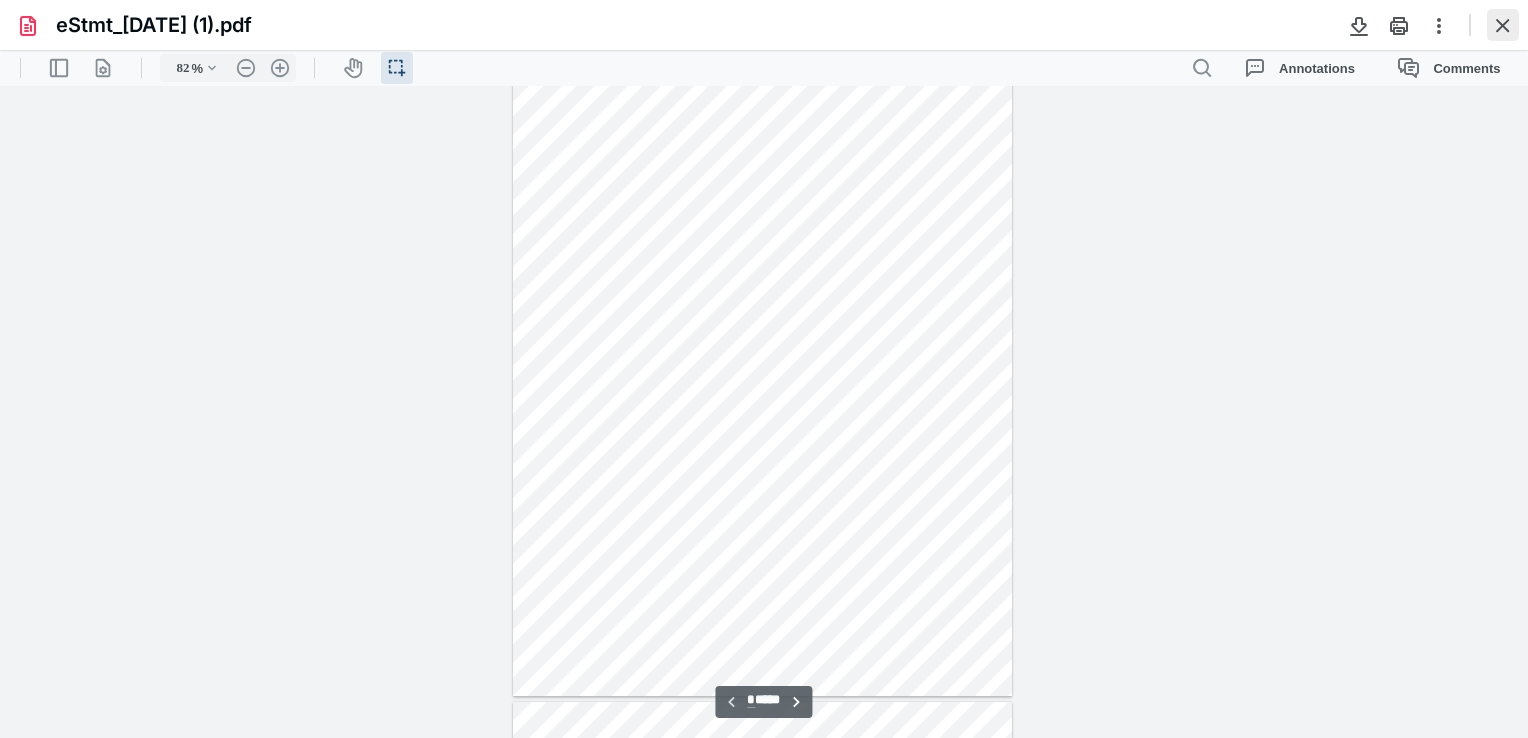 click at bounding box center (1503, 25) 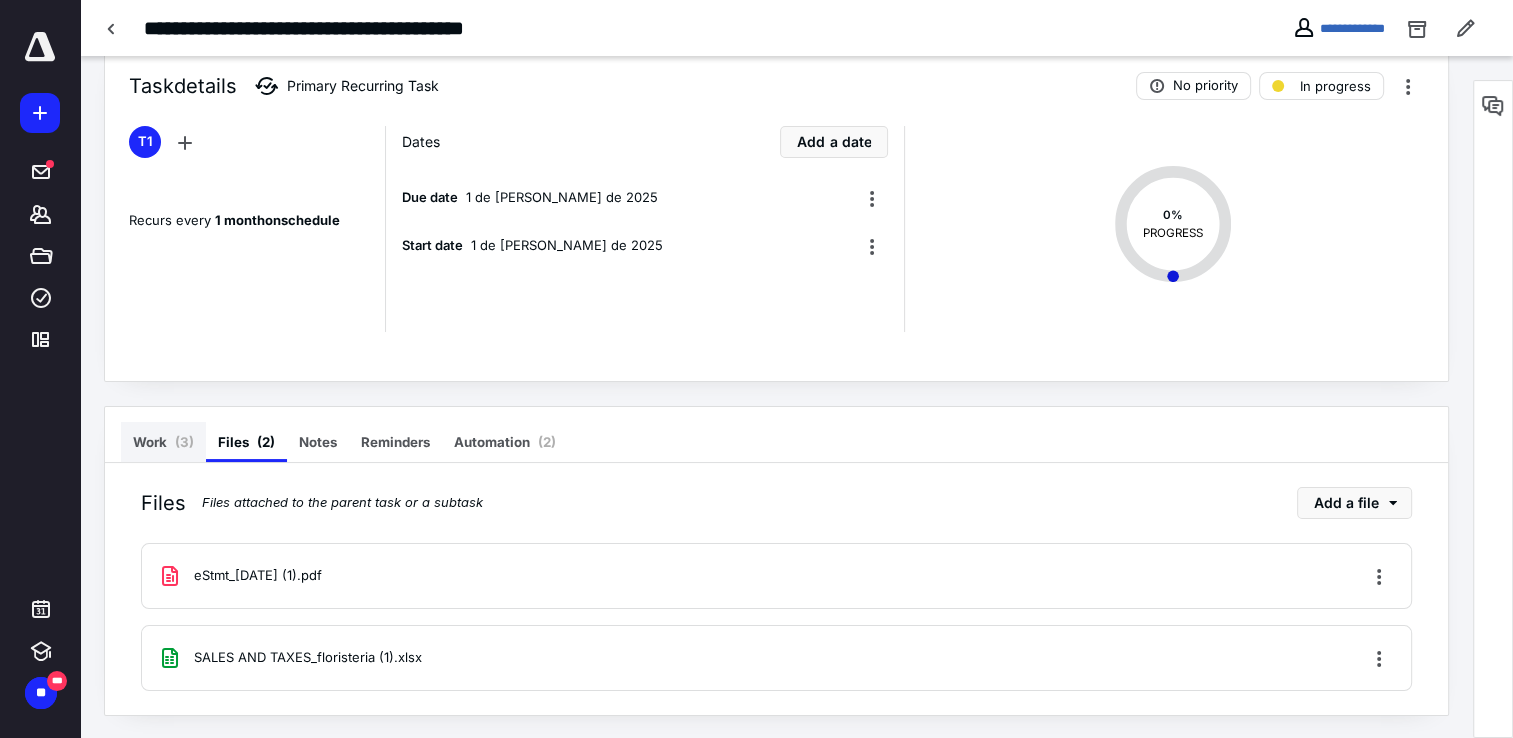 click on "Work ( 3 )" at bounding box center [163, 442] 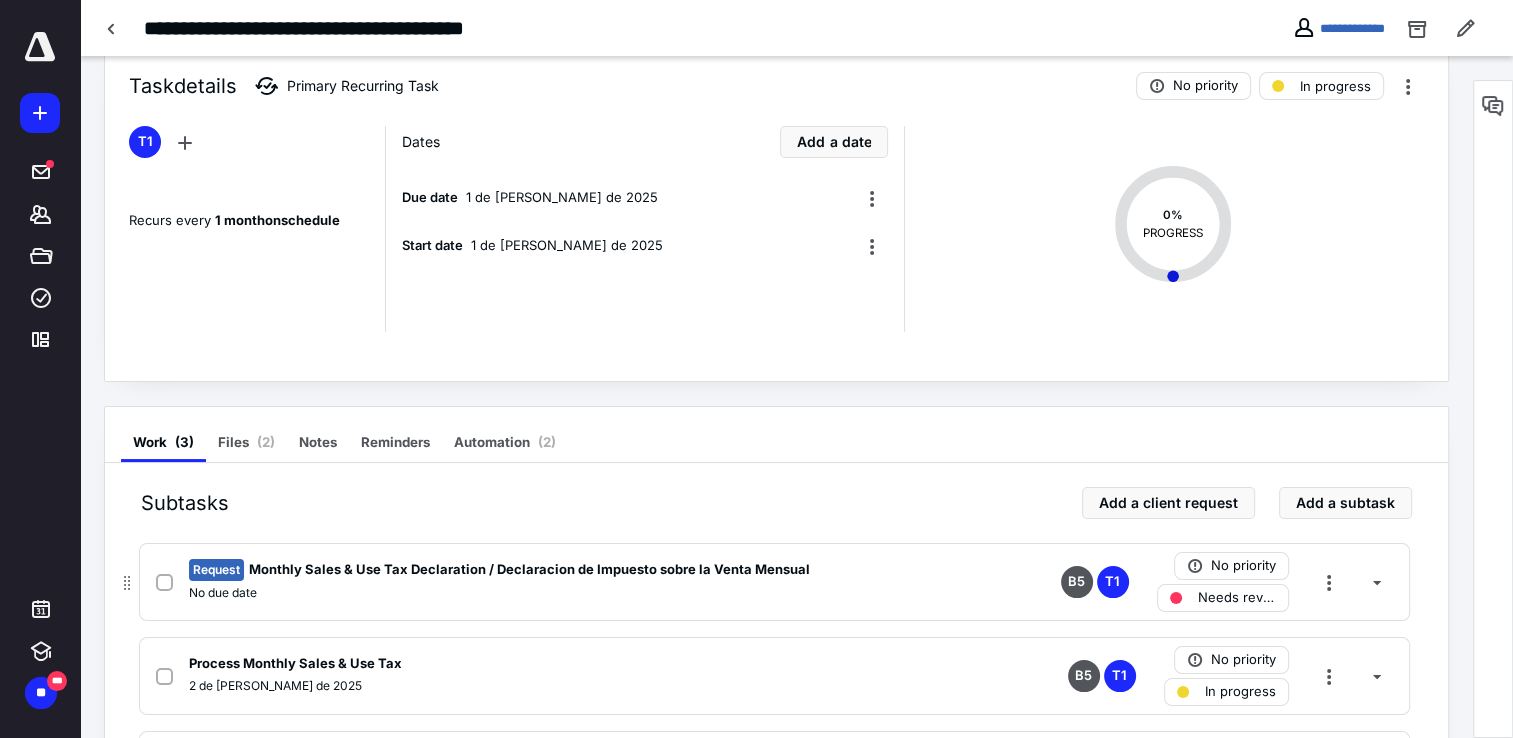 click 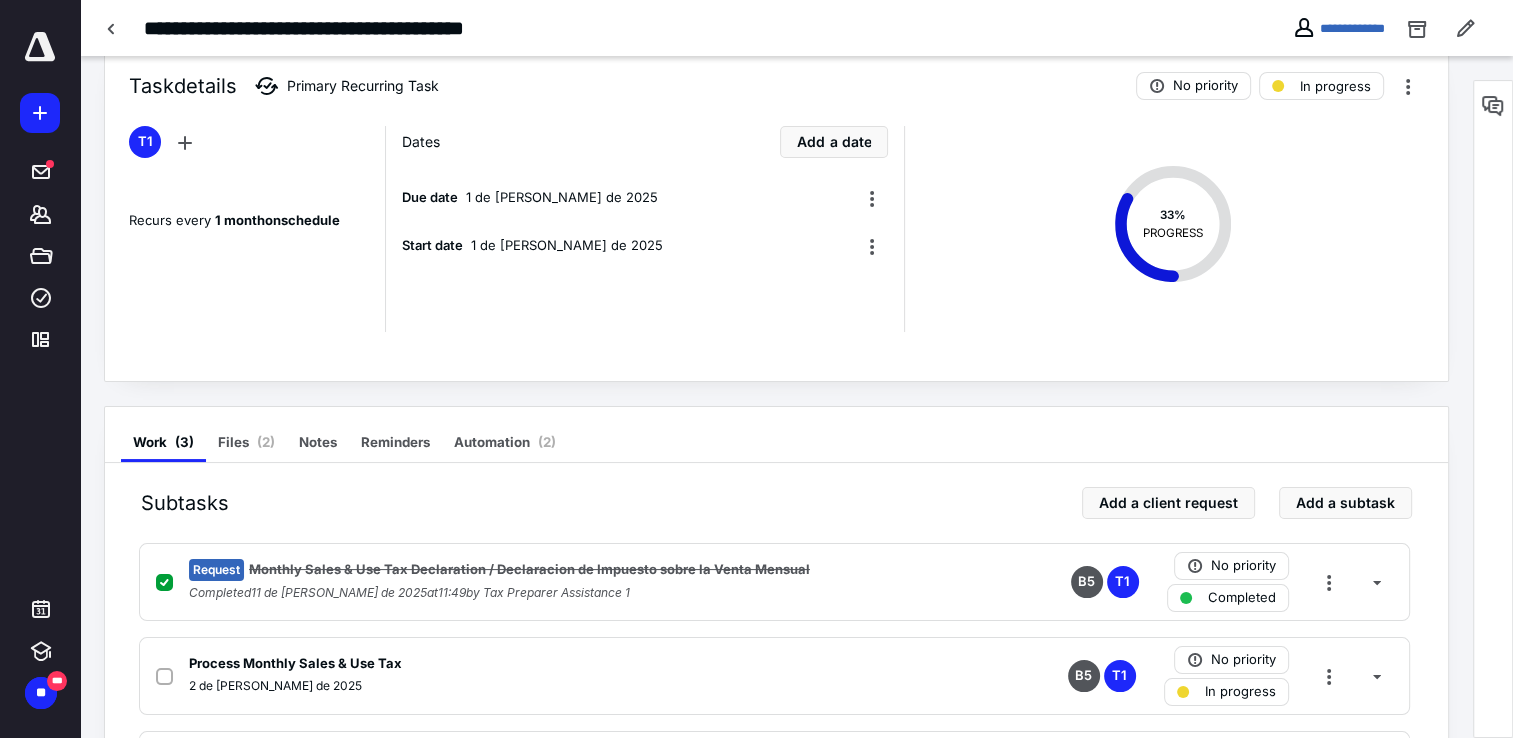 click on "**********" at bounding box center (1394, 28) 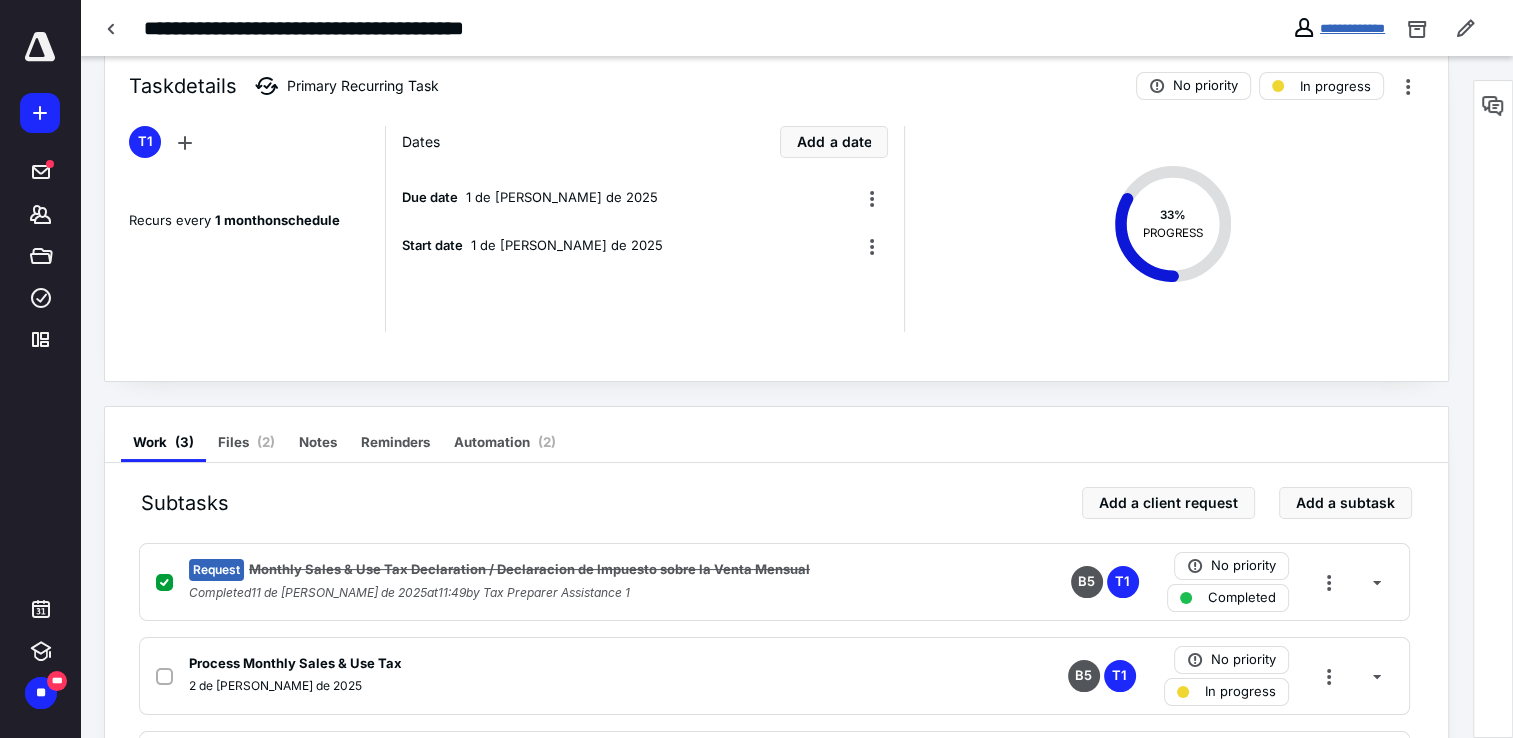 click on "**********" at bounding box center [1352, 28] 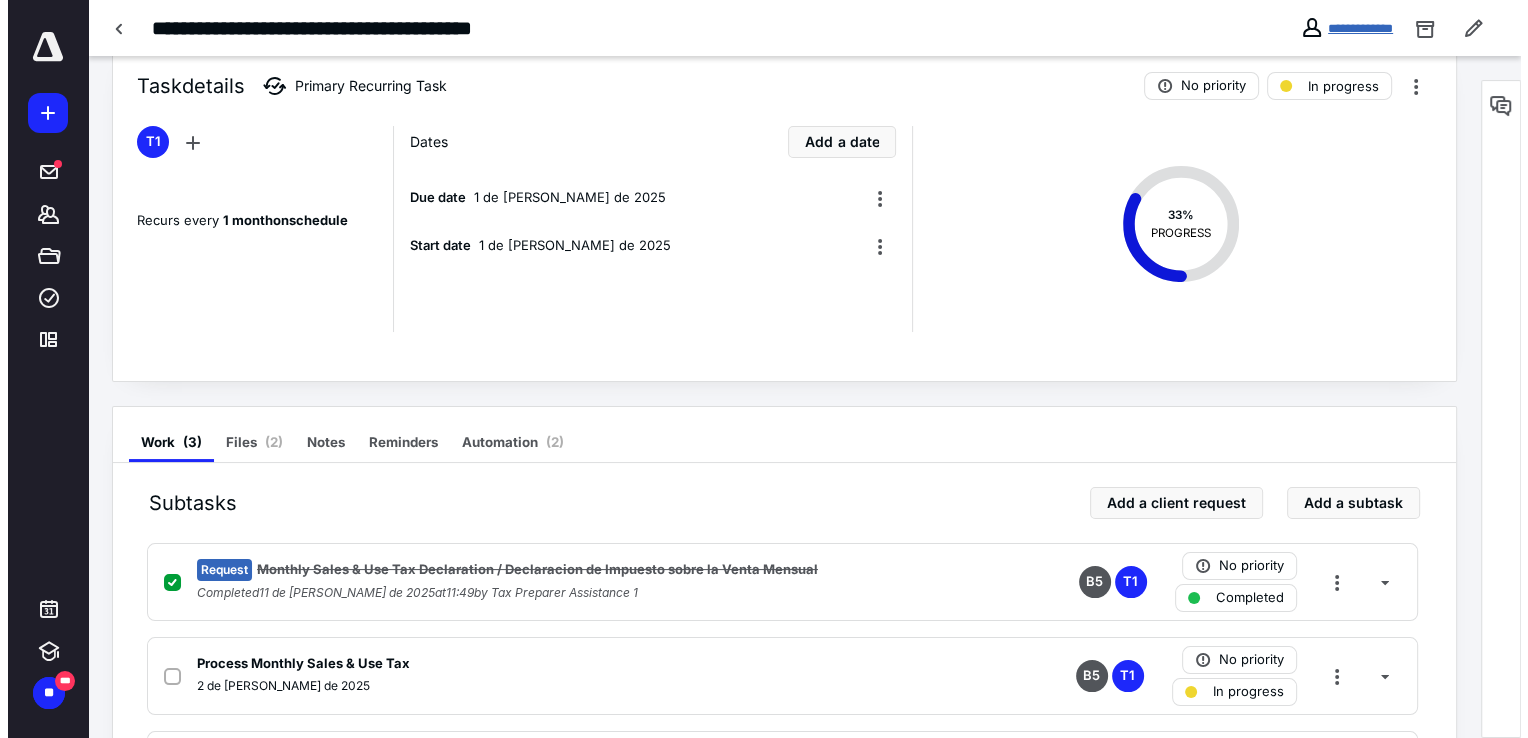 scroll, scrollTop: 0, scrollLeft: 0, axis: both 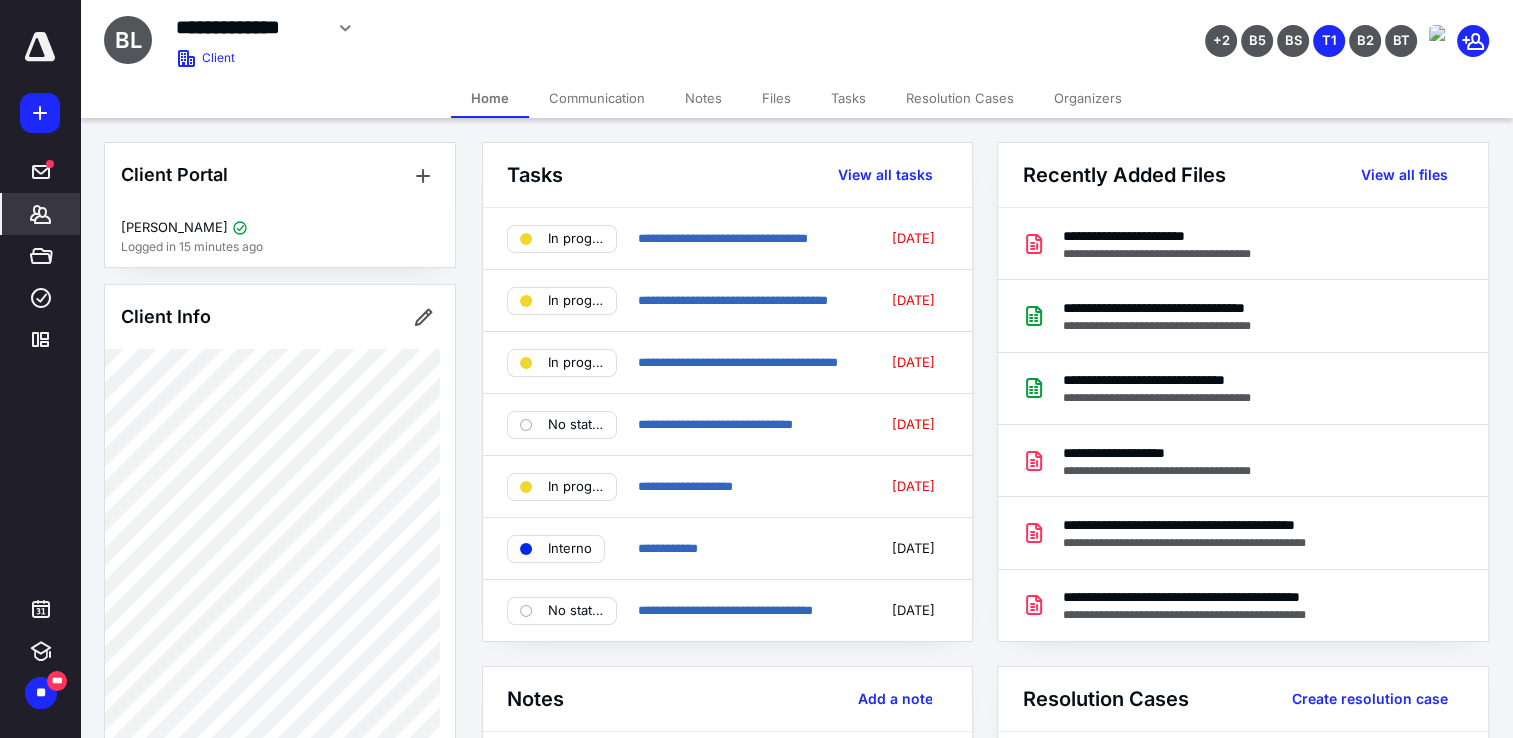 click on "Files" at bounding box center [776, 98] 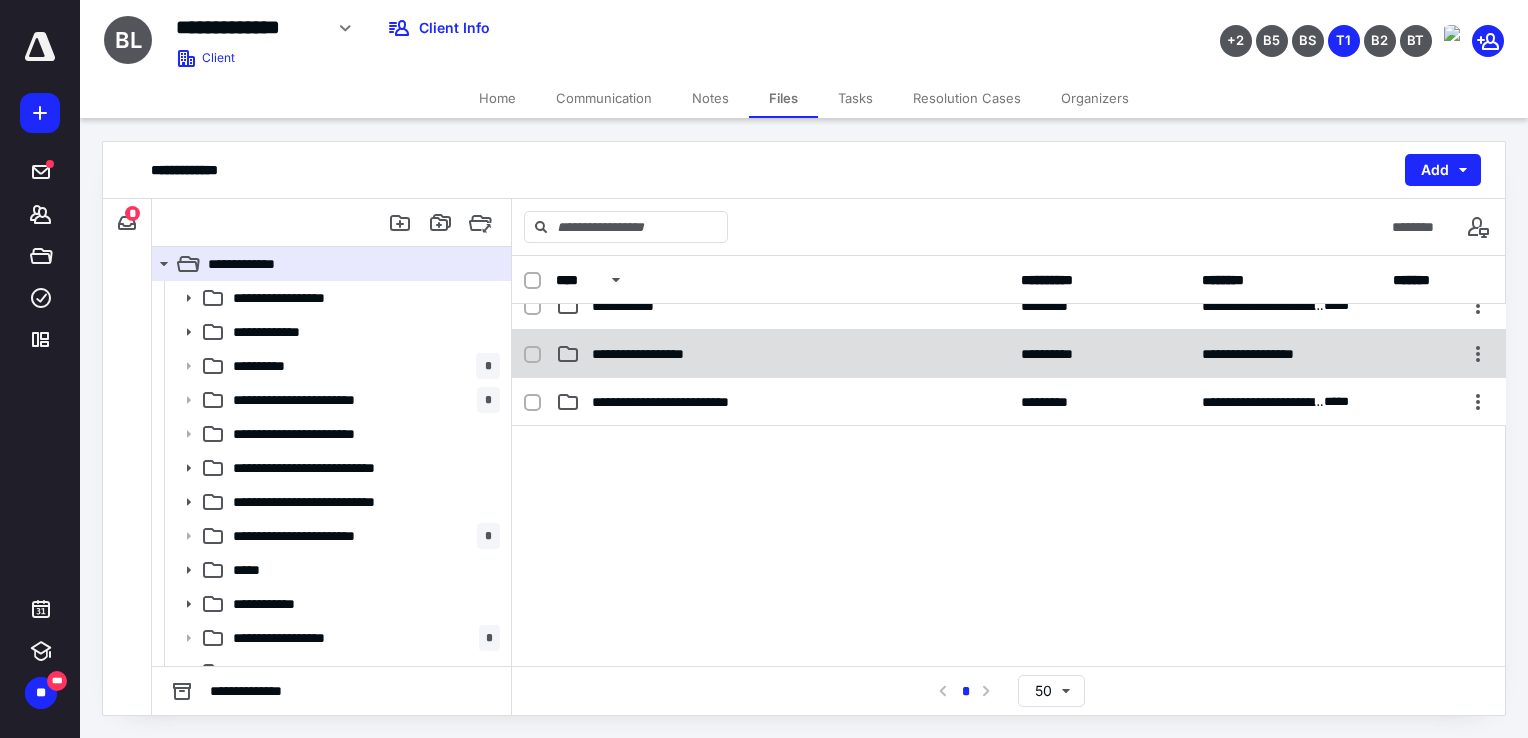 scroll, scrollTop: 410, scrollLeft: 0, axis: vertical 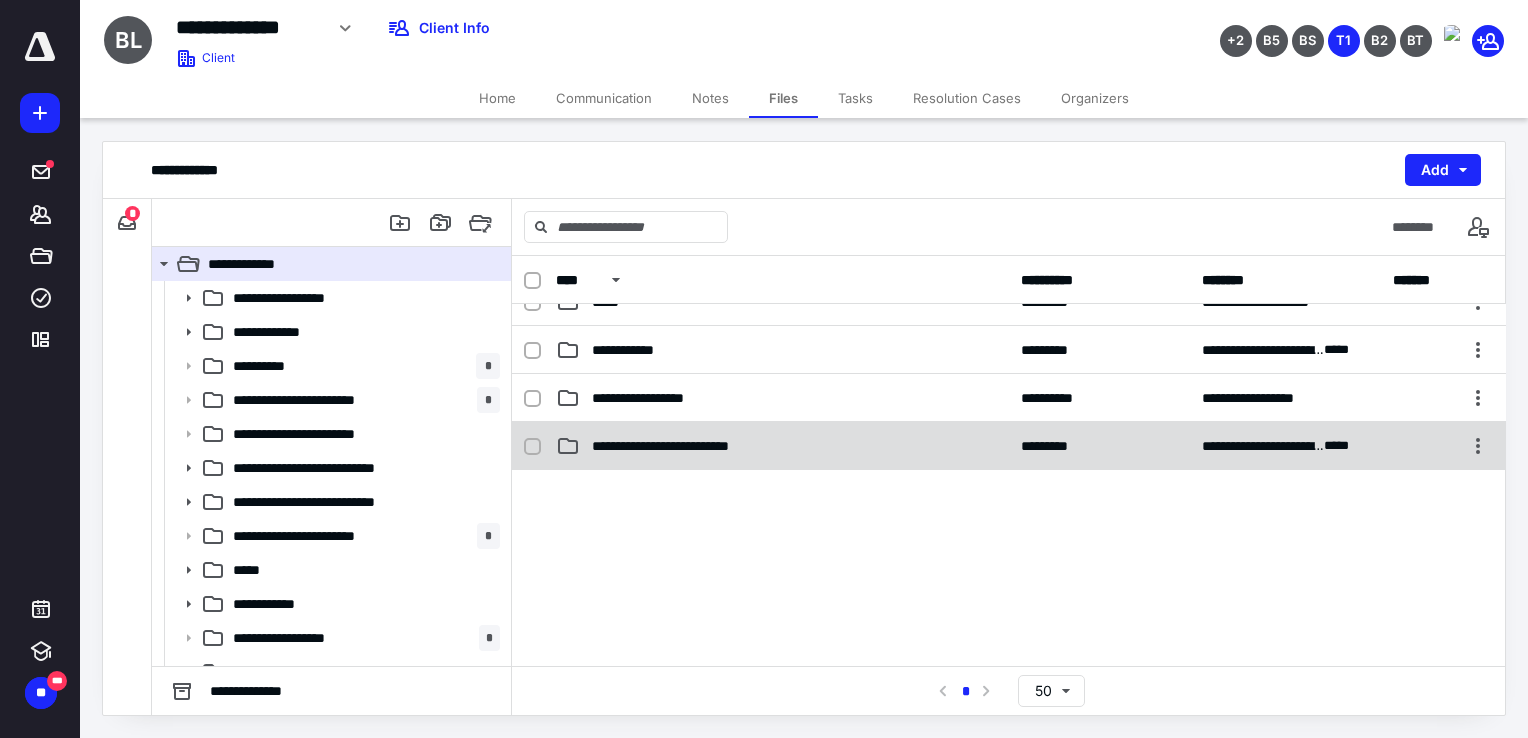 click on "**********" at bounding box center (1009, 446) 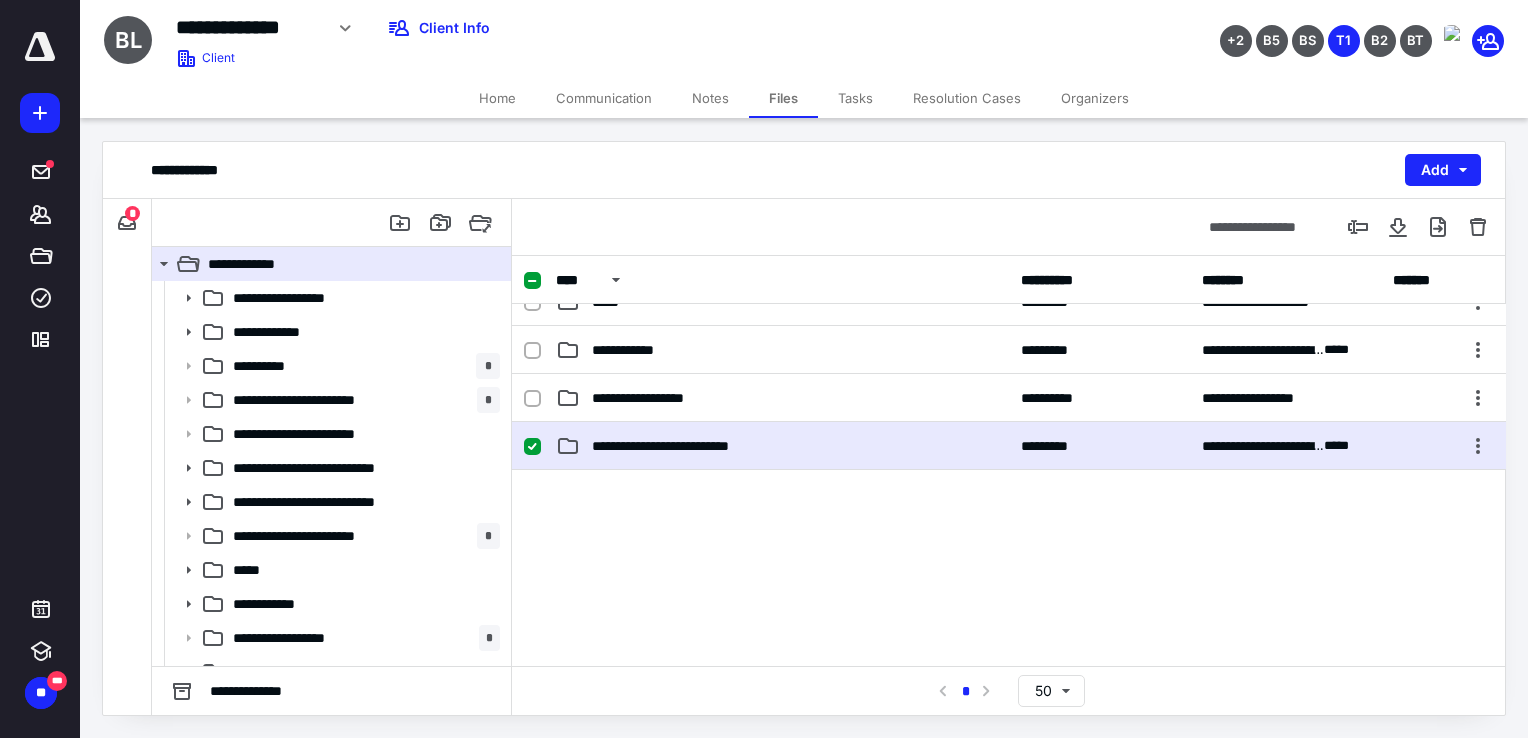 click on "**********" at bounding box center (1009, 446) 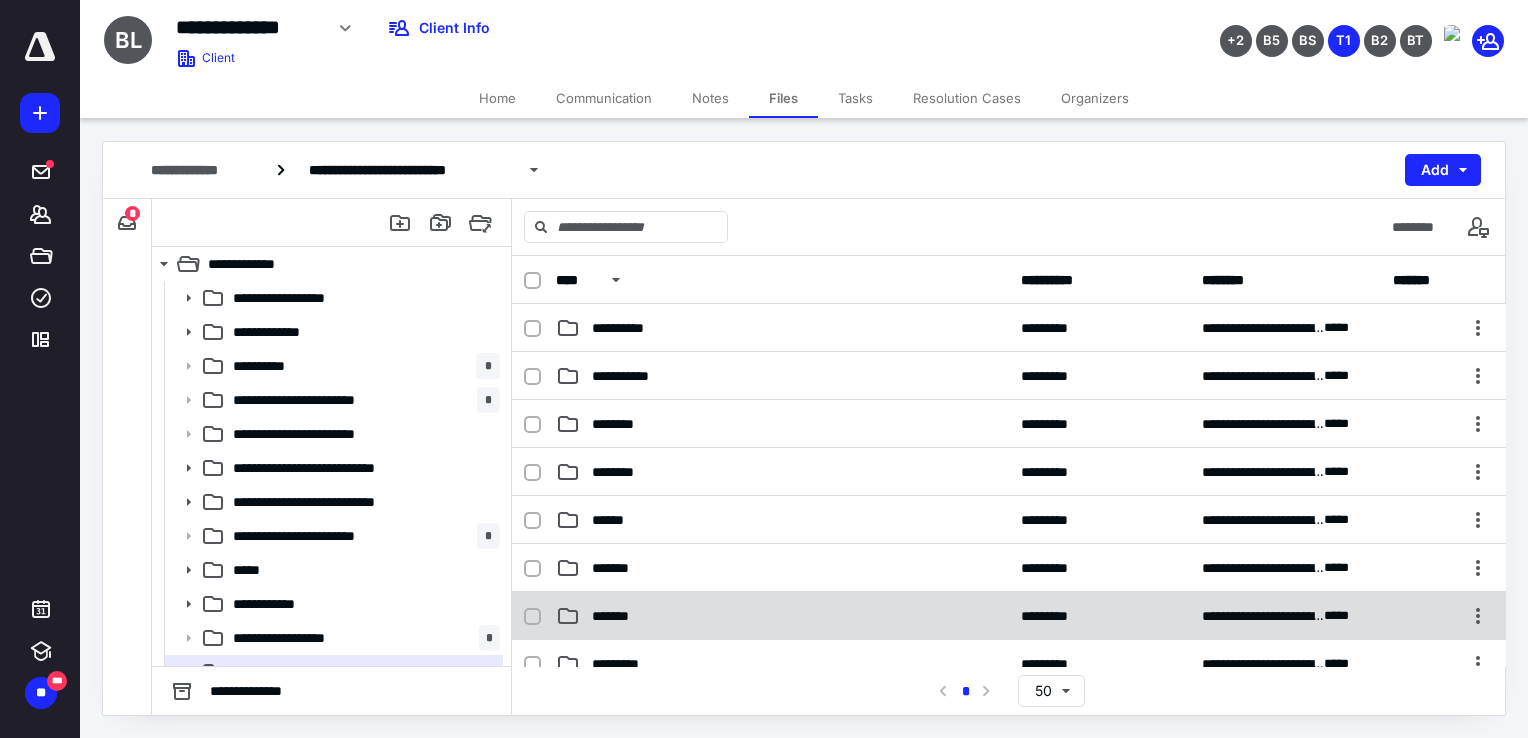scroll, scrollTop: 100, scrollLeft: 0, axis: vertical 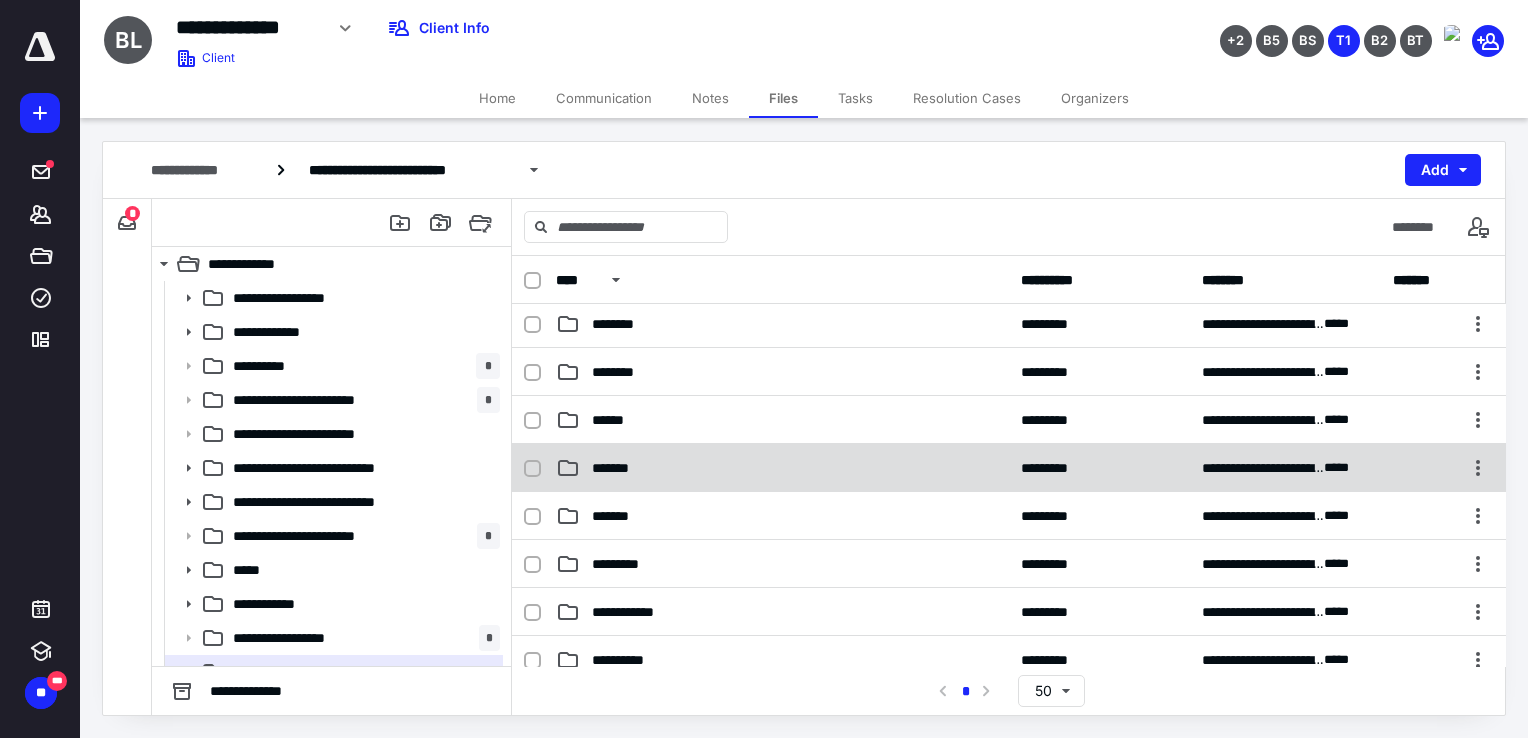 click on "*******" at bounding box center [782, 468] 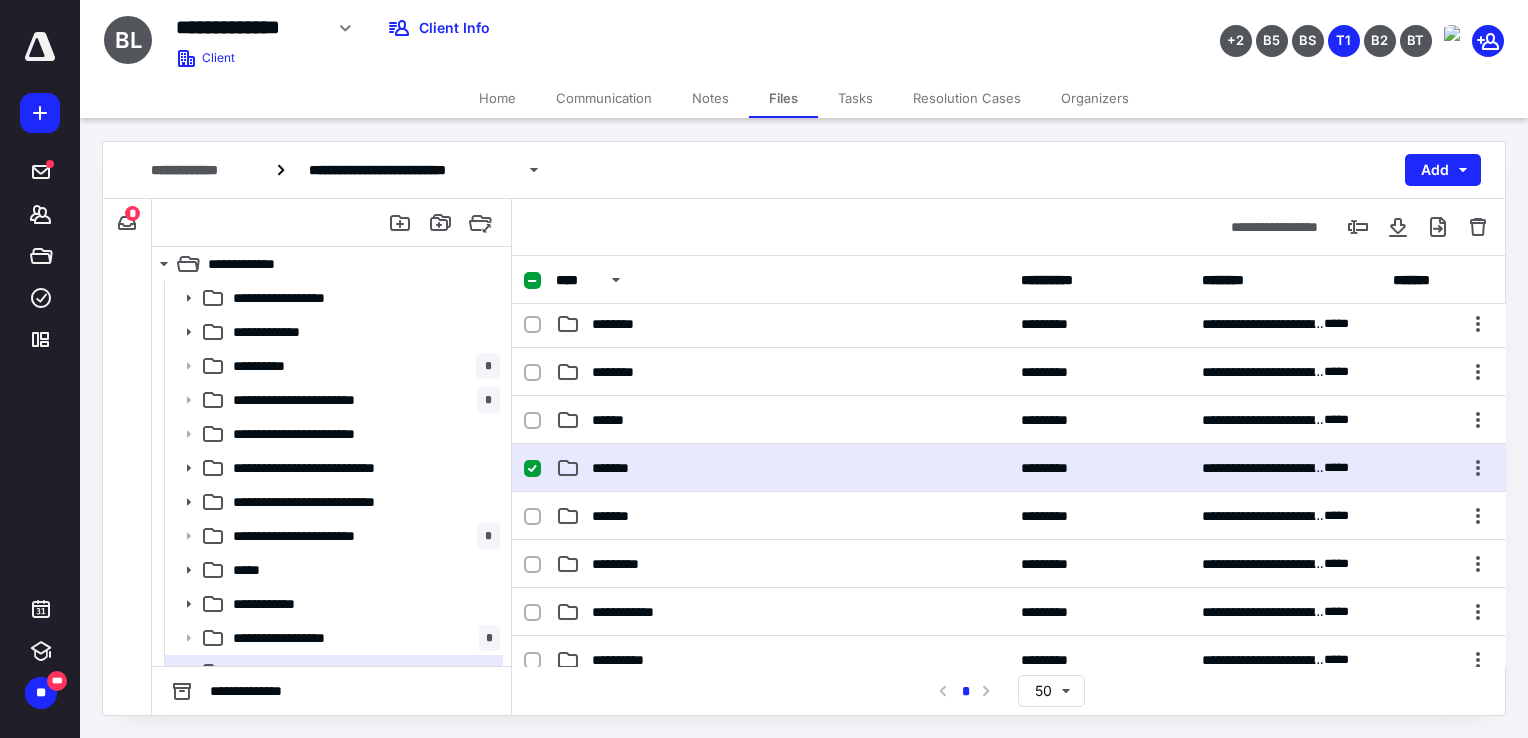click on "*******" at bounding box center (782, 468) 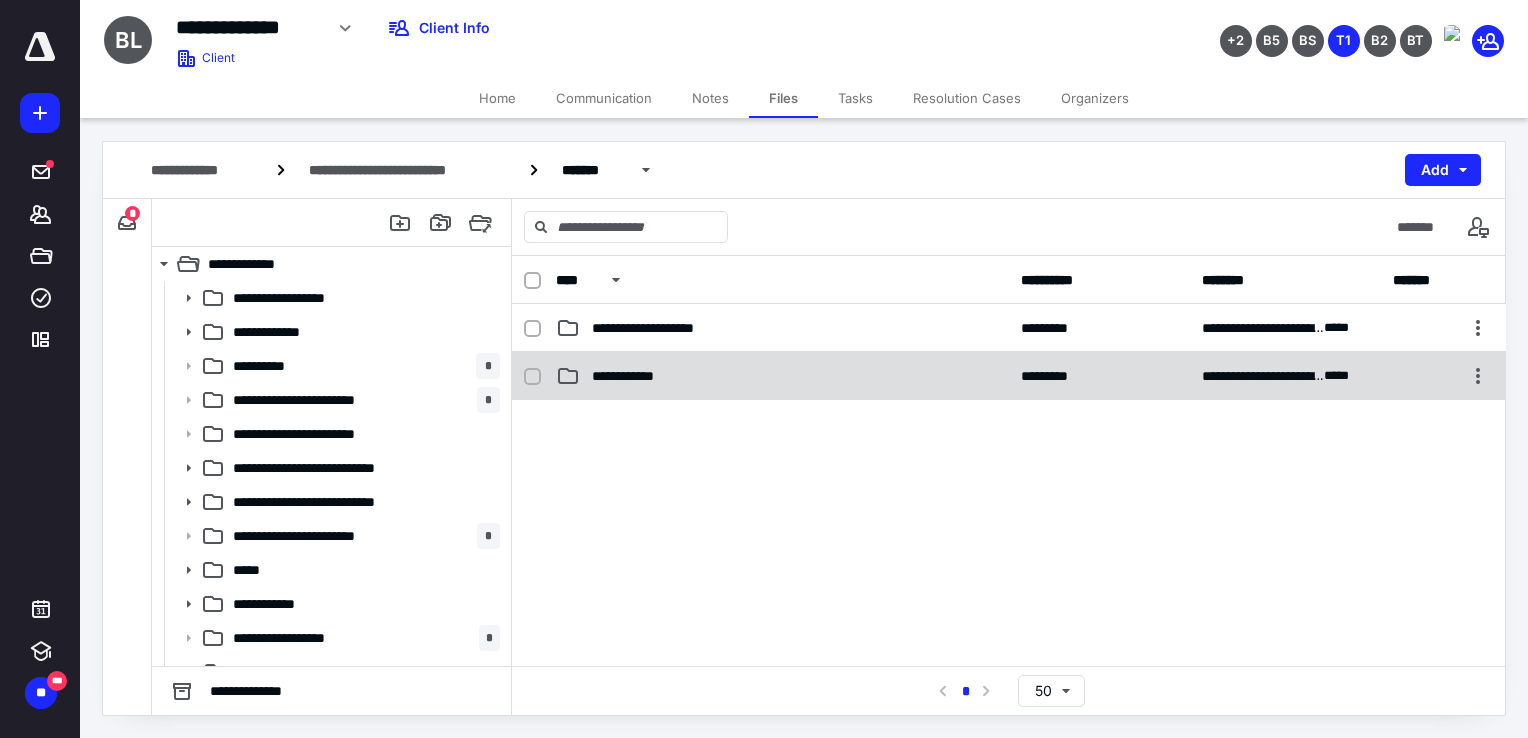 click on "**********" at bounding box center [634, 376] 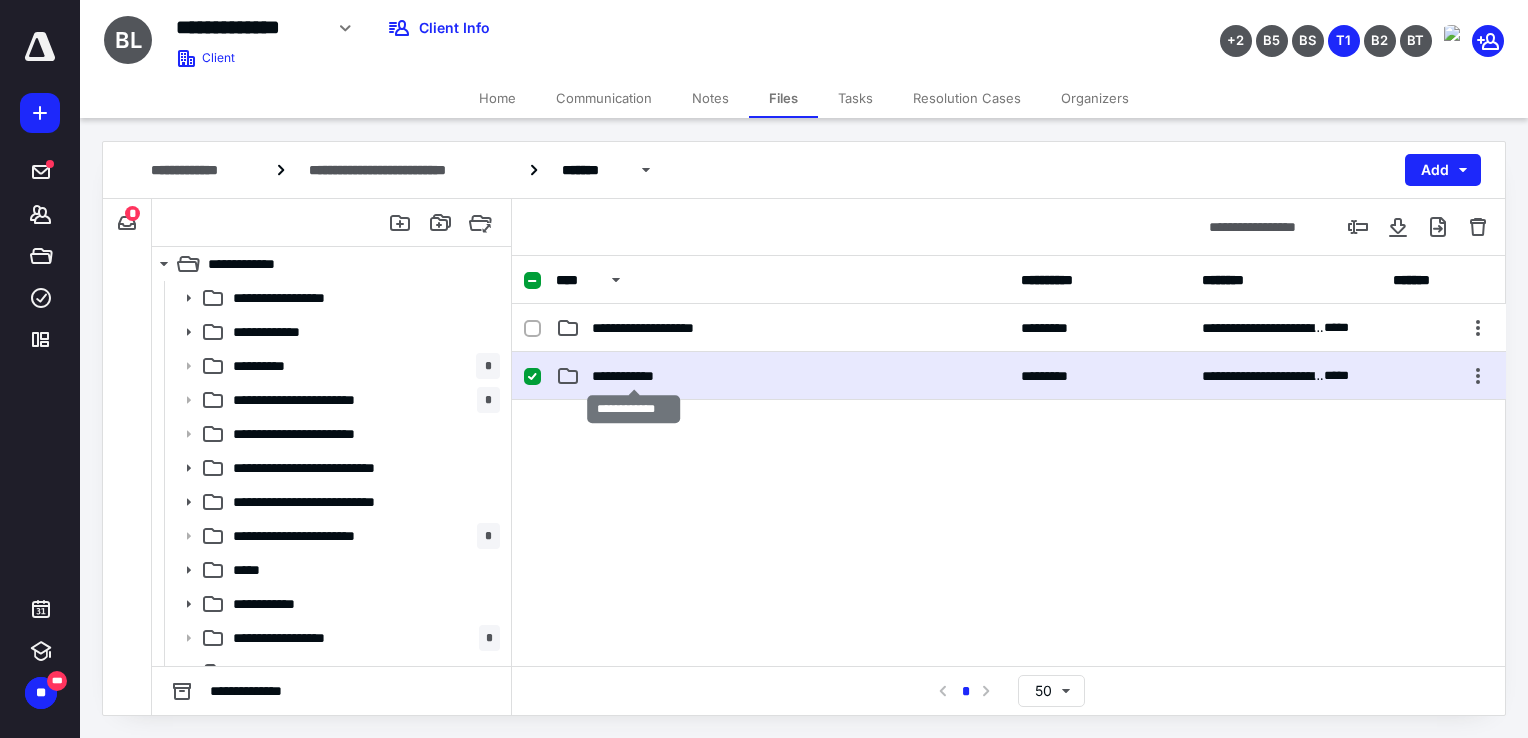 click on "**********" at bounding box center (634, 376) 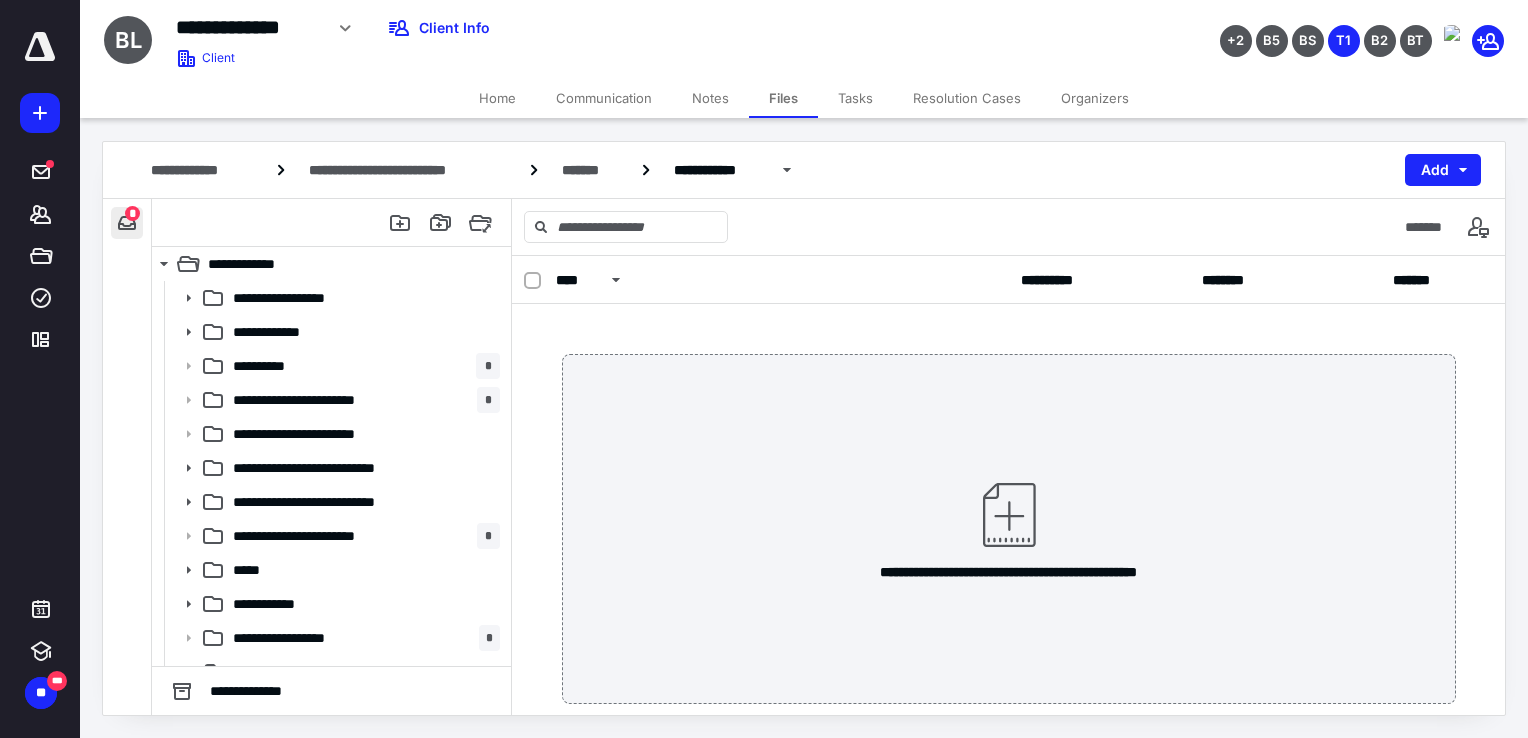 click at bounding box center [127, 223] 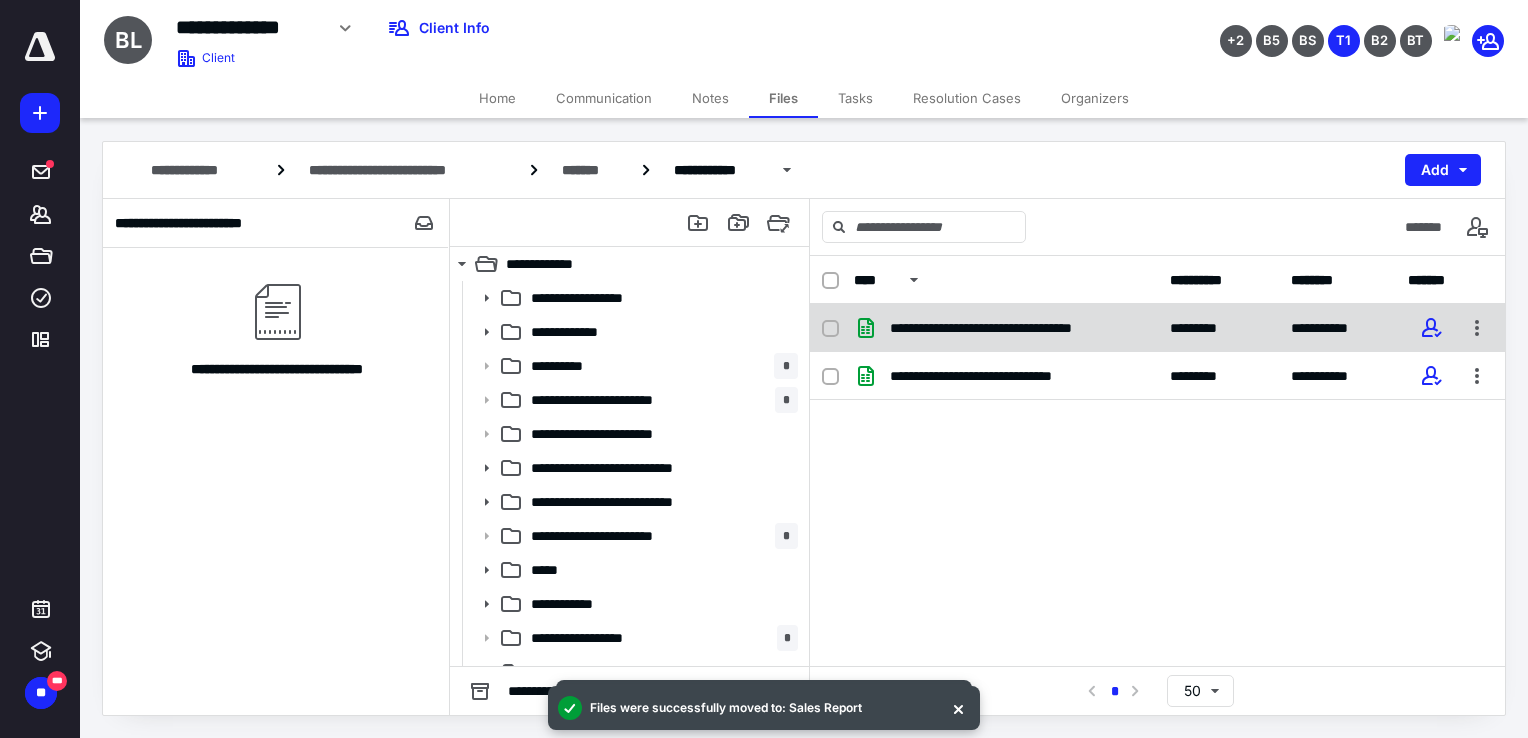 click on "**********" at bounding box center (1006, 328) 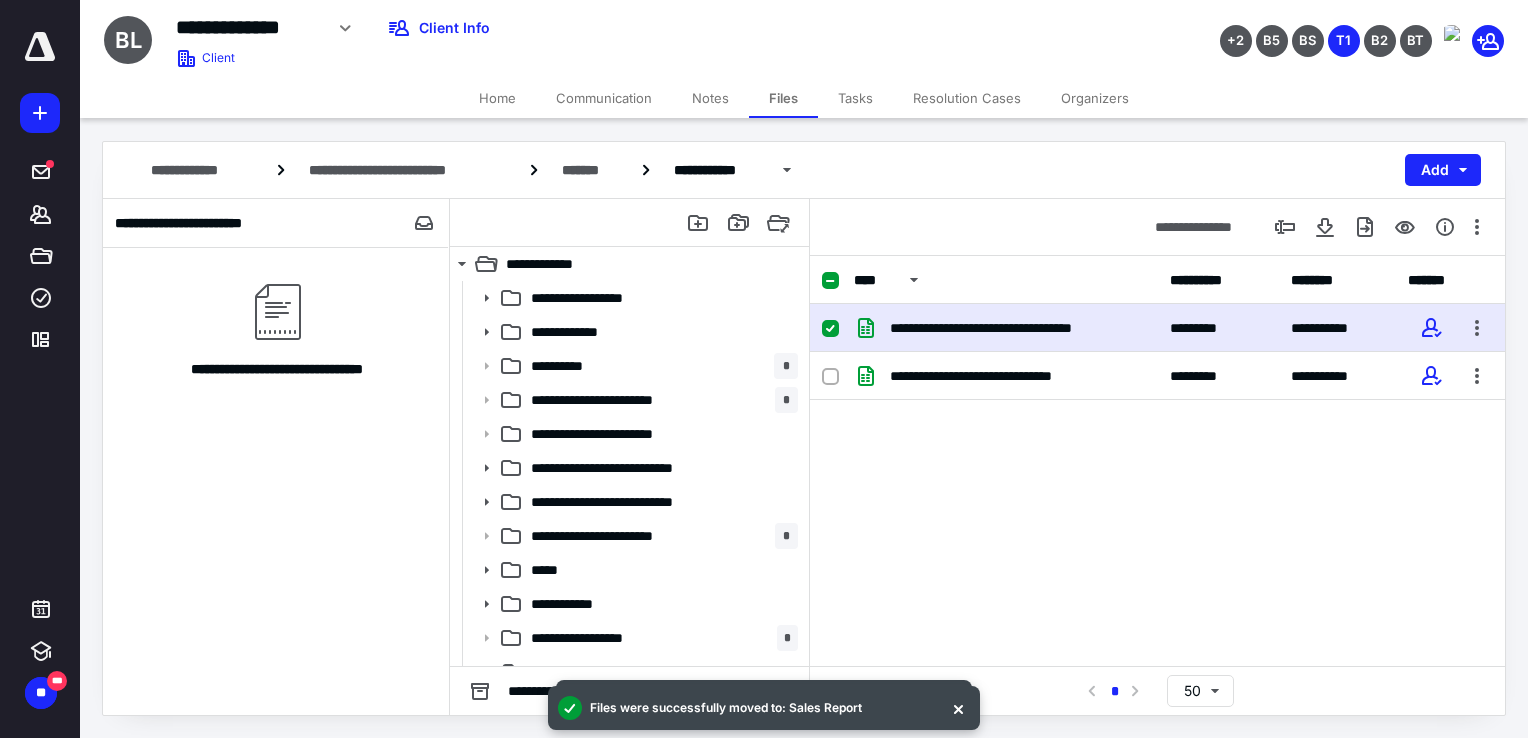 click on "**********" at bounding box center [1006, 328] 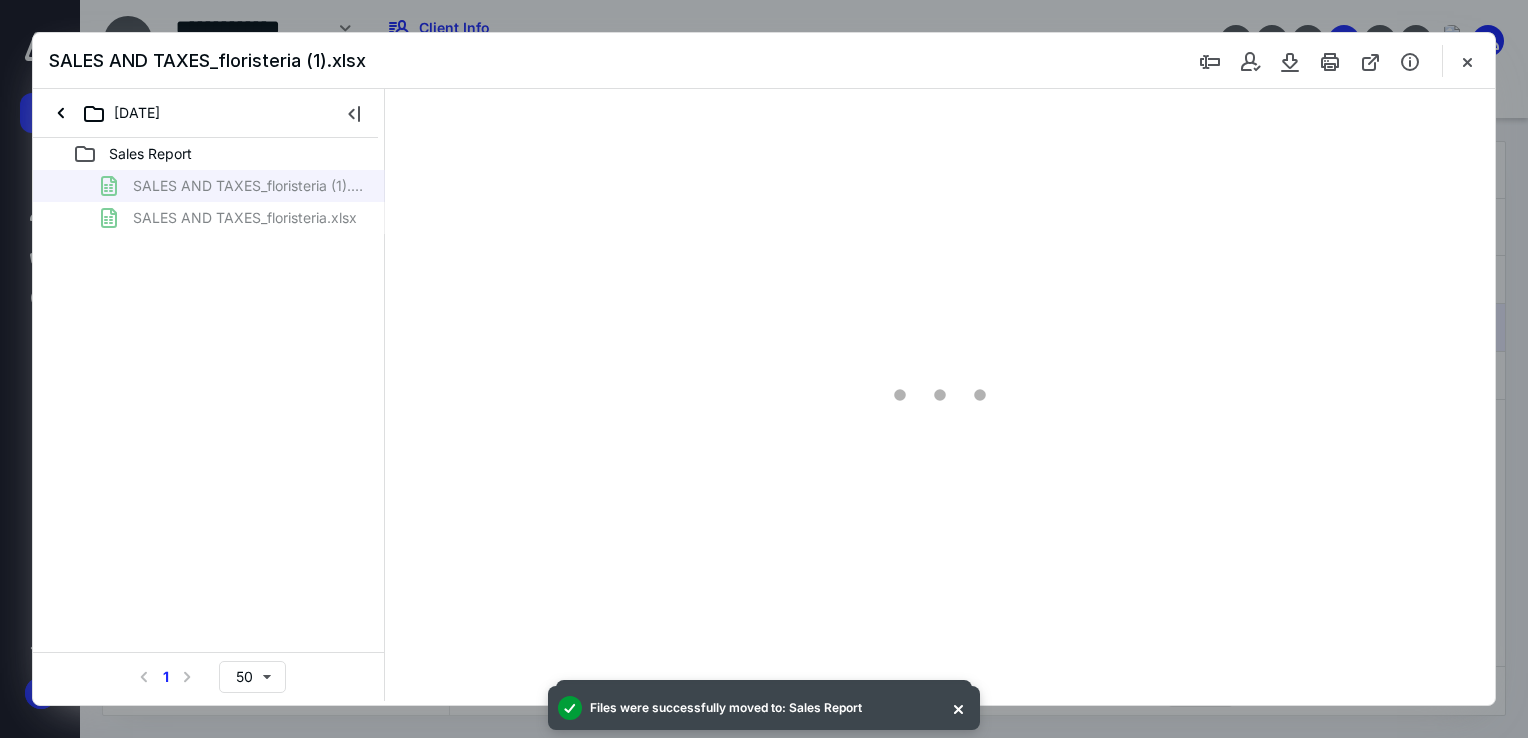 scroll, scrollTop: 0, scrollLeft: 0, axis: both 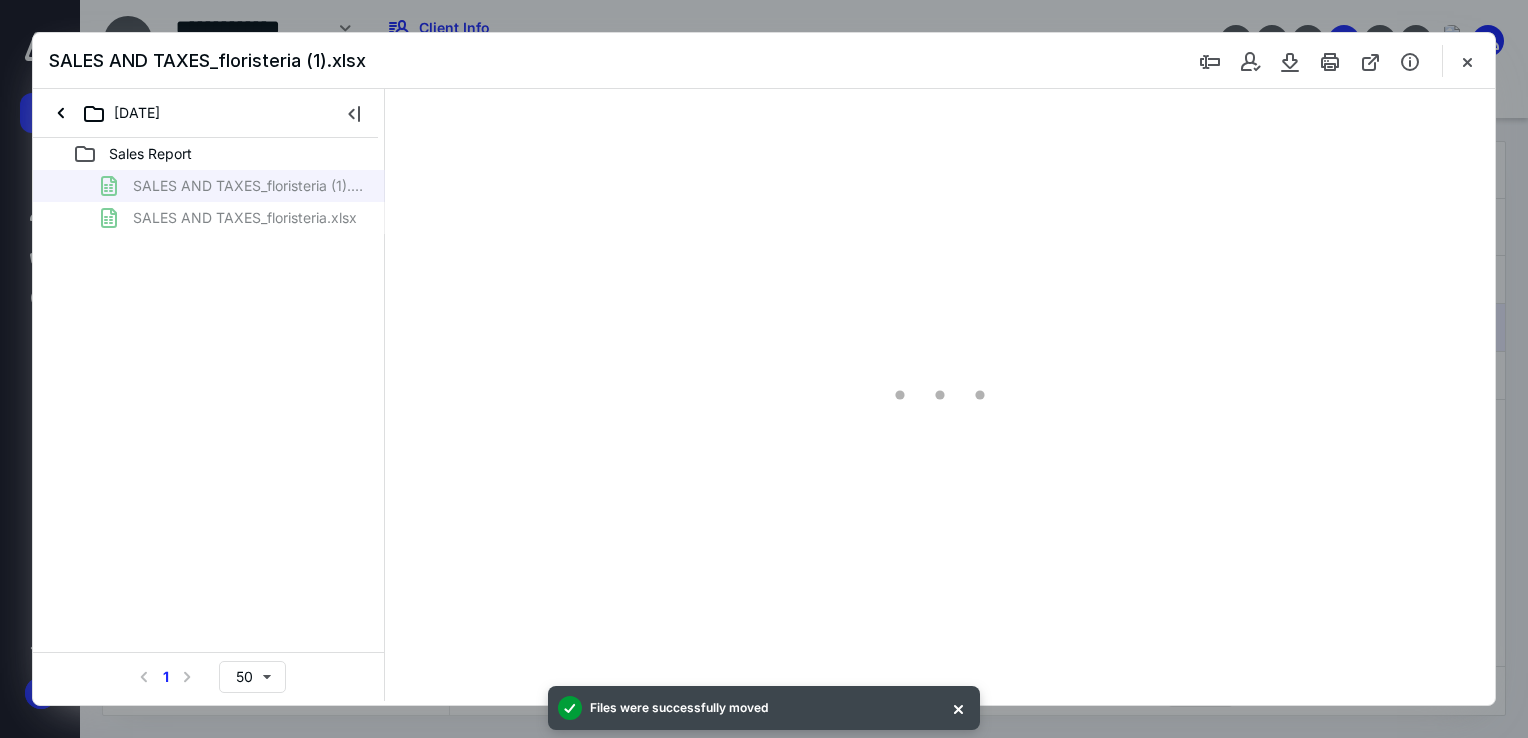 type on "17" 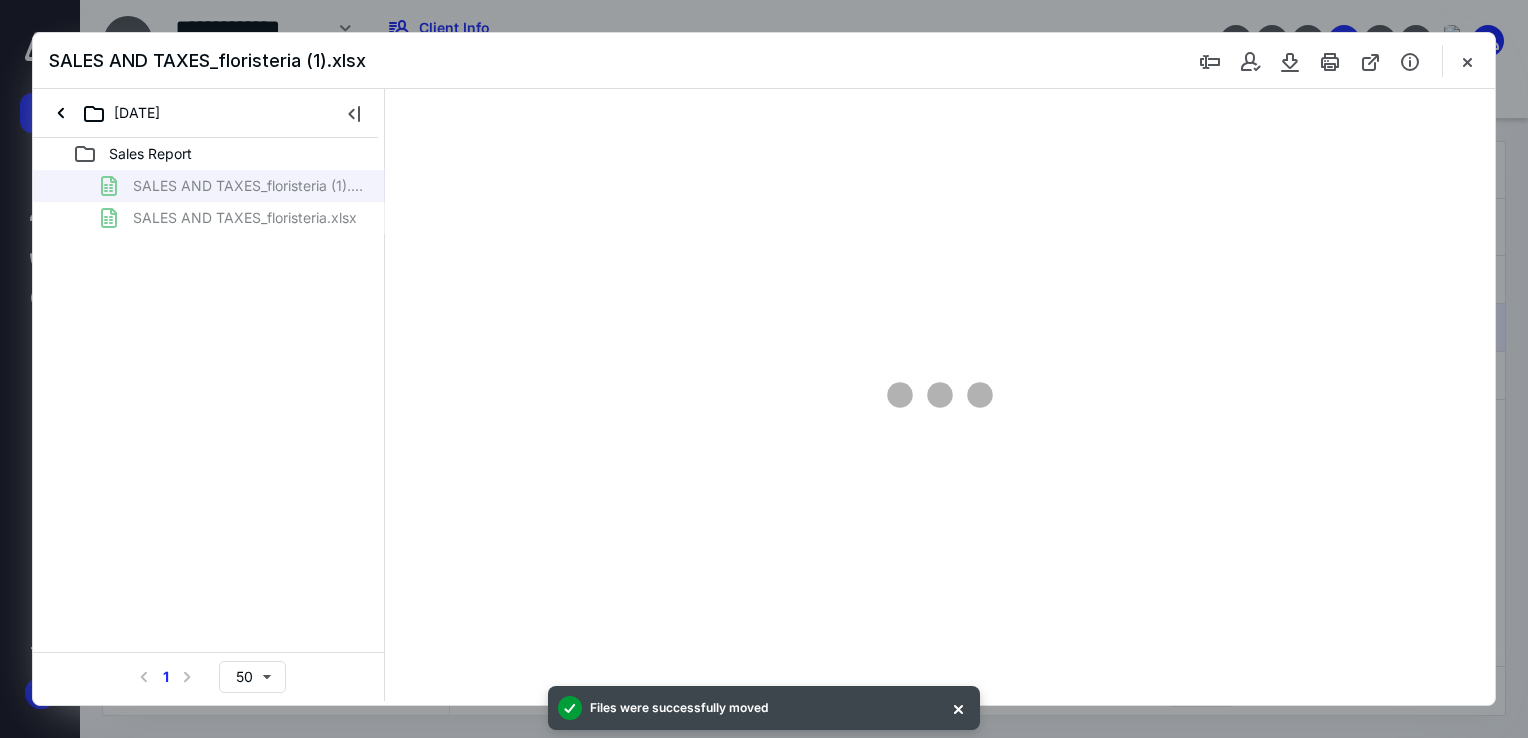 type on "*" 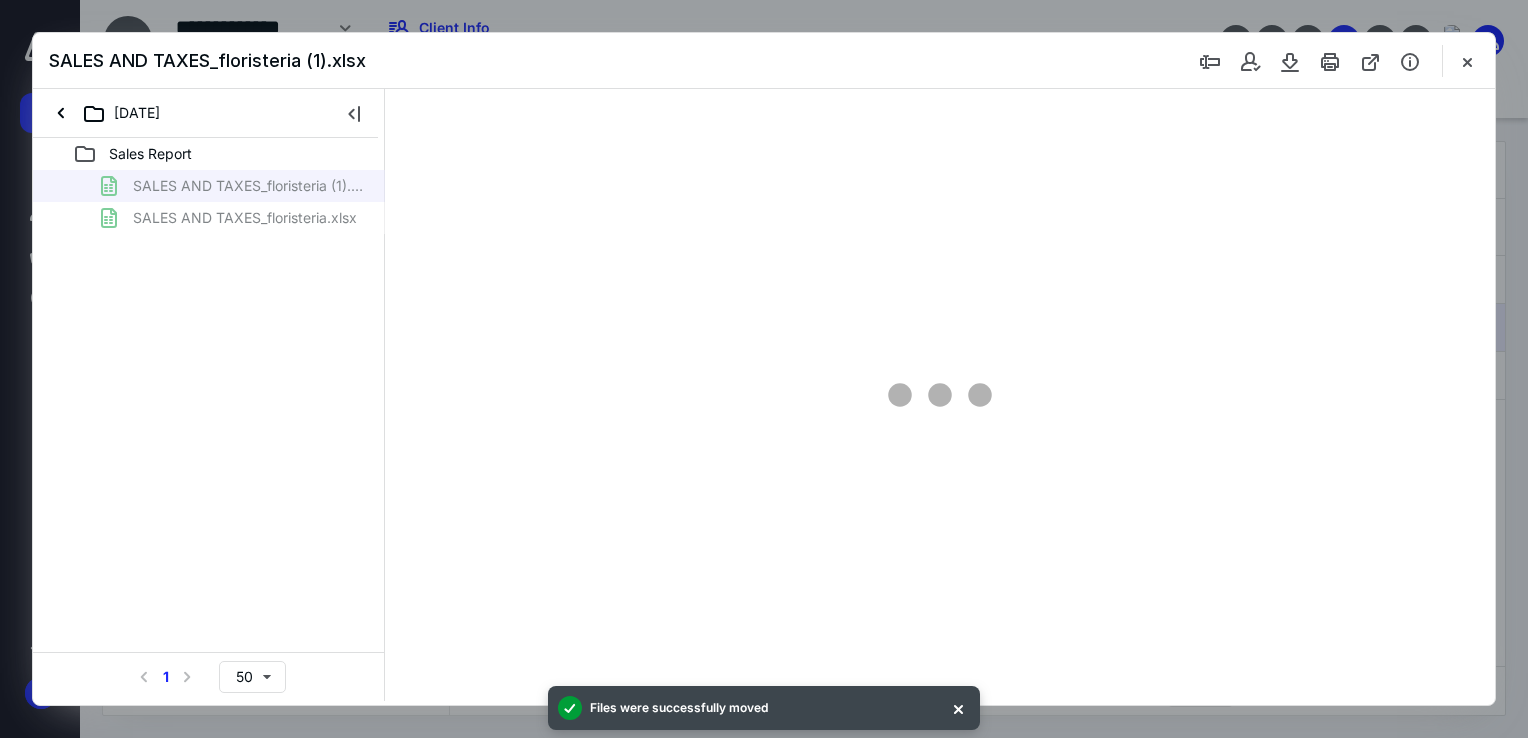scroll, scrollTop: 36, scrollLeft: 0, axis: vertical 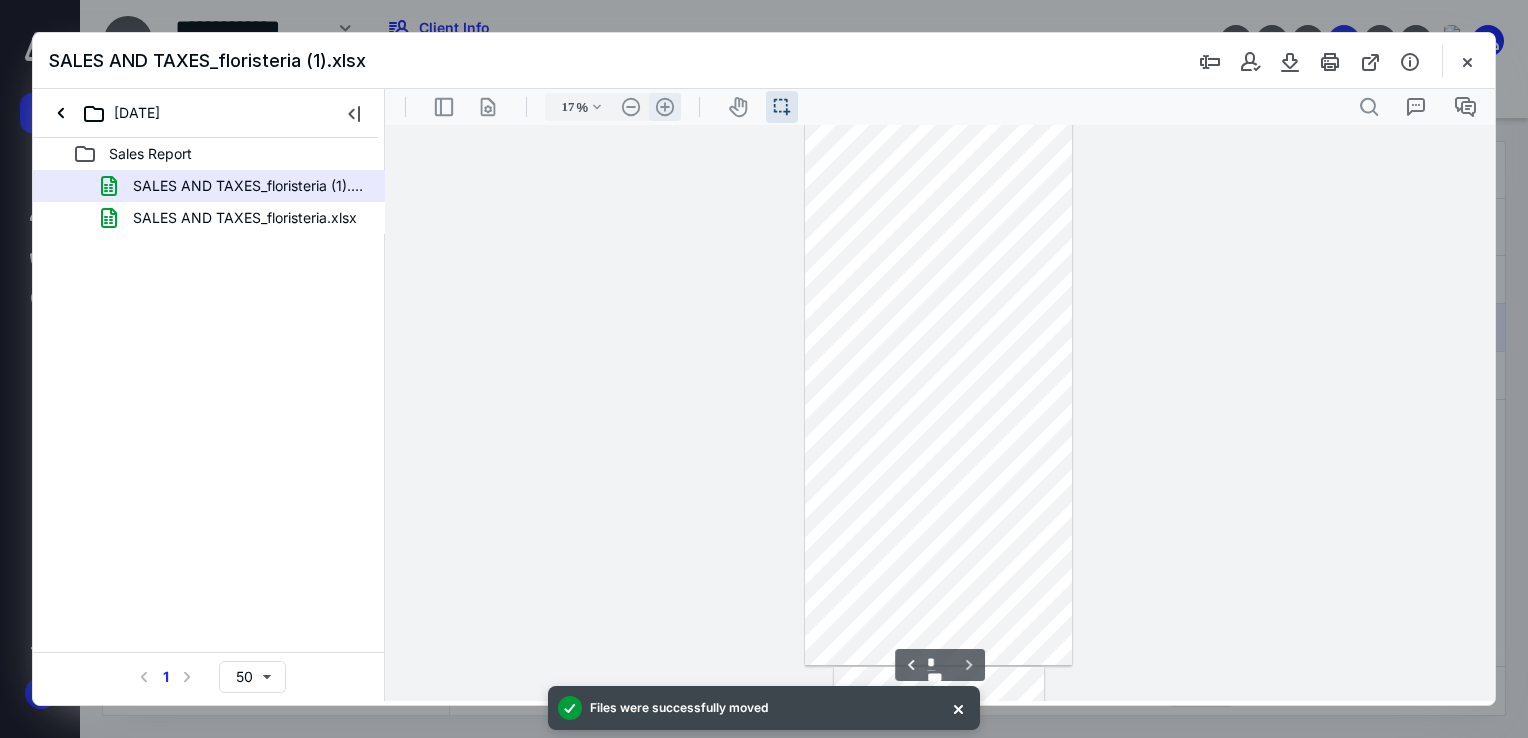 click on ".cls-1{fill:#abb0c4;} icon - header - zoom - in - line" at bounding box center [665, 107] 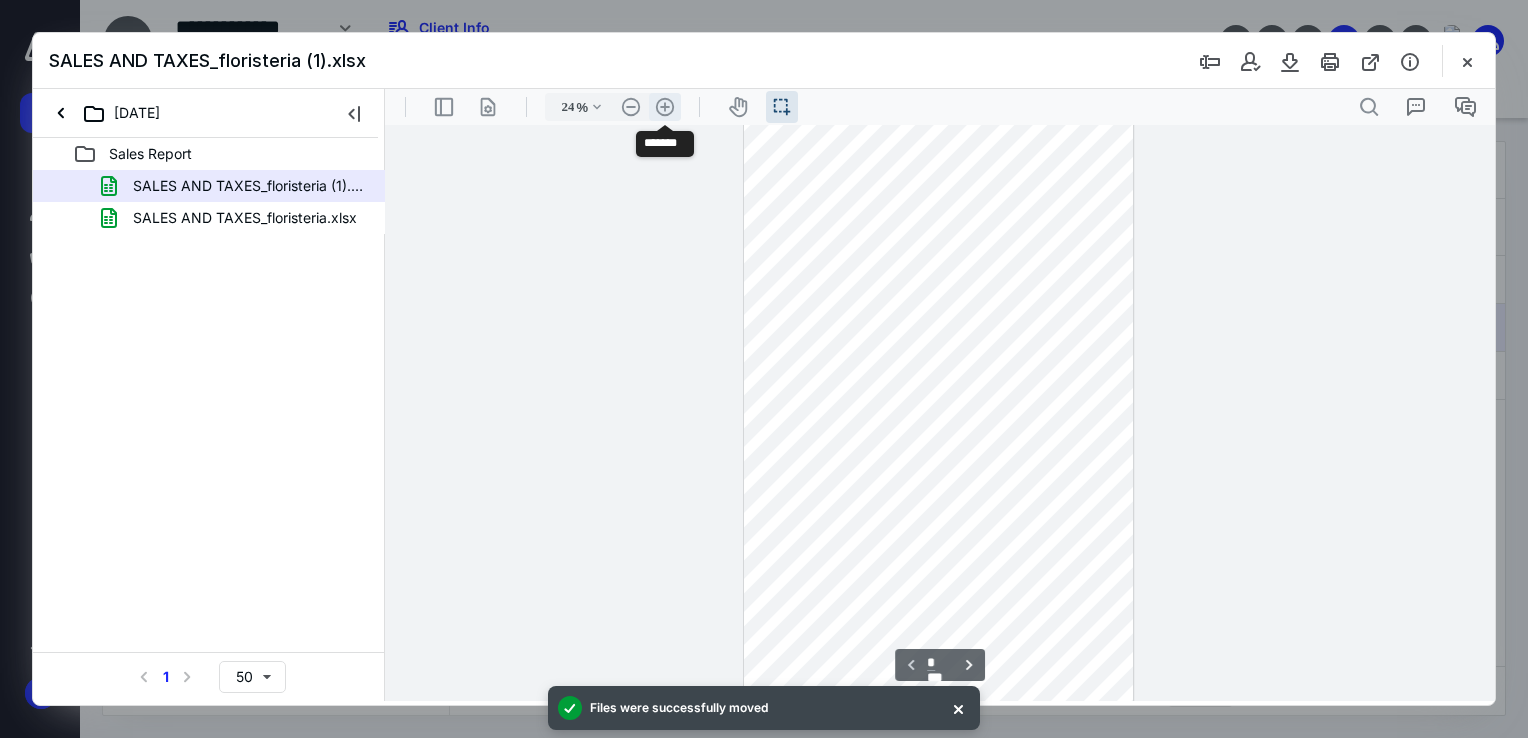 click on ".cls-1{fill:#abb0c4;} icon - header - zoom - in - line" at bounding box center (665, 107) 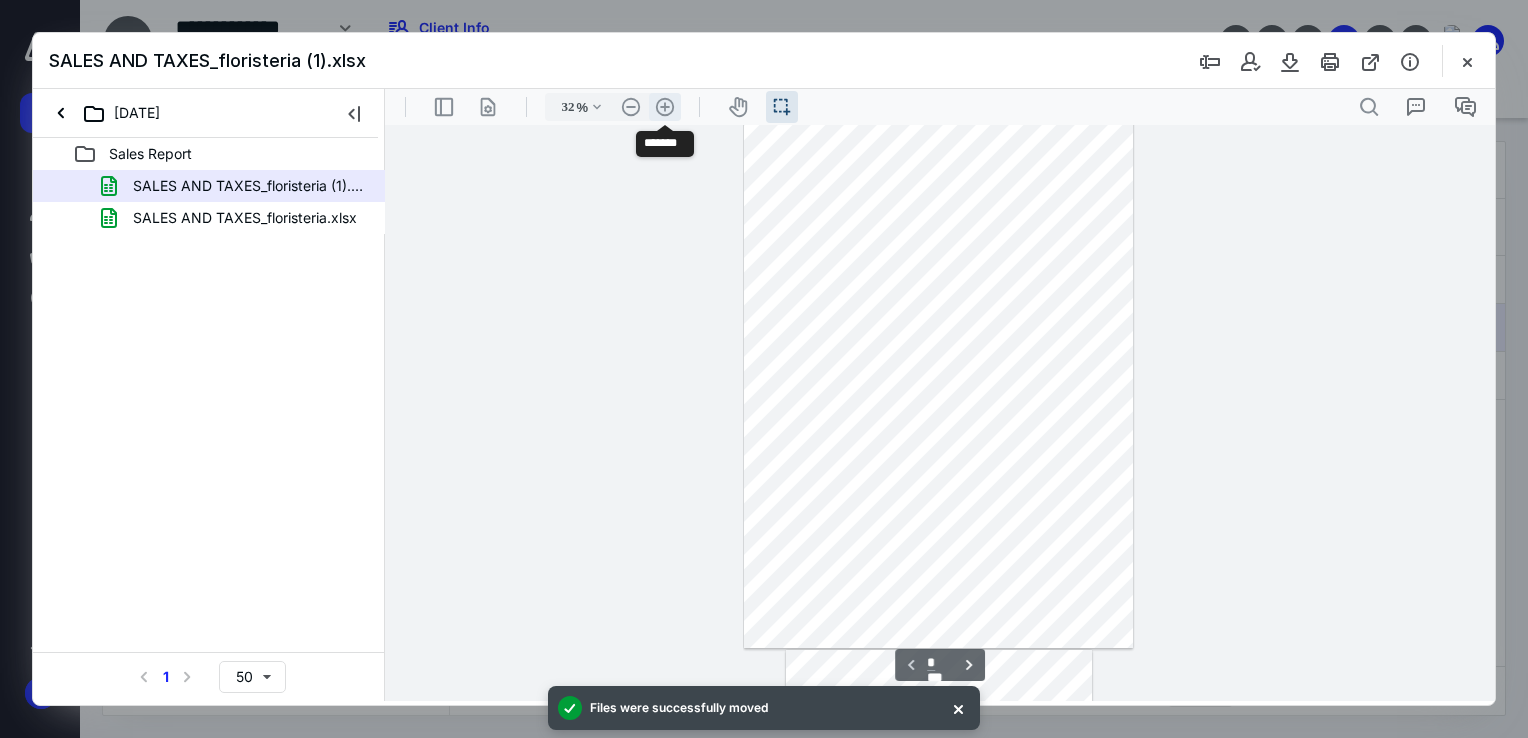 click on ".cls-1{fill:#abb0c4;} icon - header - zoom - in - line" at bounding box center [665, 107] 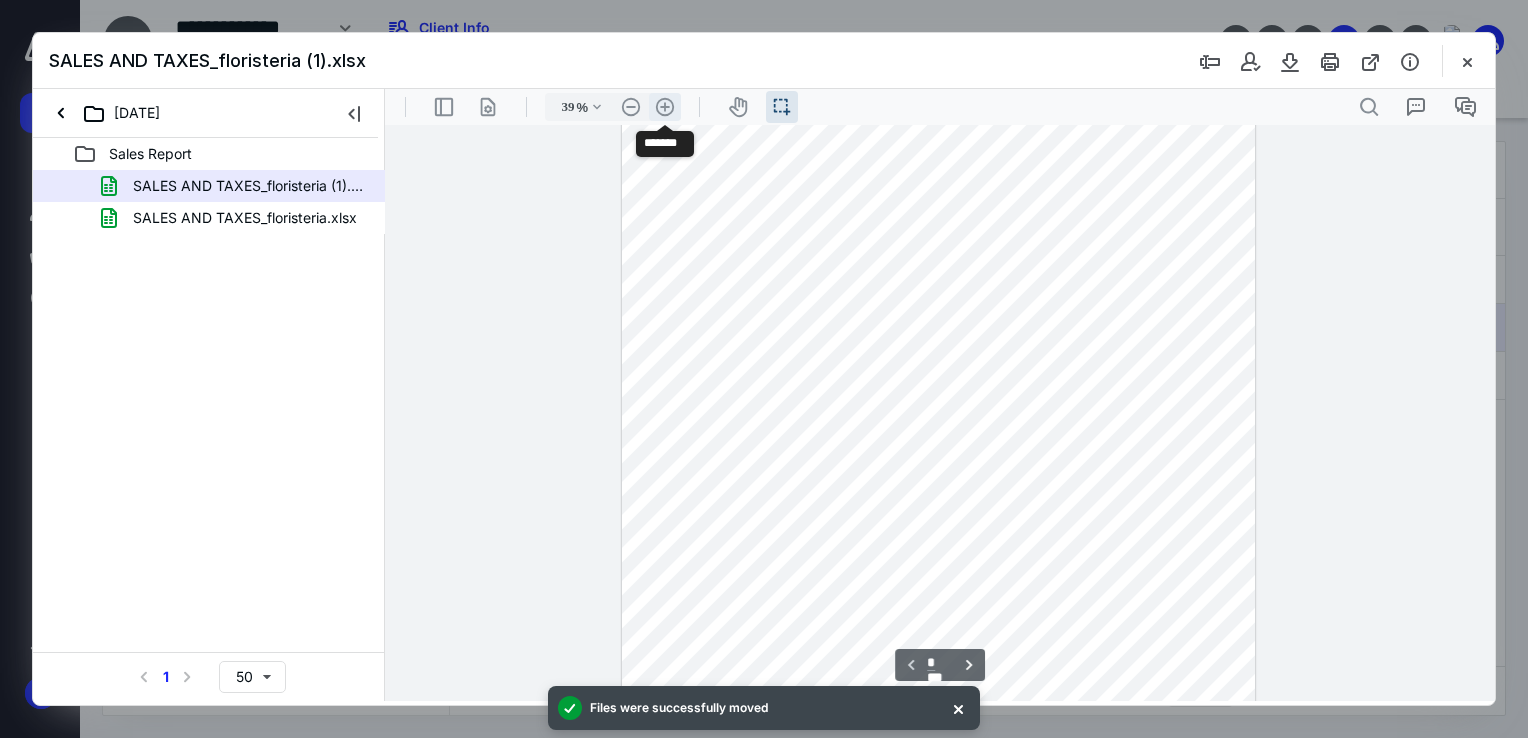 click on ".cls-1{fill:#abb0c4;} icon - header - zoom - in - line" at bounding box center (665, 107) 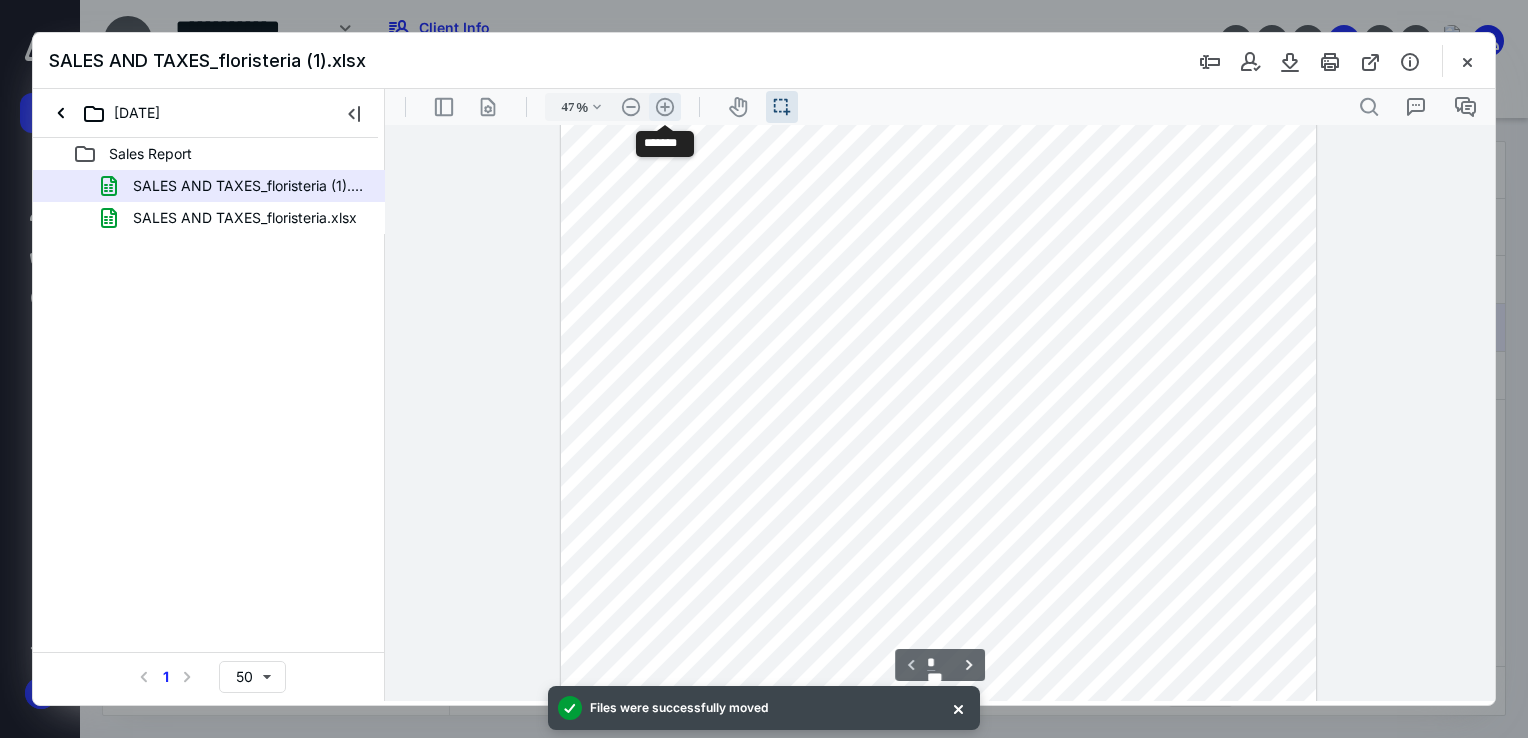 click on ".cls-1{fill:#abb0c4;} icon - header - zoom - in - line" at bounding box center (665, 107) 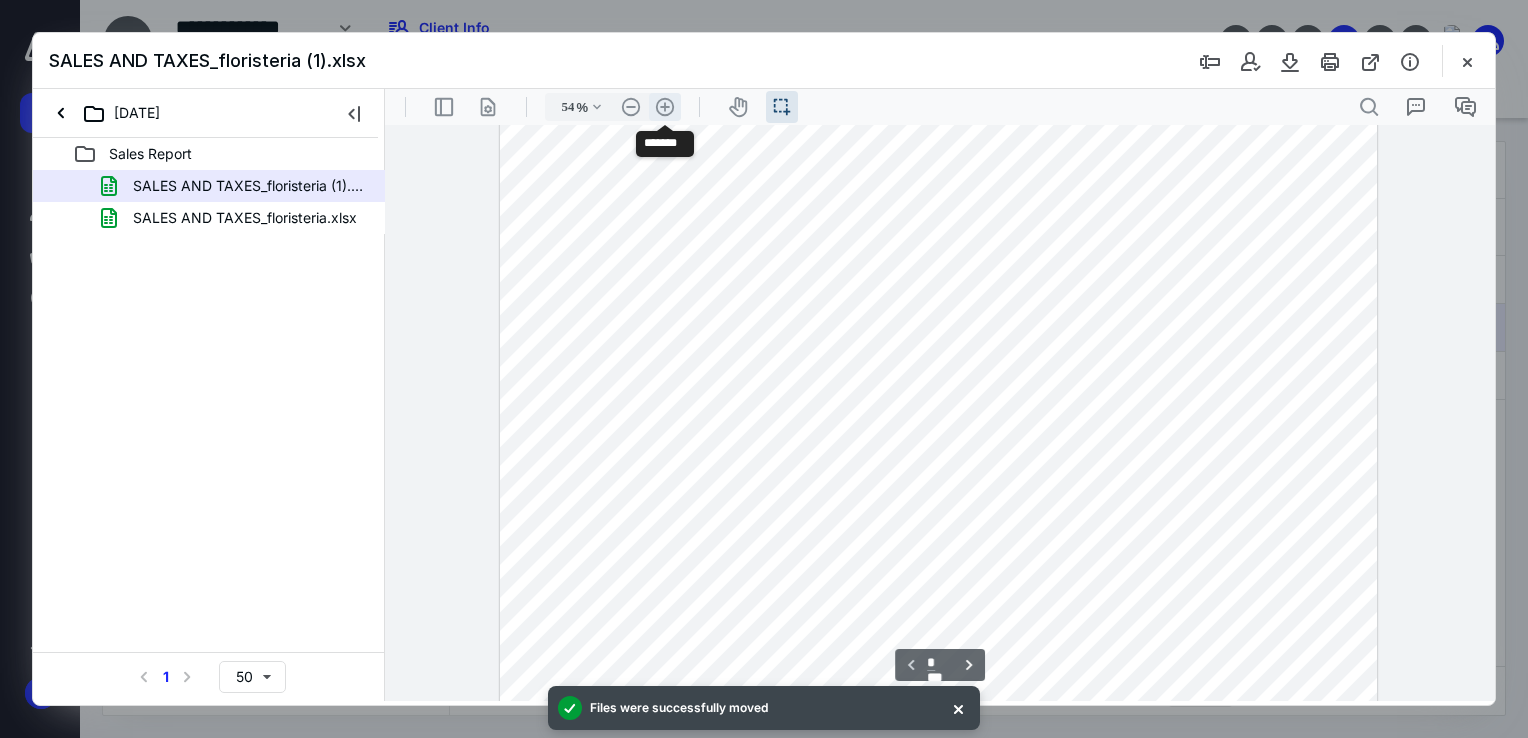 click on ".cls-1{fill:#abb0c4;} icon - header - zoom - in - line" at bounding box center [665, 107] 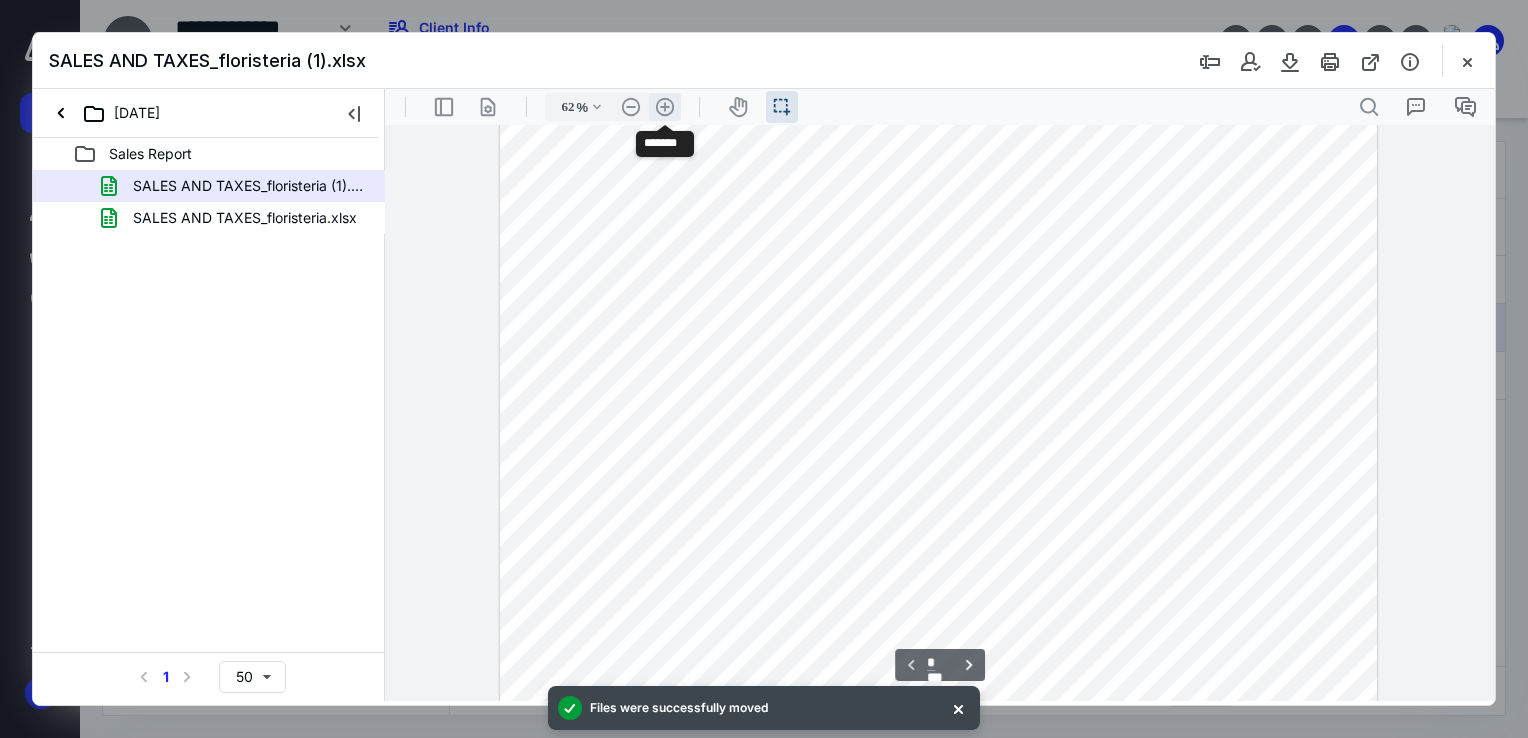 scroll, scrollTop: 876, scrollLeft: 0, axis: vertical 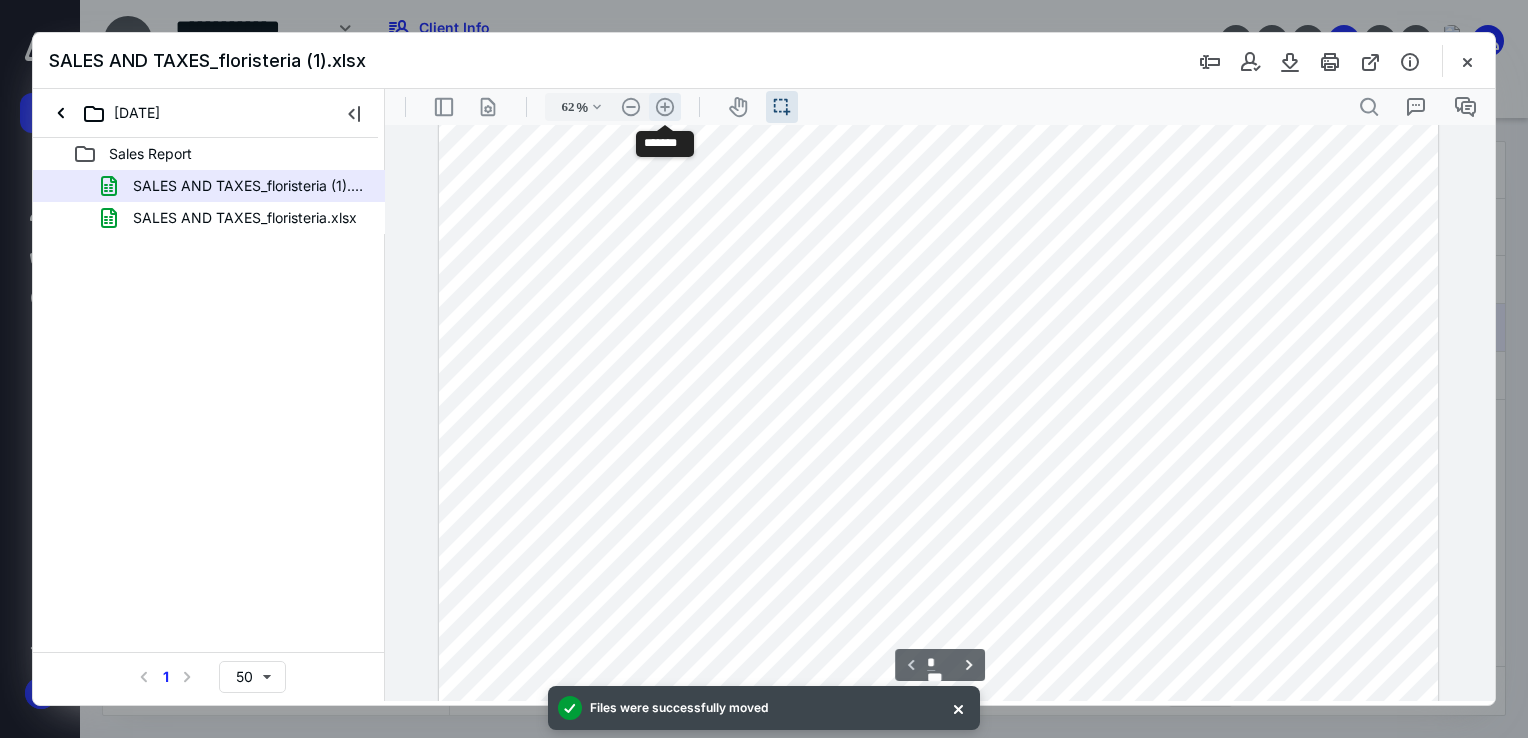 click on ".cls-1{fill:#abb0c4;} icon - header - zoom - in - line" at bounding box center [665, 107] 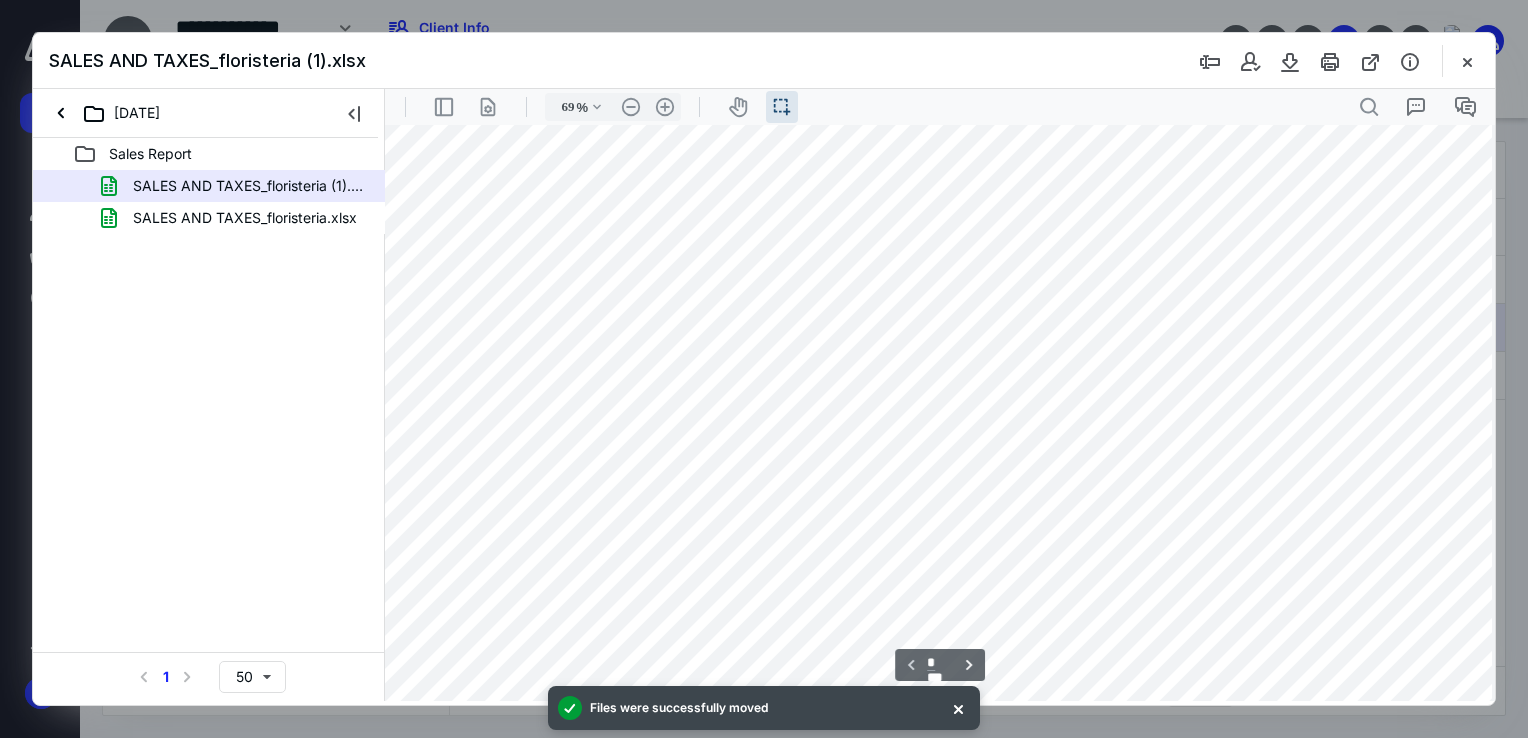 type on "*" 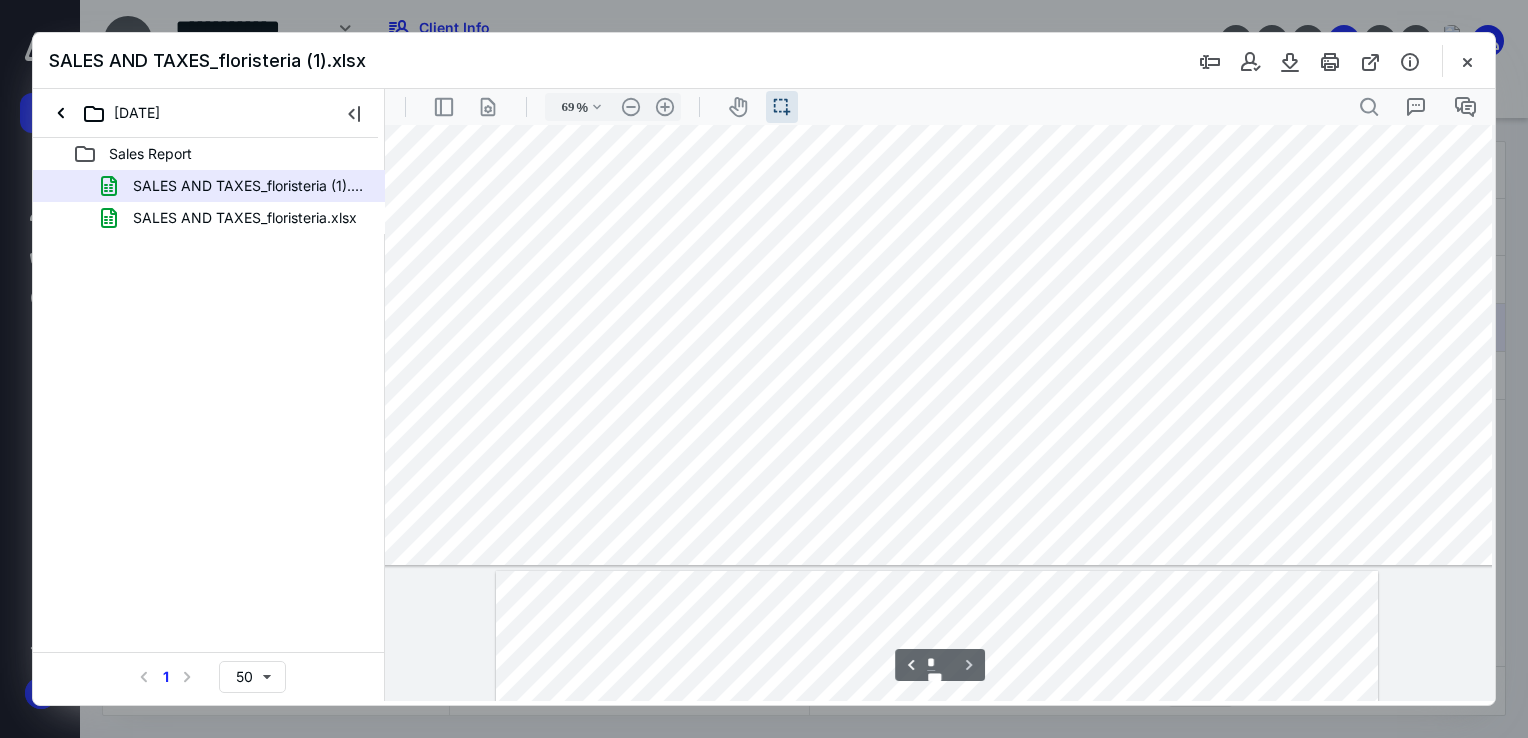 scroll, scrollTop: 2004, scrollLeft: 12, axis: both 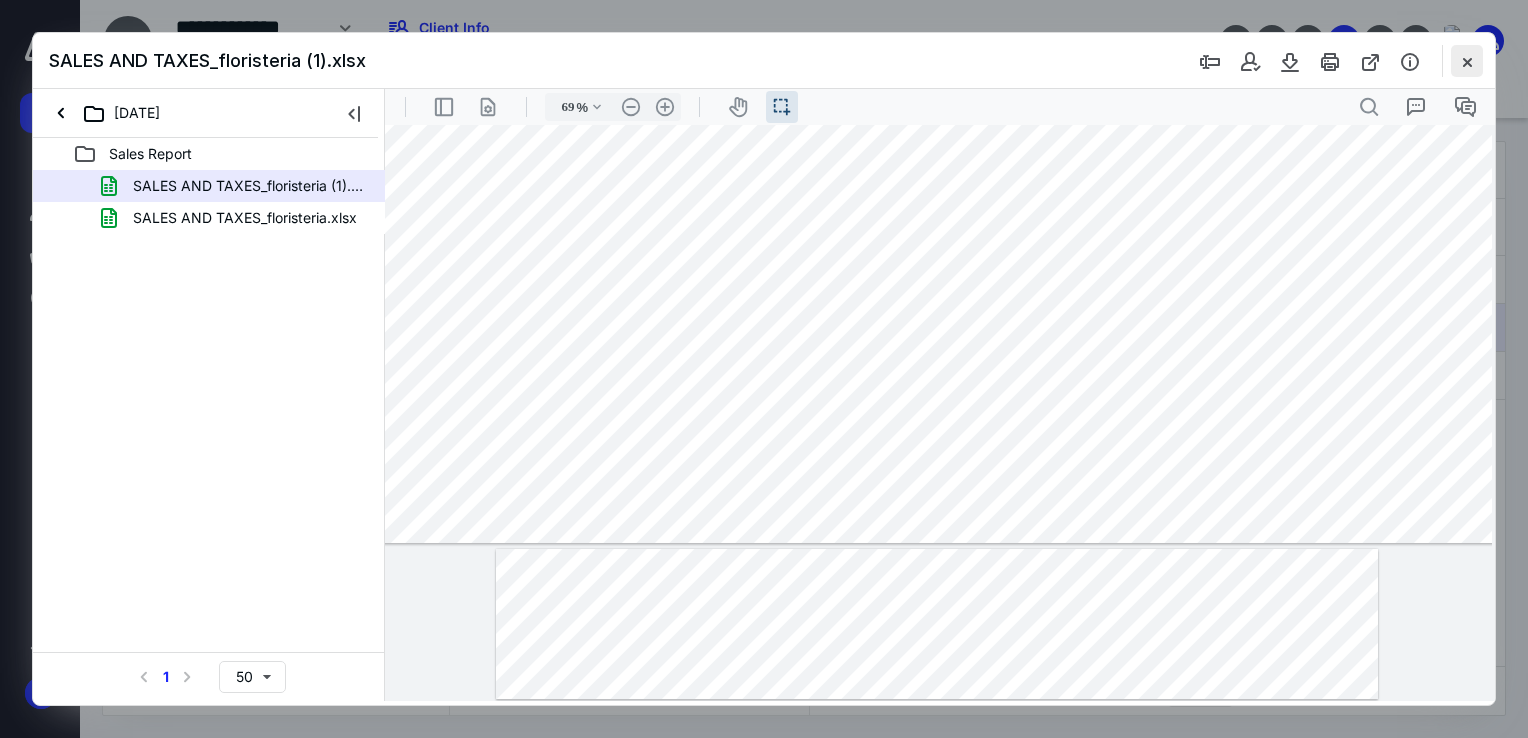click at bounding box center (1467, 61) 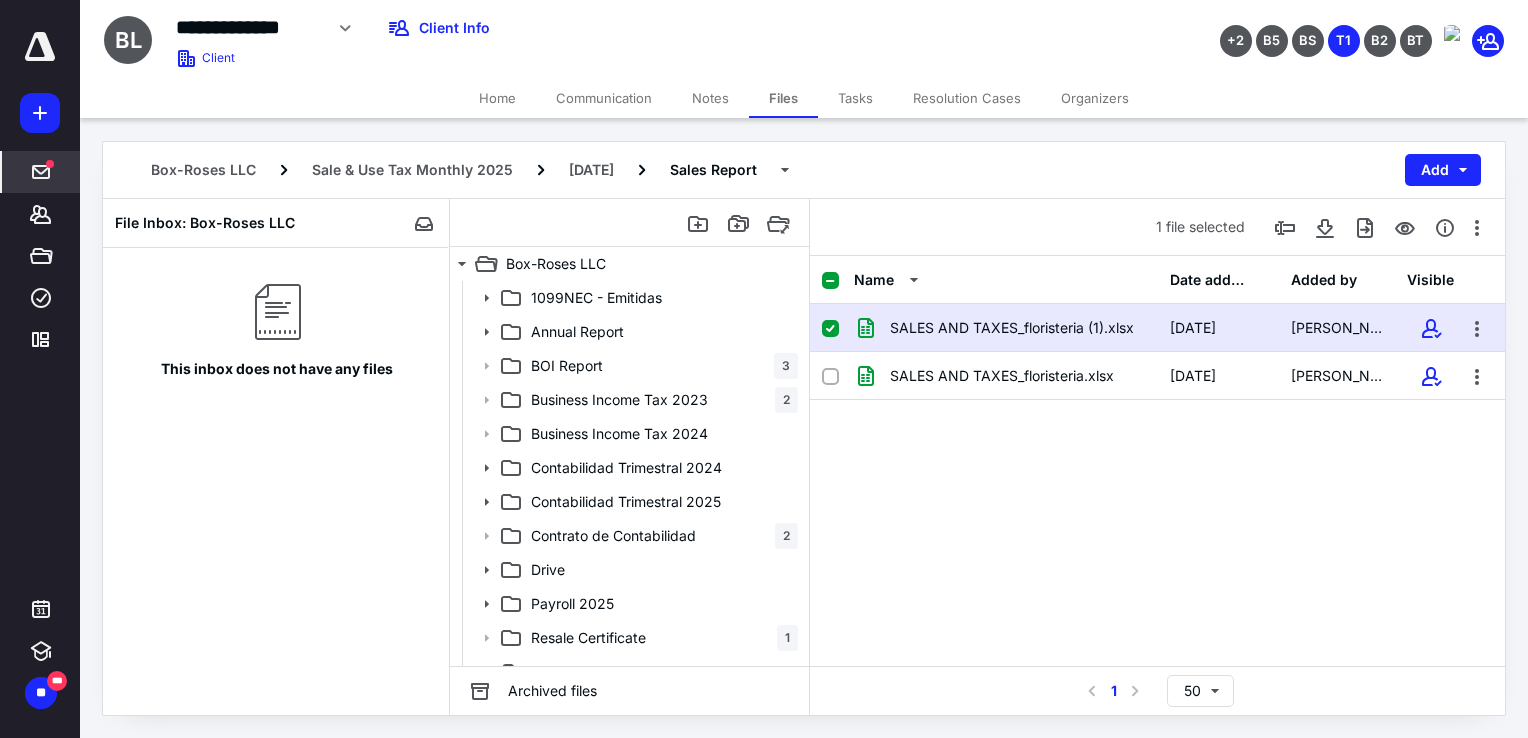 click 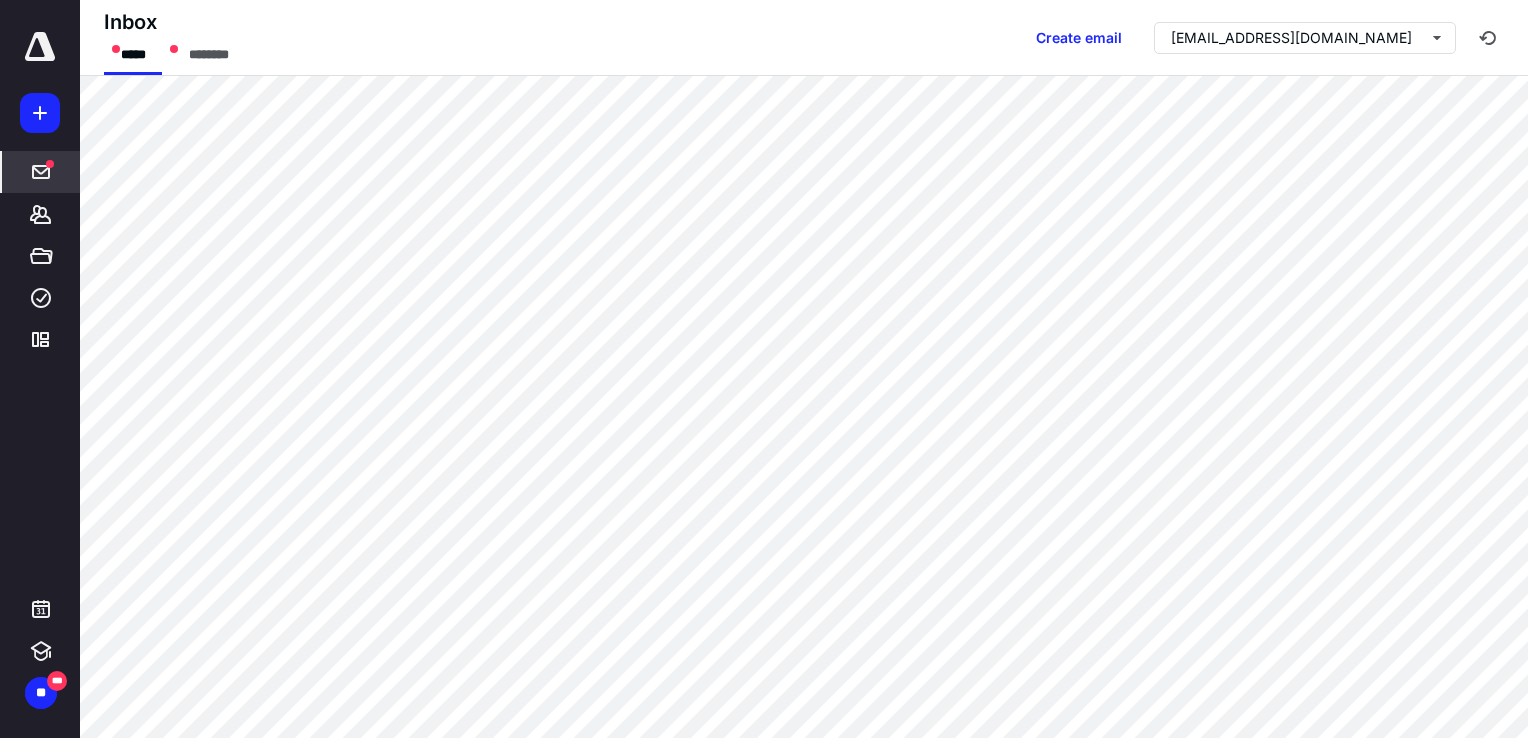 click on "***** ******* ***** **** *********" at bounding box center (40, 196) 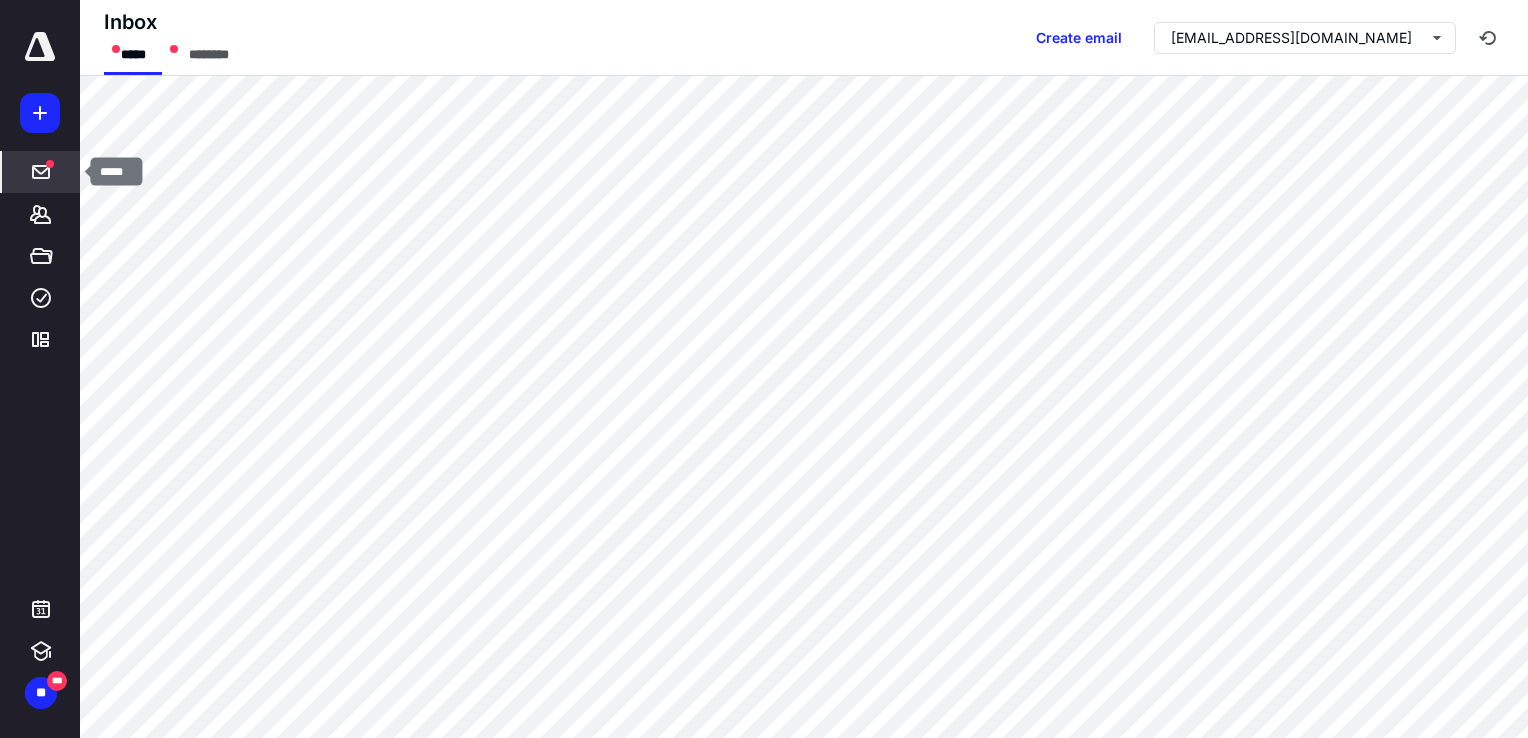 click 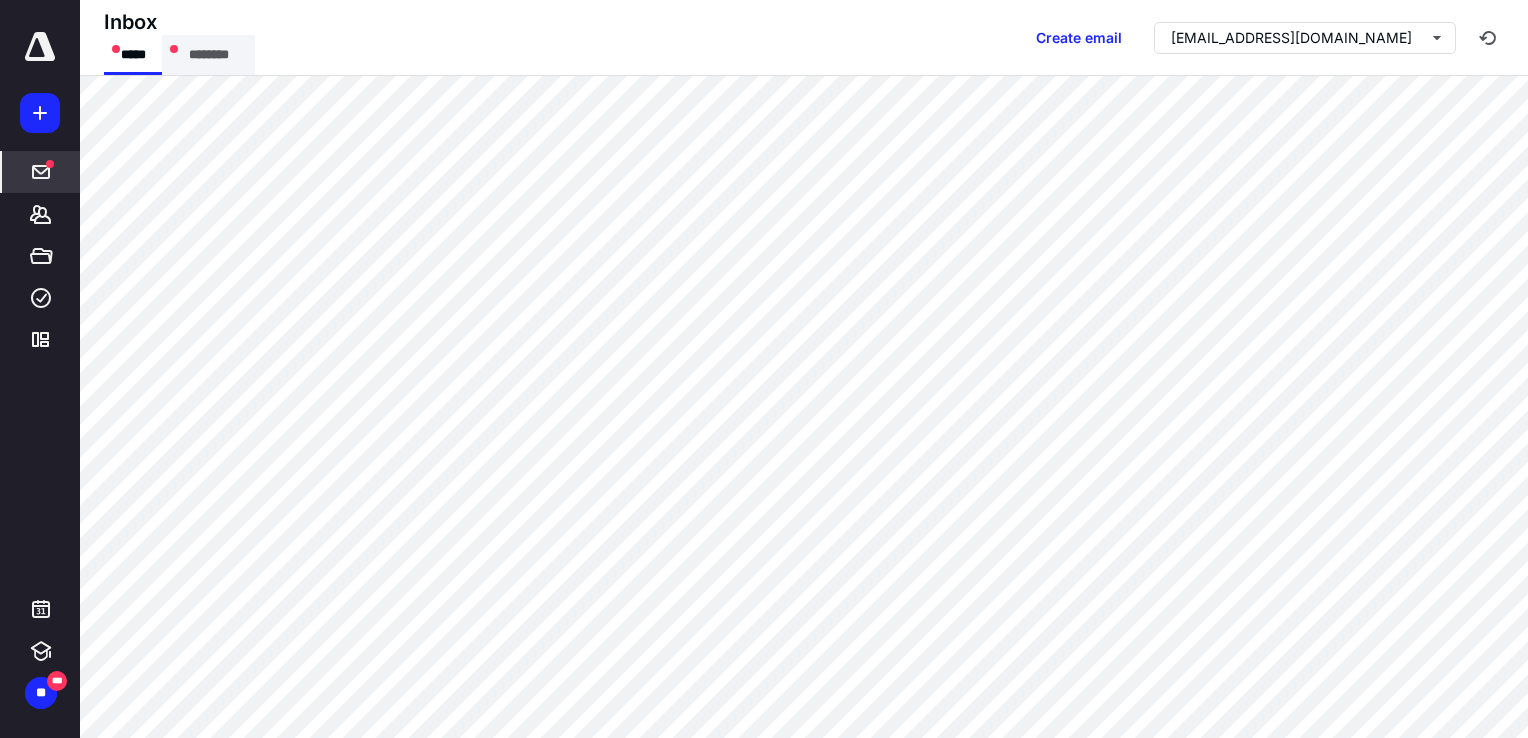 click on "********" at bounding box center [208, 55] 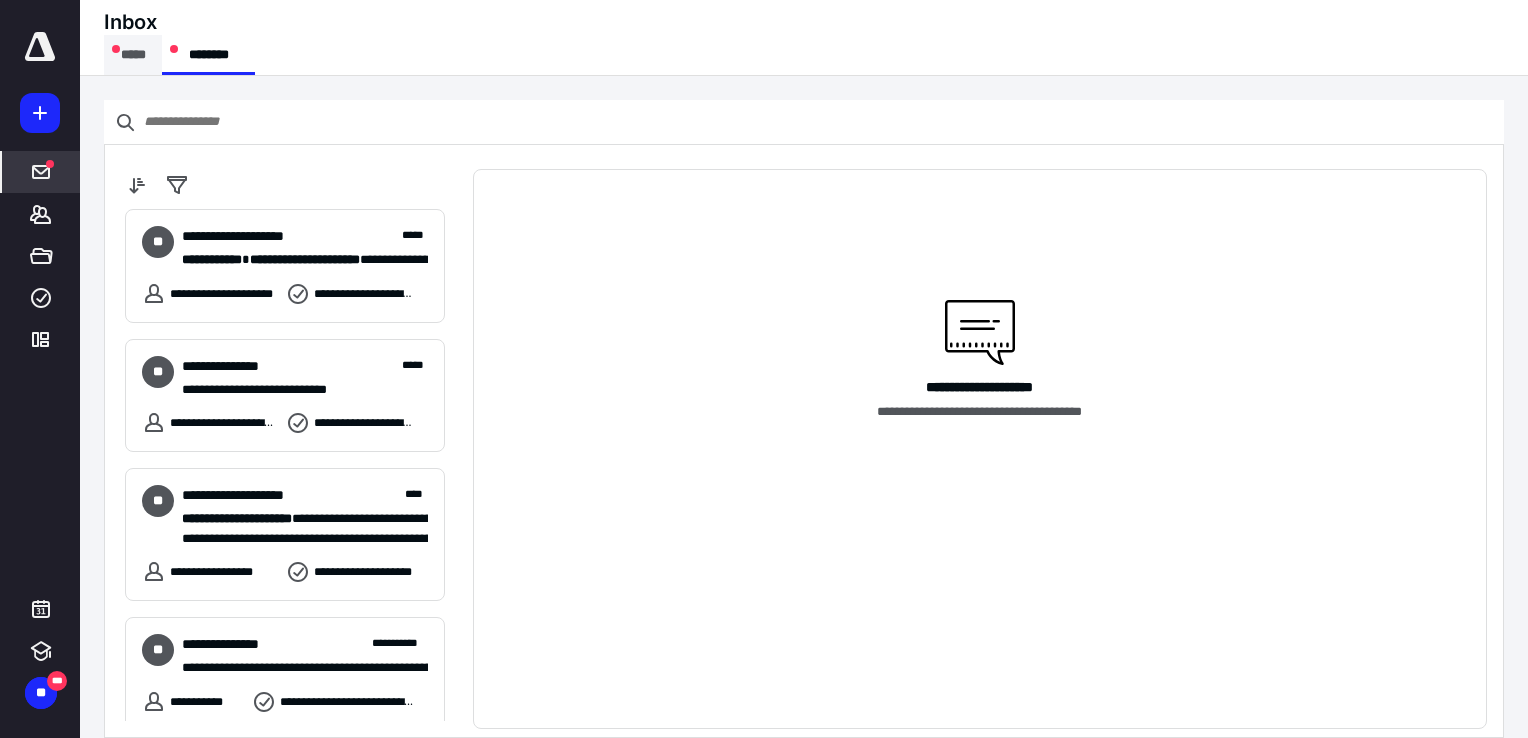click on "*****" at bounding box center [133, 55] 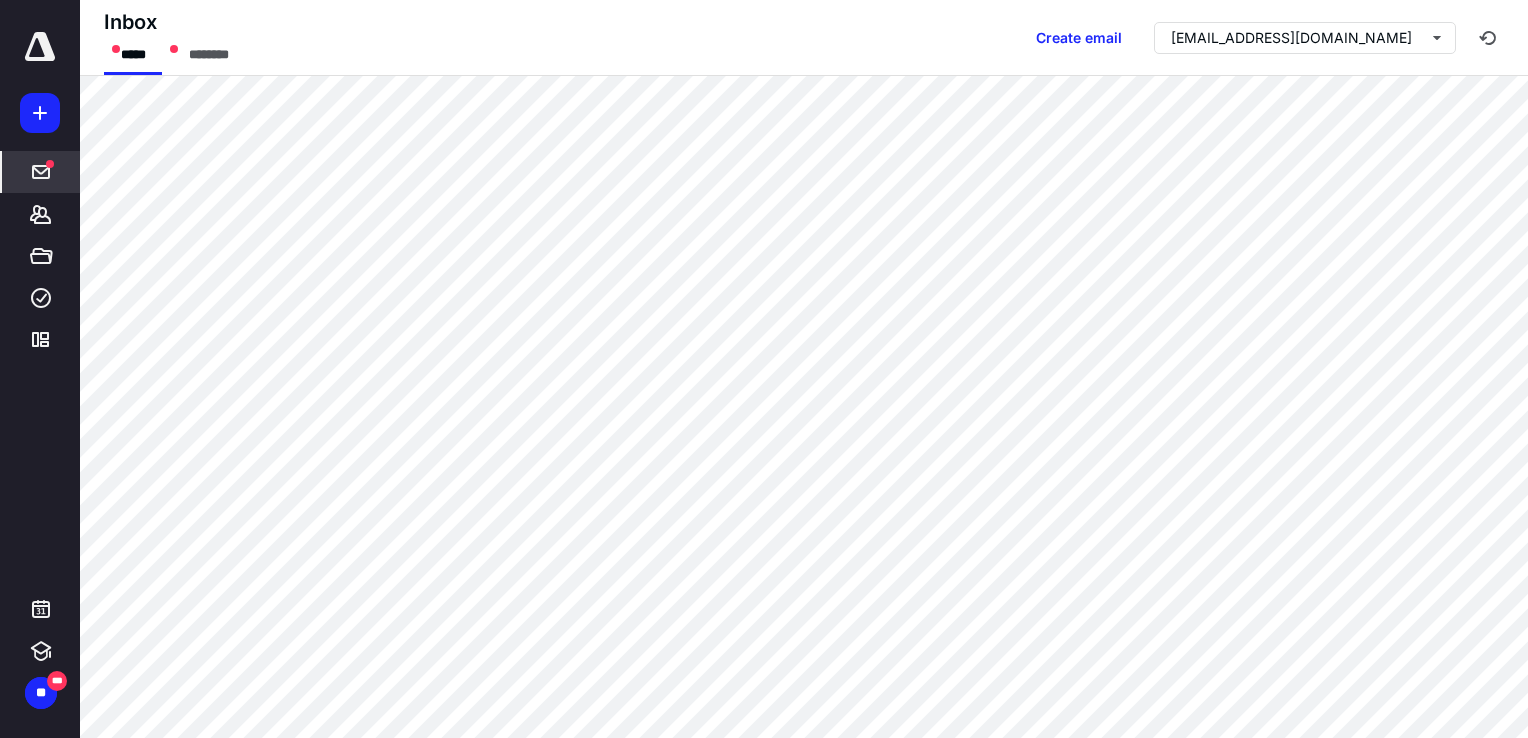 click at bounding box center [41, 172] 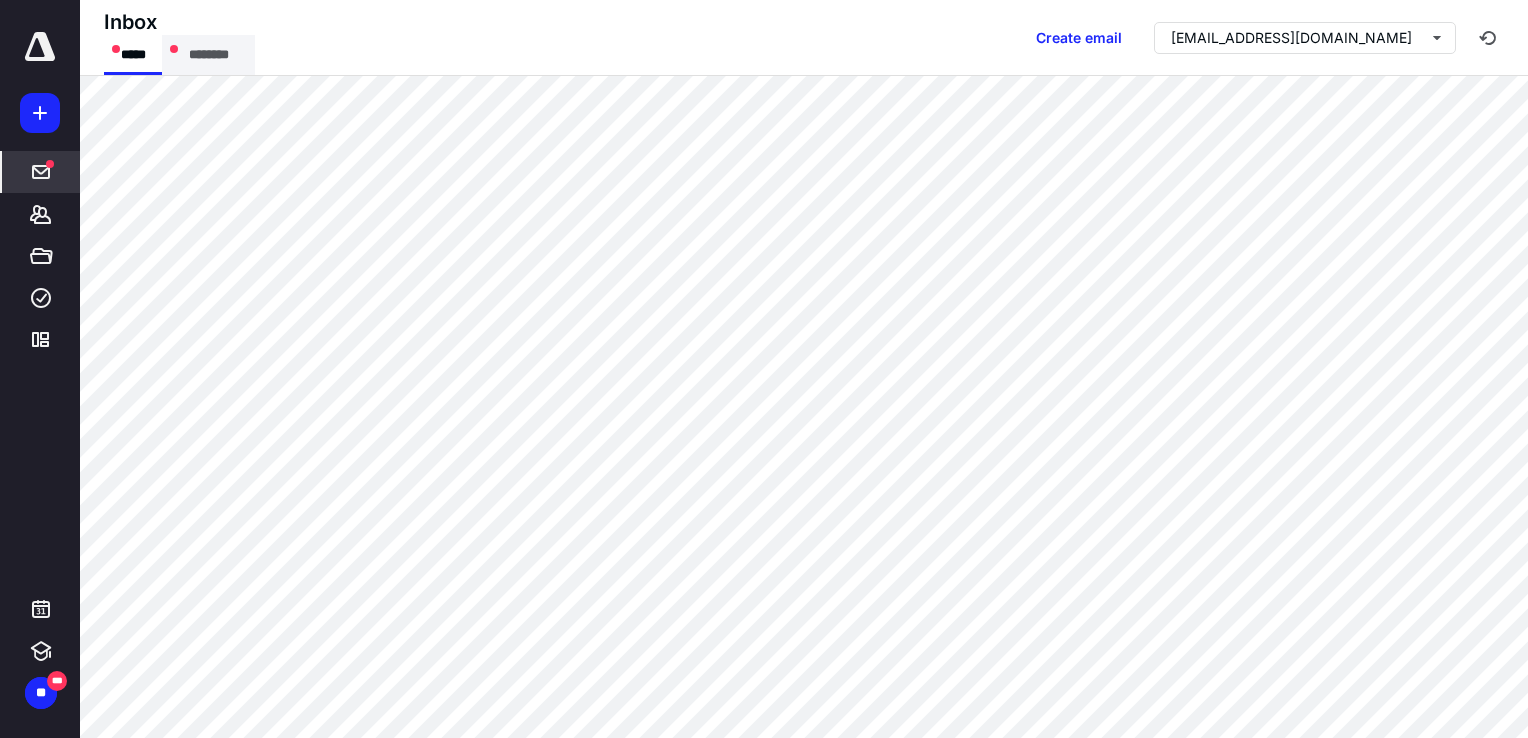 click on "********" at bounding box center (208, 55) 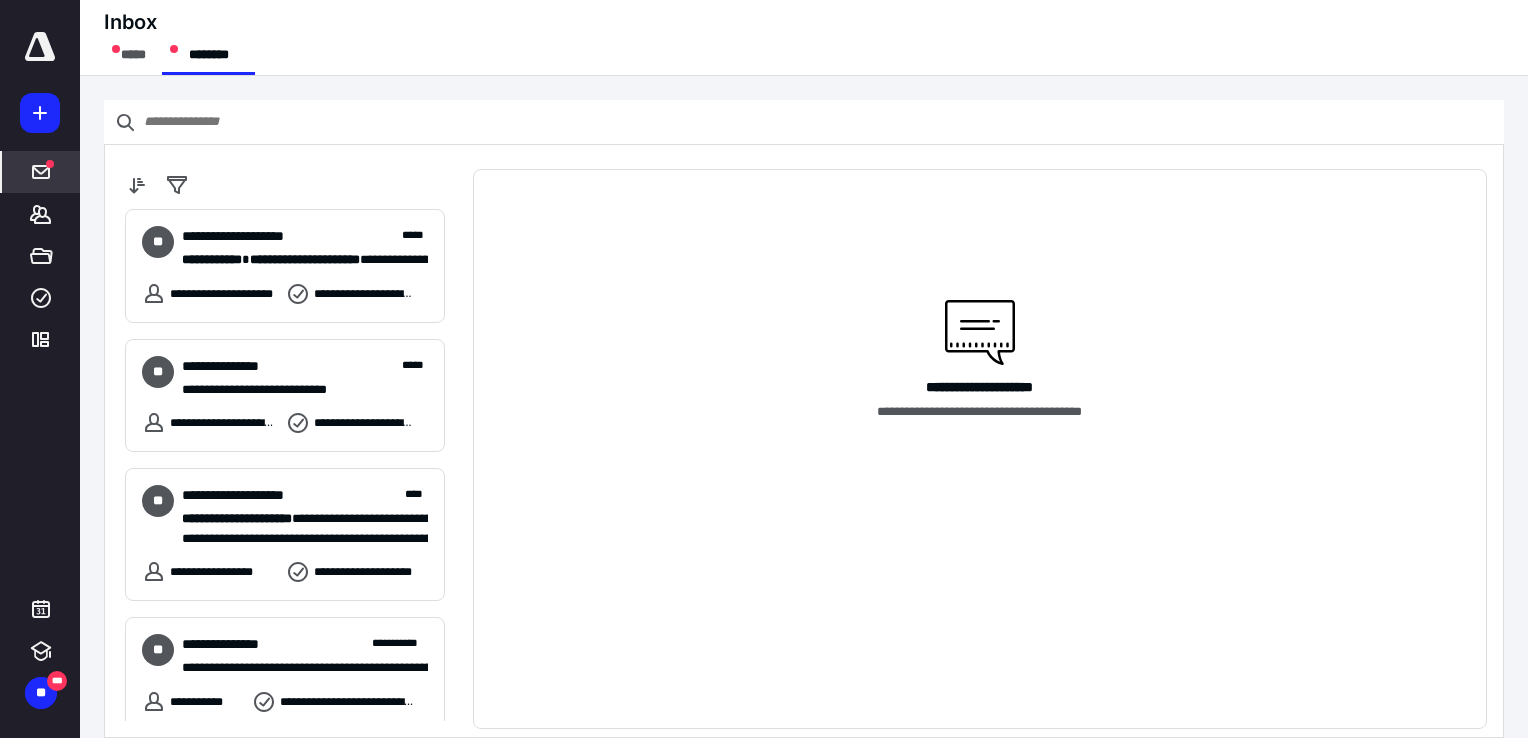 click on "*****" at bounding box center (41, 172) 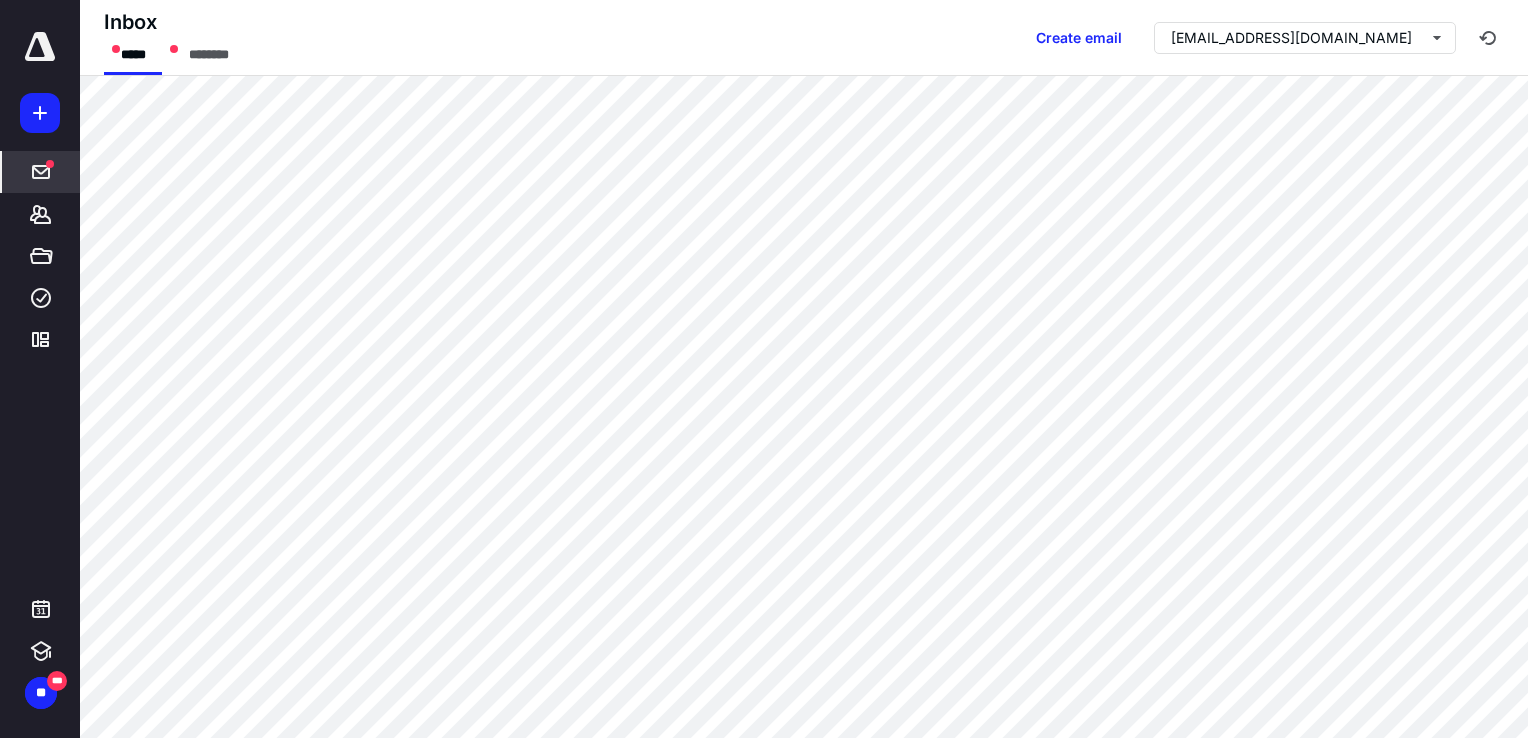 click 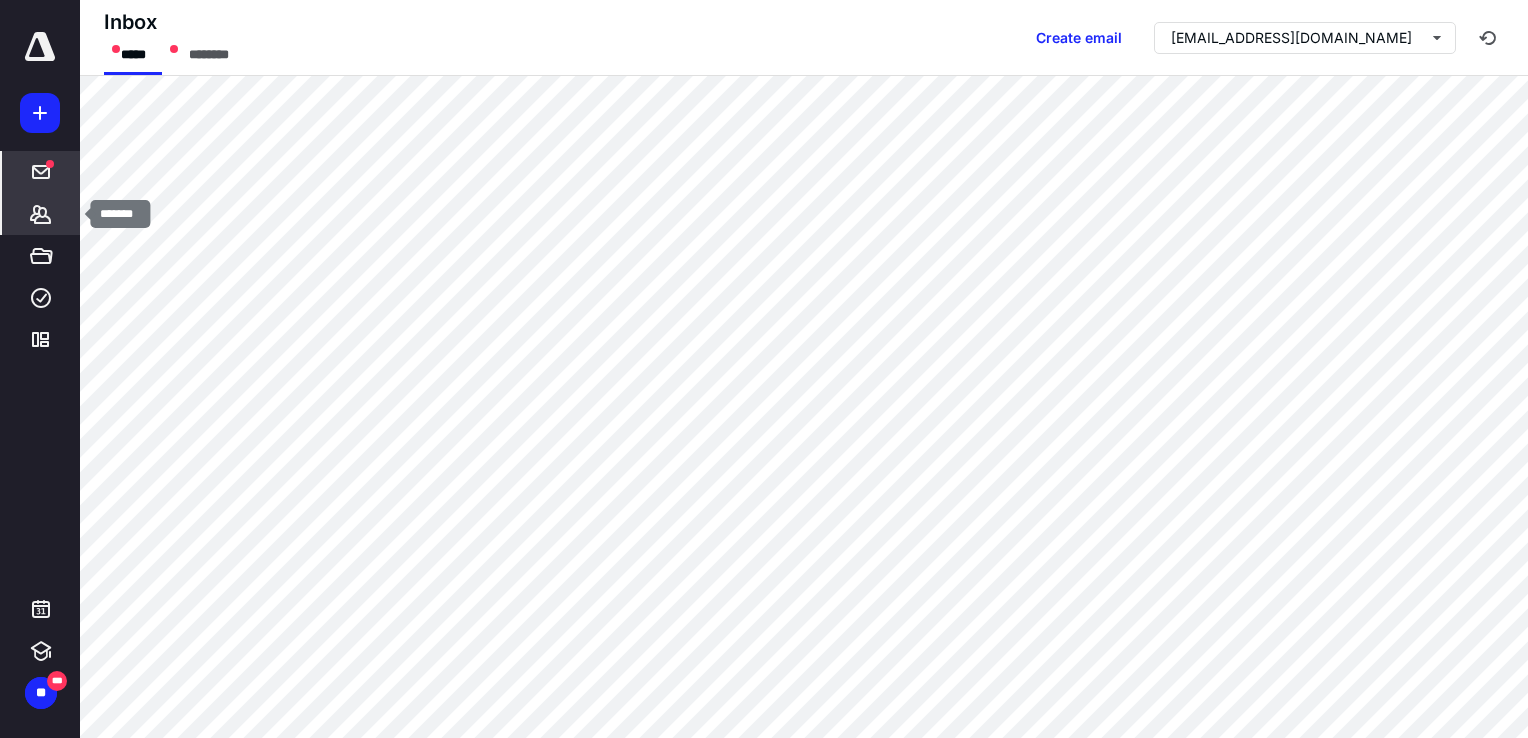click on "*******" at bounding box center [41, 214] 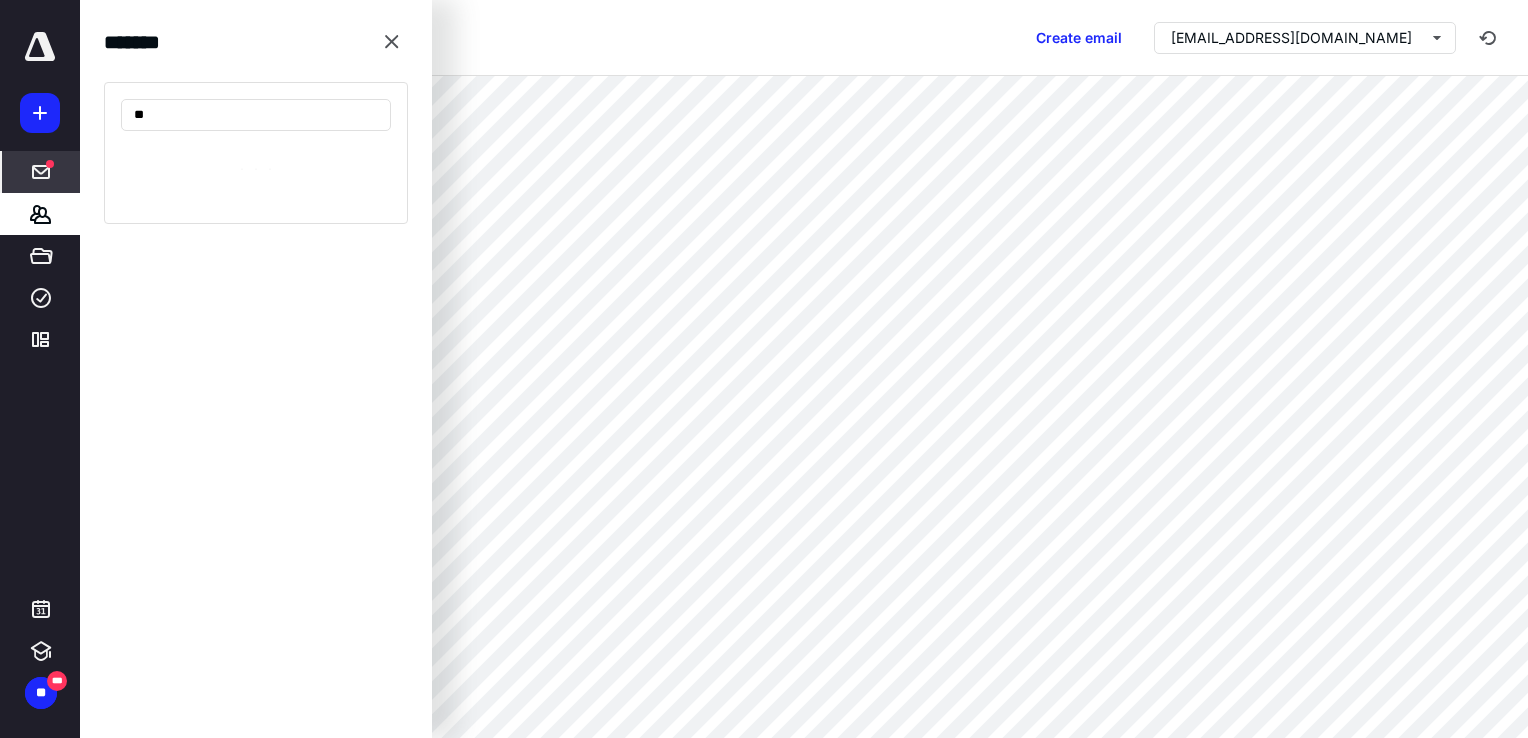 type on "*" 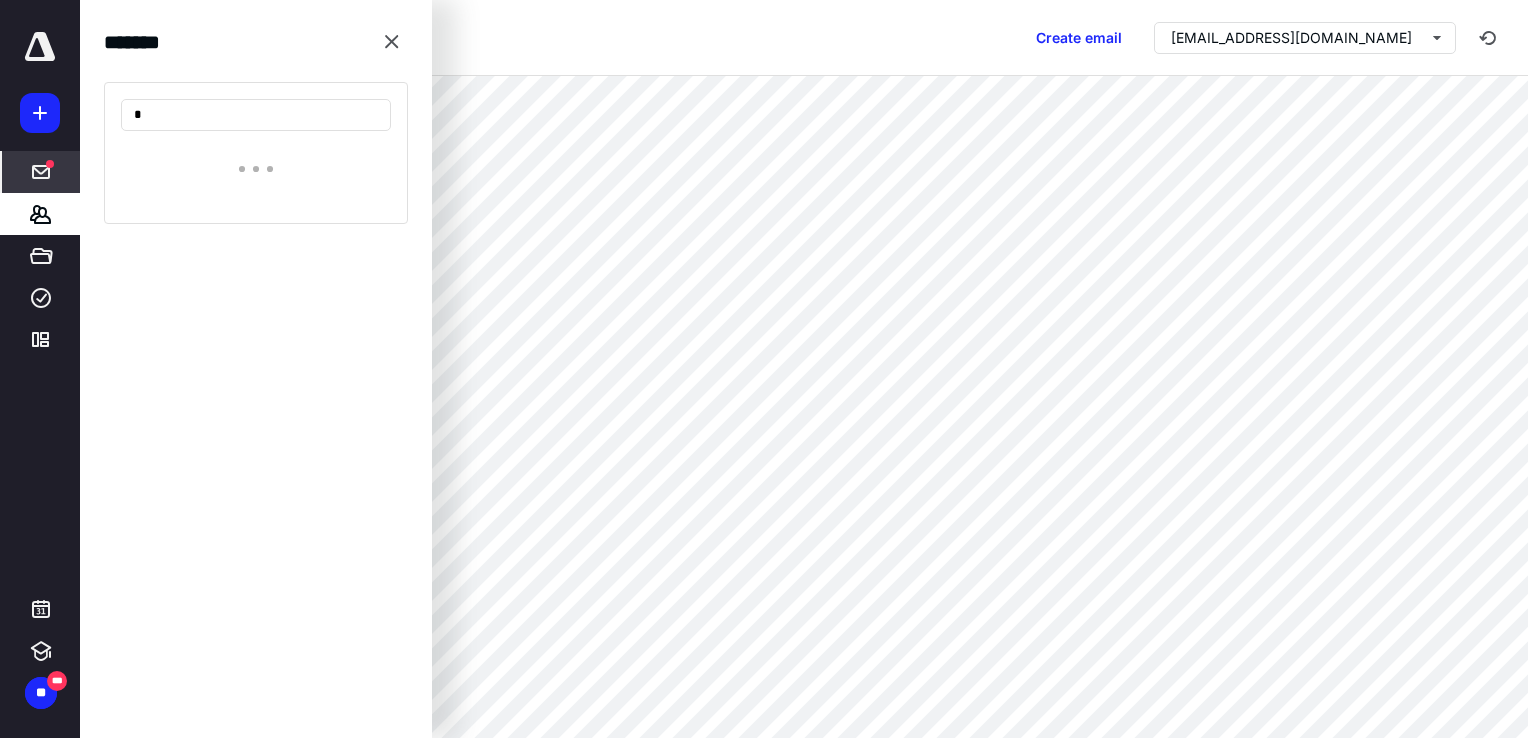 type 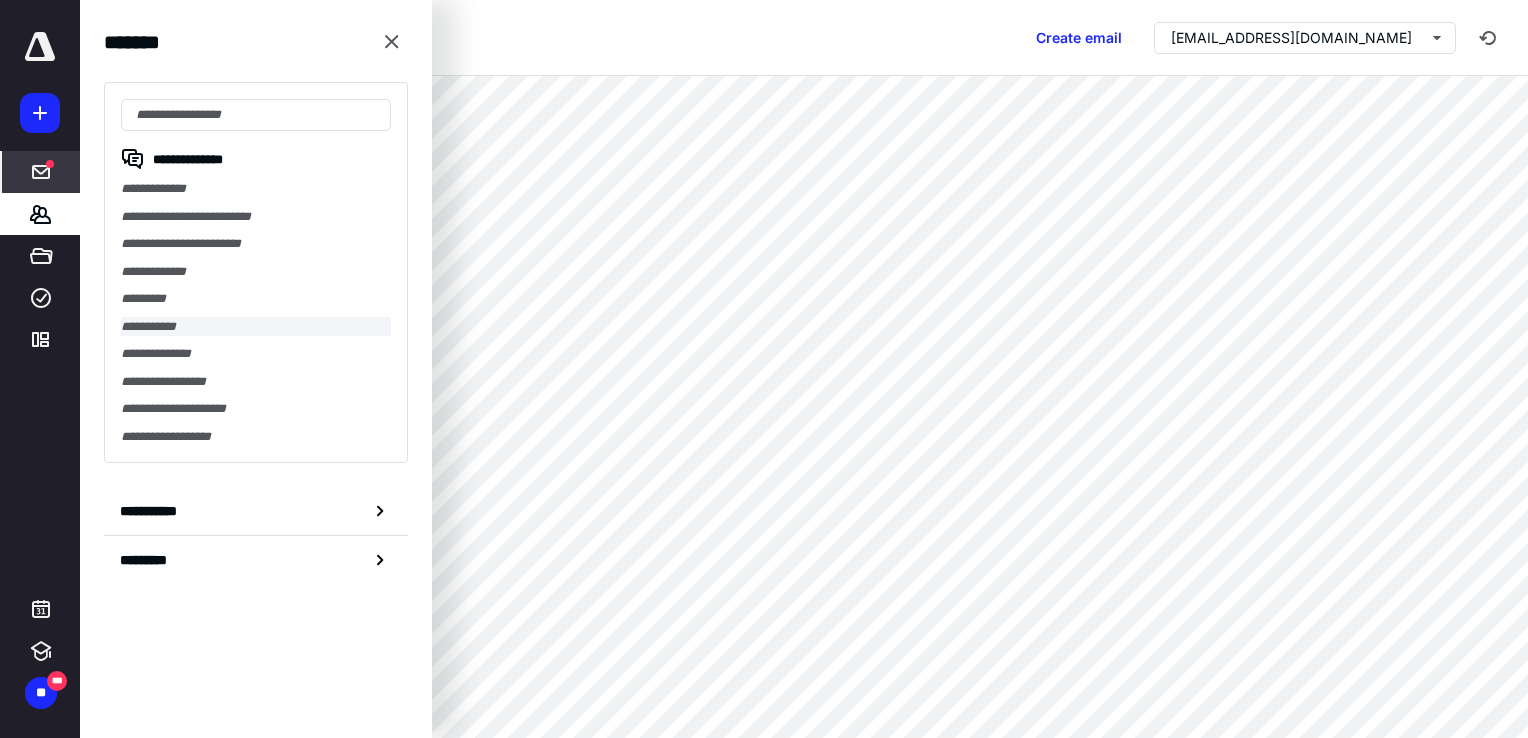 click on "**********" at bounding box center (256, 327) 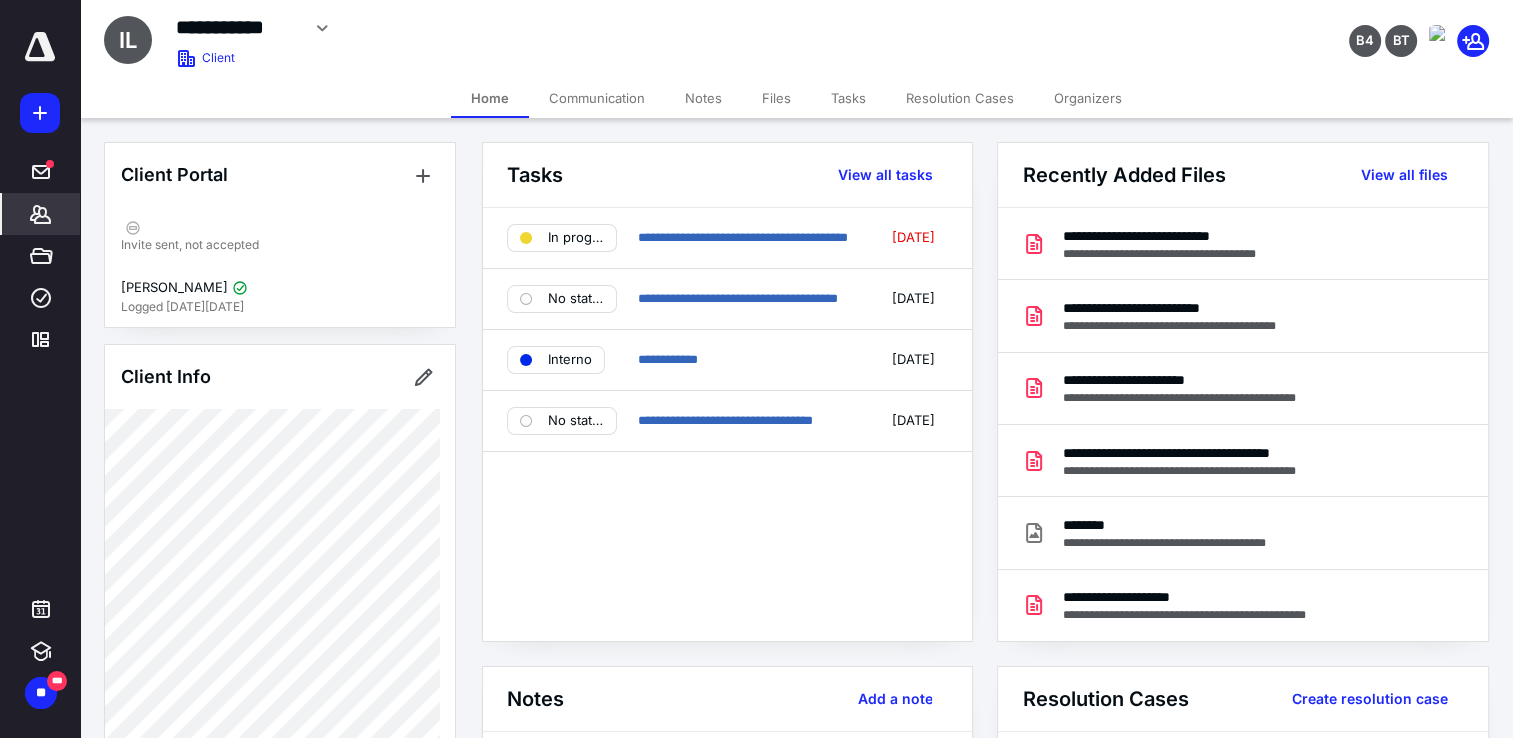 click on "Files" at bounding box center [776, 98] 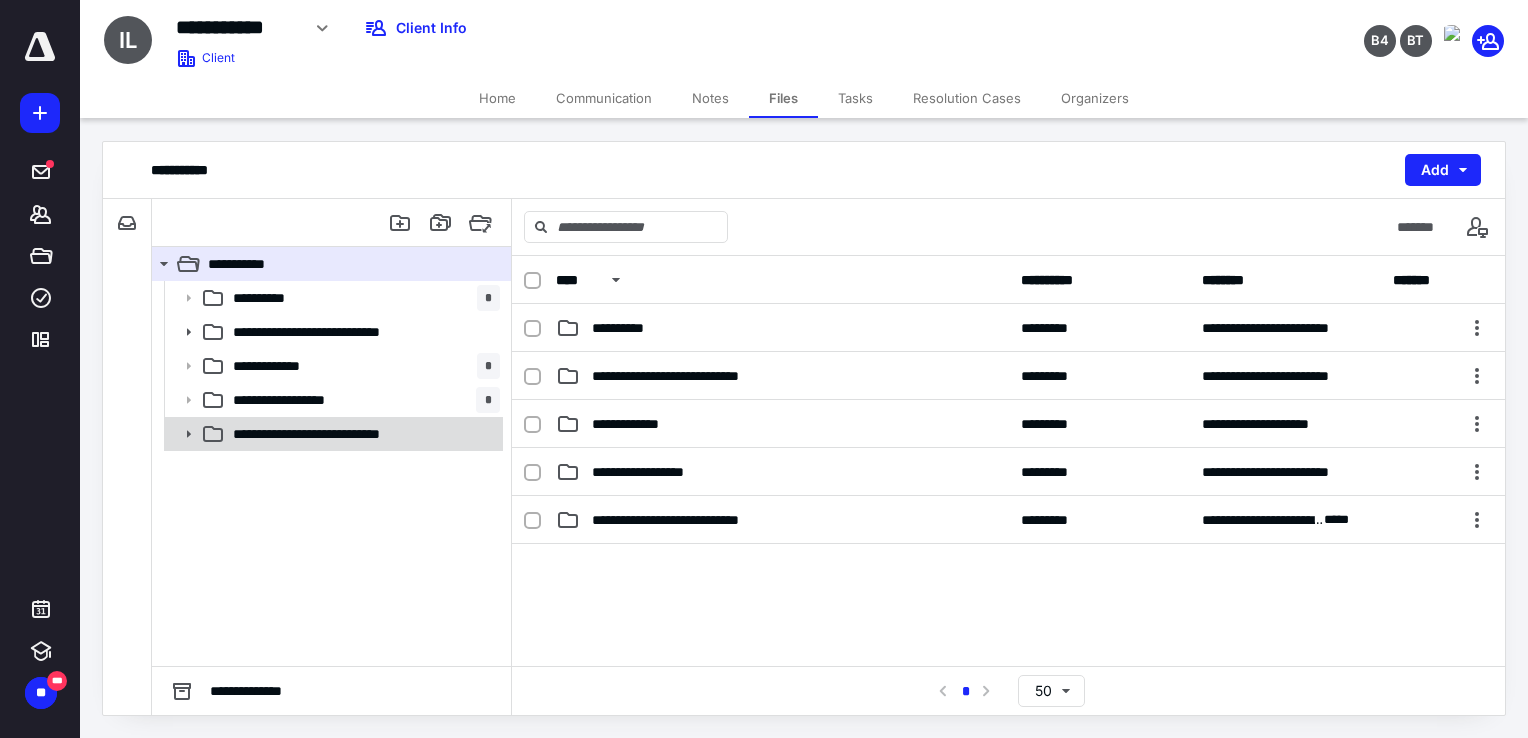 click on "**********" at bounding box center (332, 434) 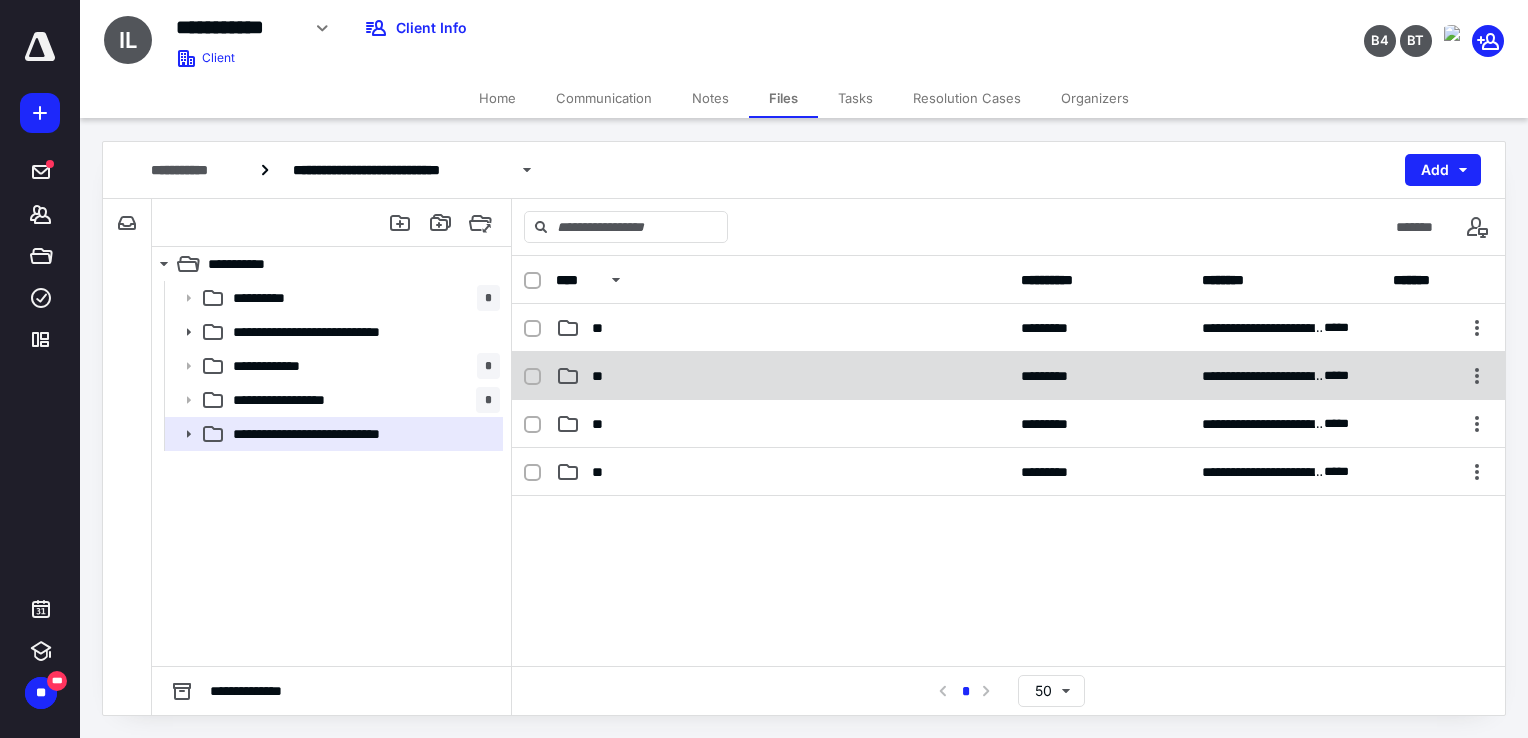 click on "**" at bounding box center (601, 376) 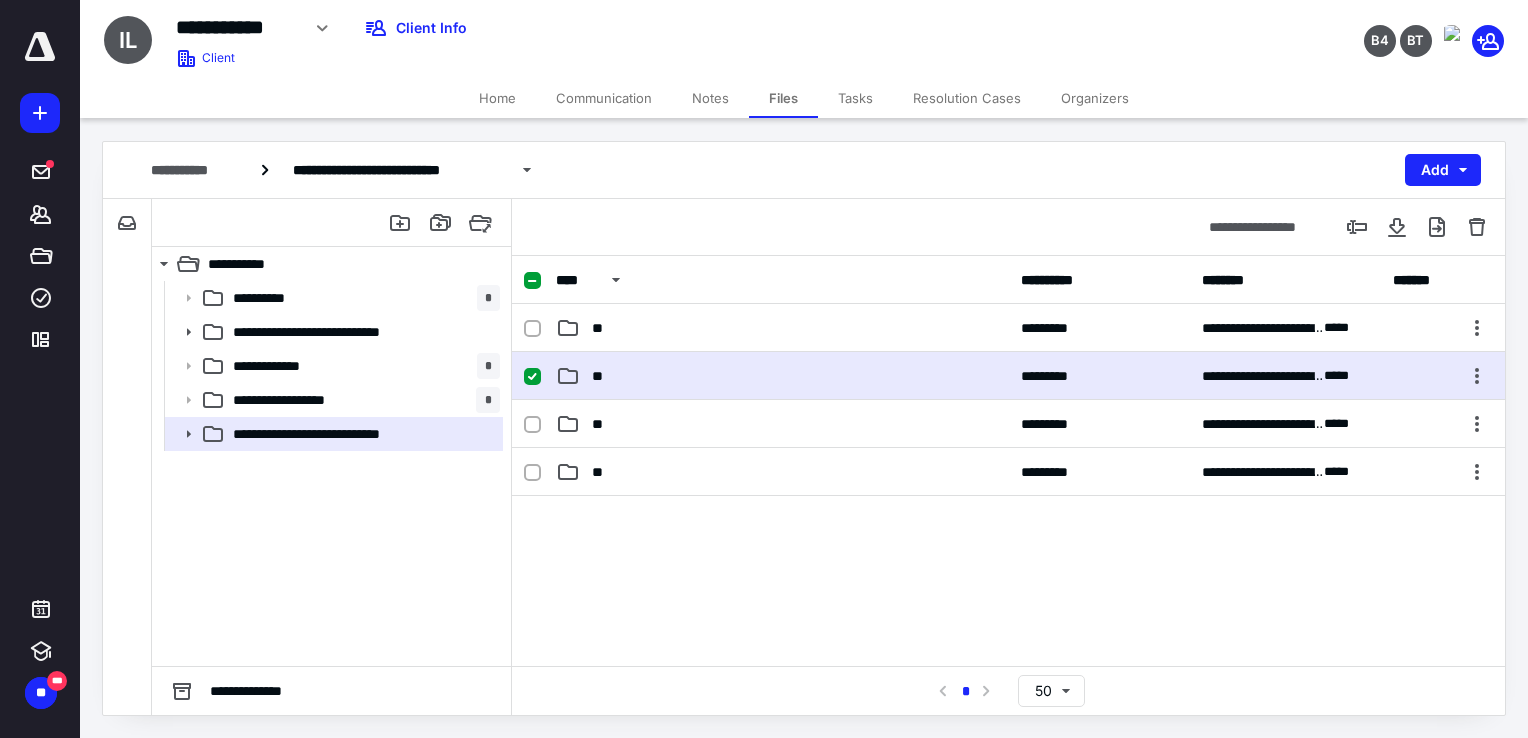 click on "**" at bounding box center (601, 376) 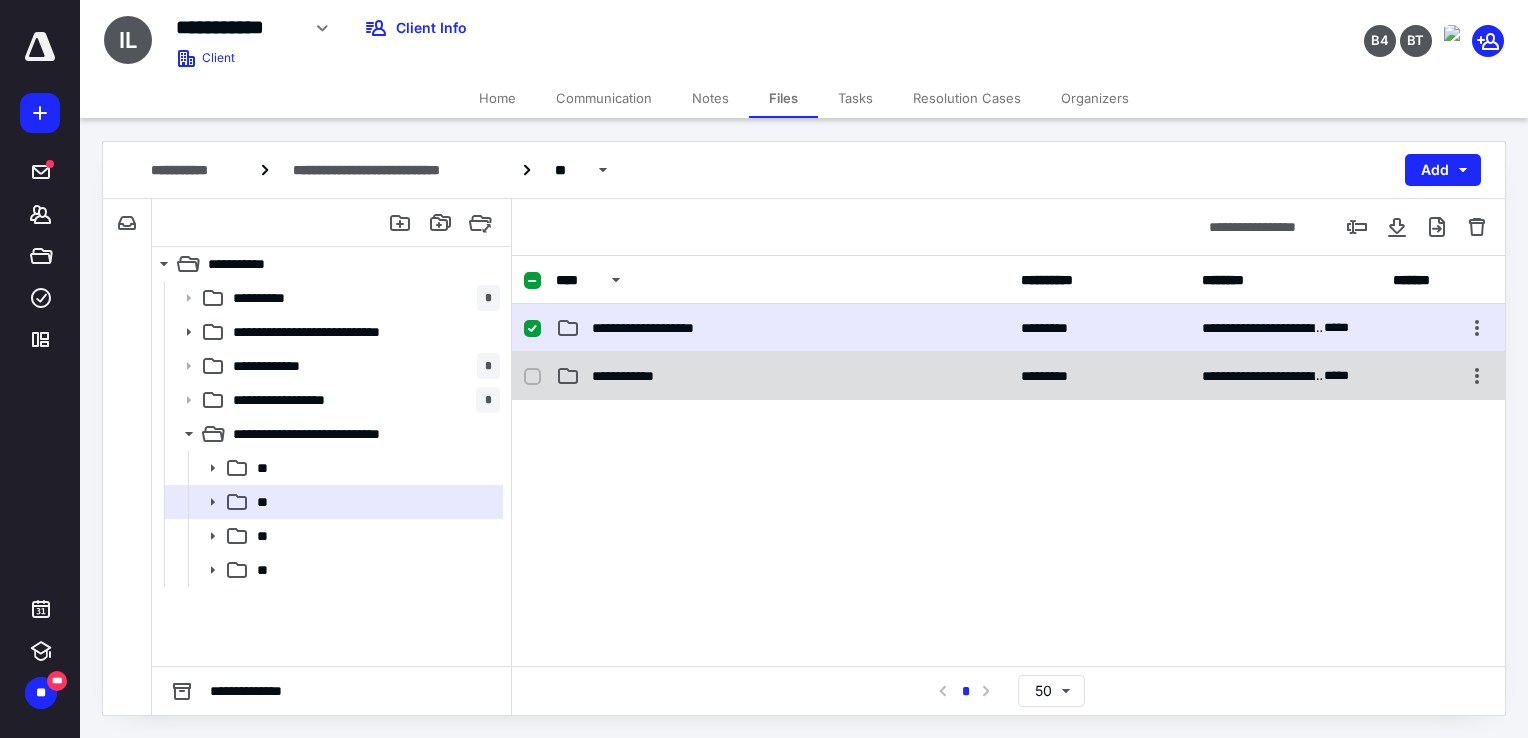 click on "**********" at bounding box center [1008, 376] 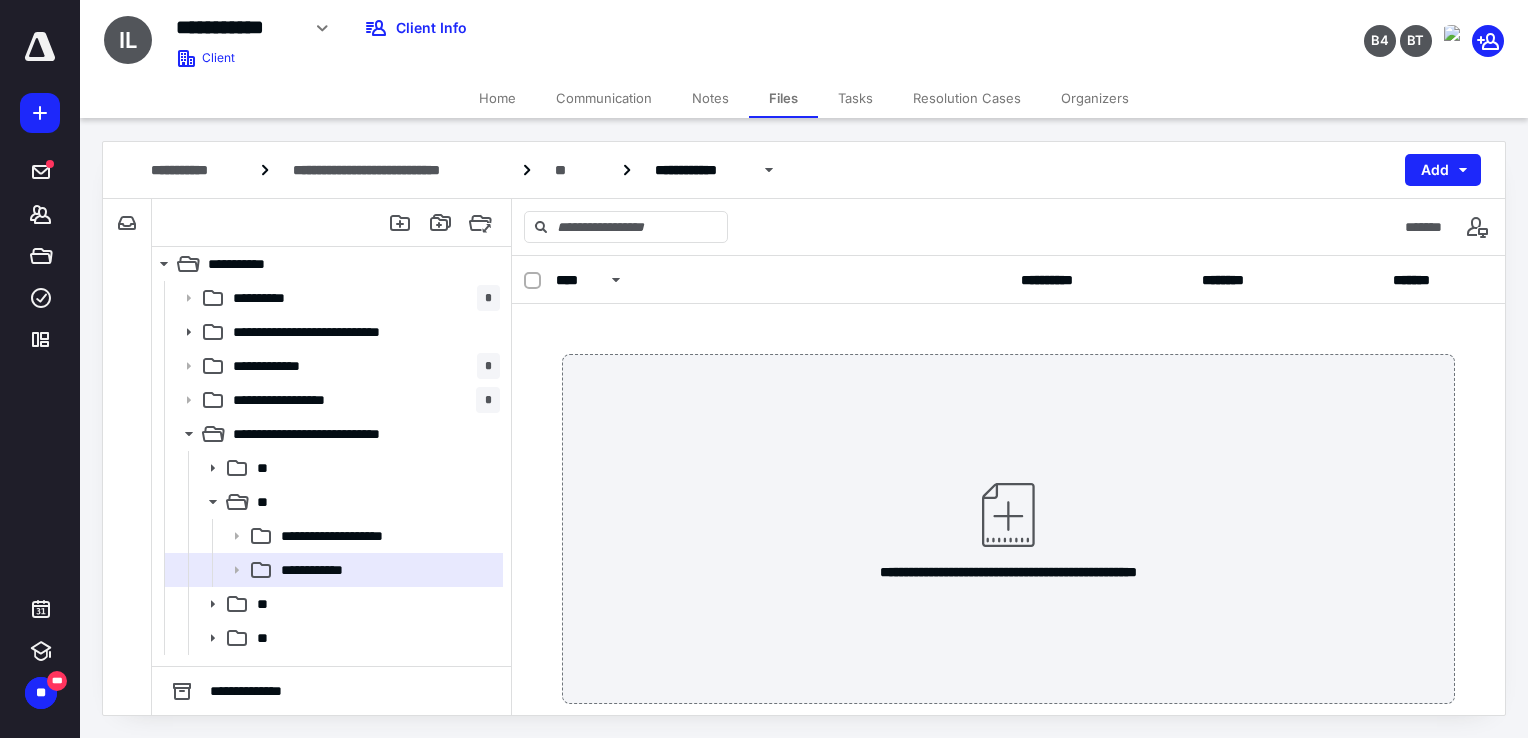 click on "**********" at bounding box center (1009, 529) 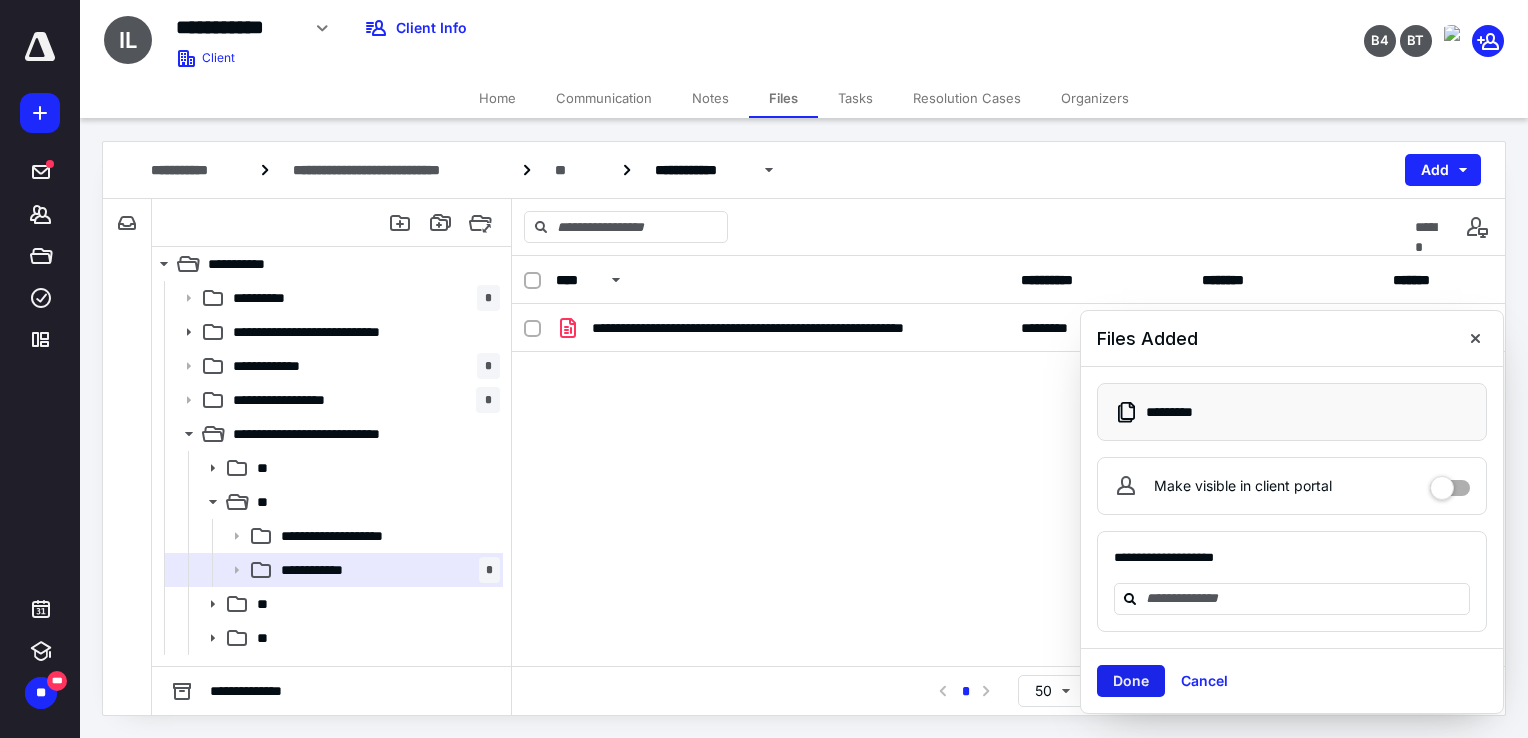 click on "Done" at bounding box center (1131, 681) 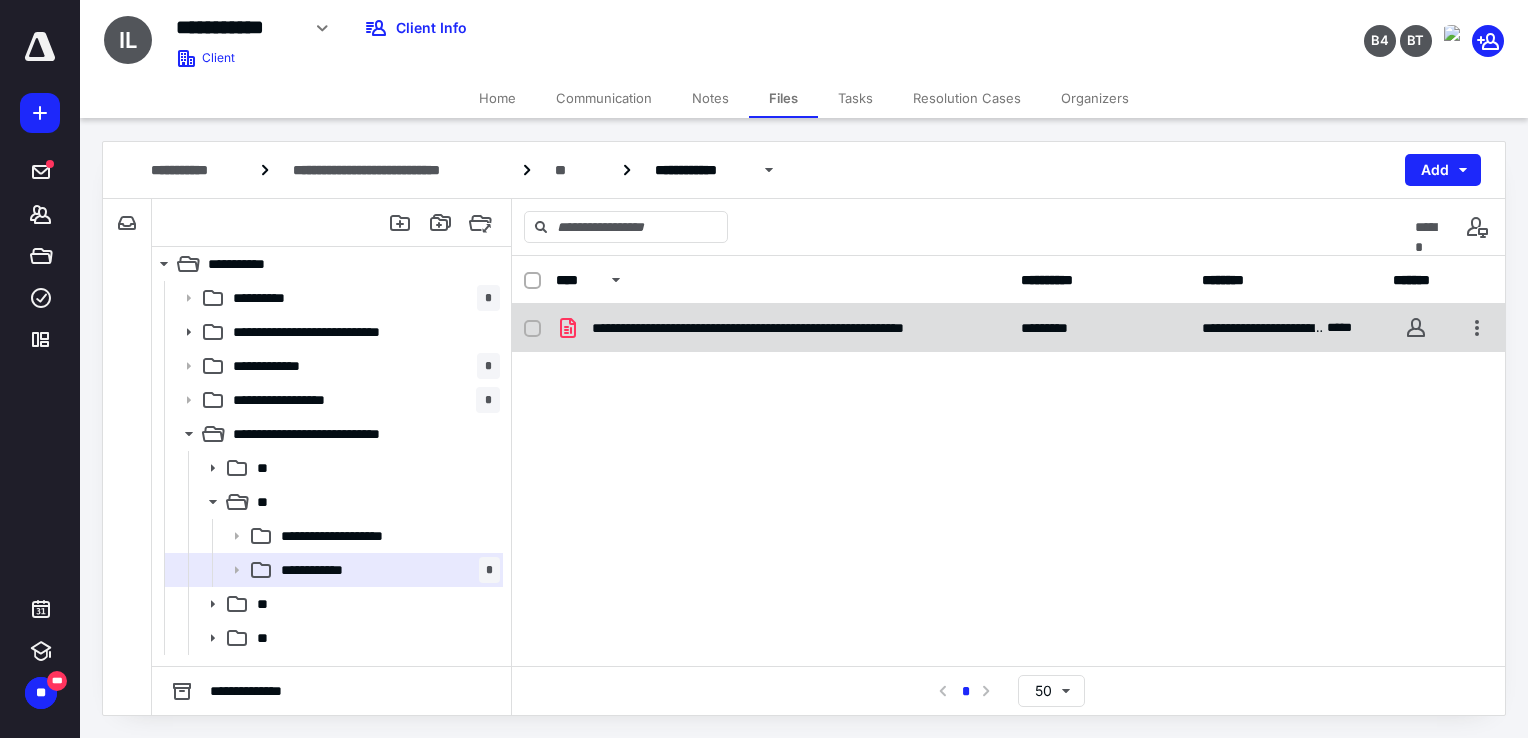 click on "**********" at bounding box center [782, 328] 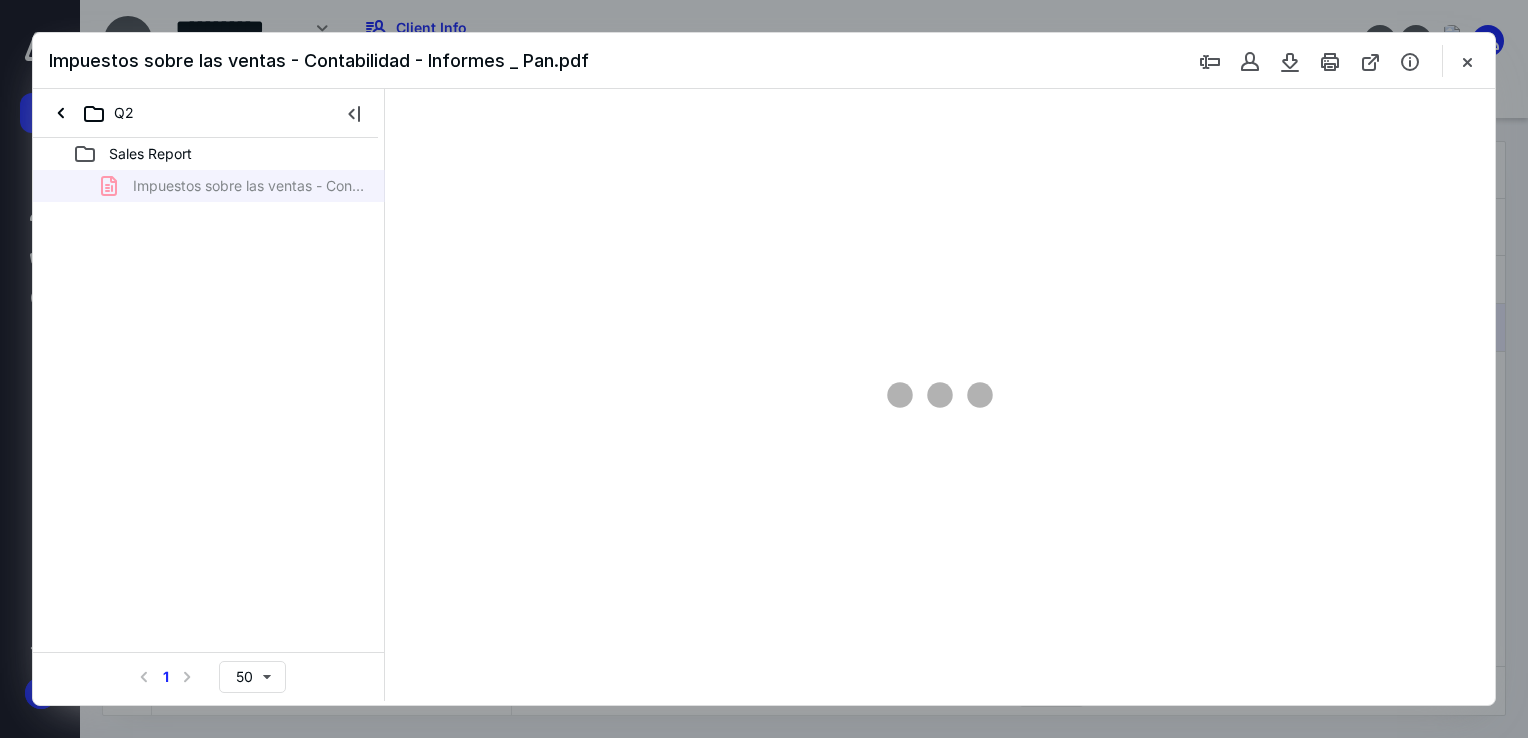 scroll, scrollTop: 0, scrollLeft: 0, axis: both 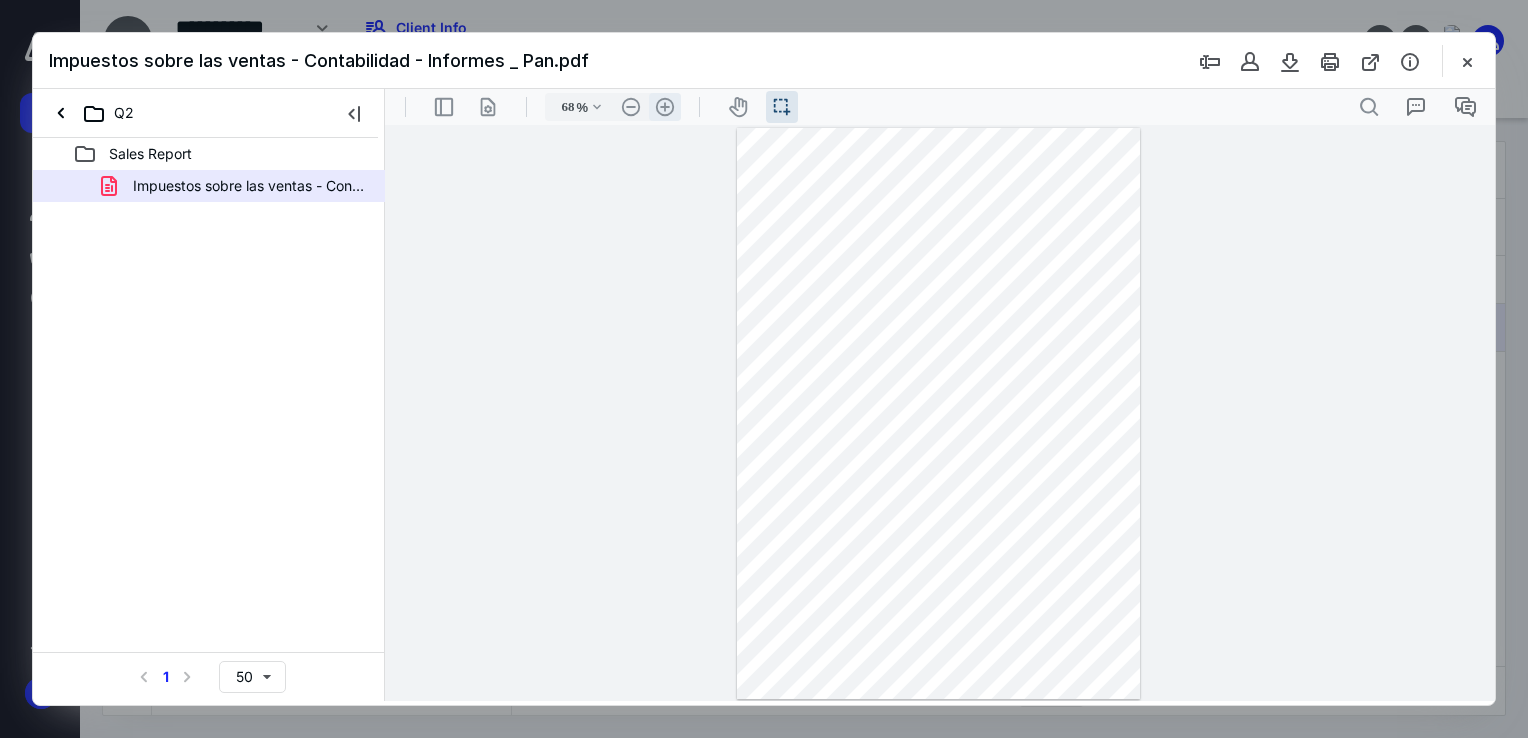 click on ".cls-1{fill:#abb0c4;} icon - header - zoom - in - line" at bounding box center (665, 107) 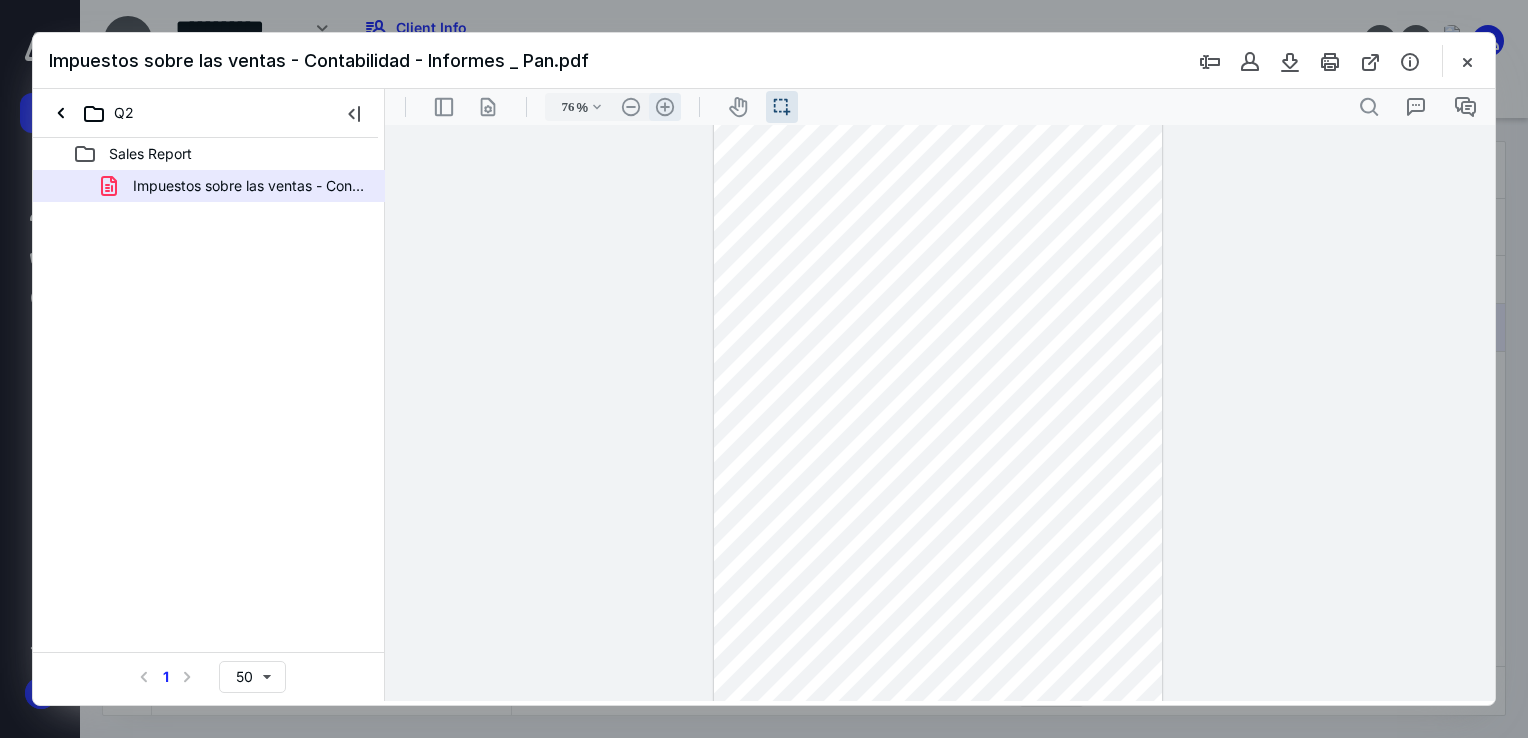 click on ".cls-1{fill:#abb0c4;} icon - header - zoom - in - line" at bounding box center [665, 107] 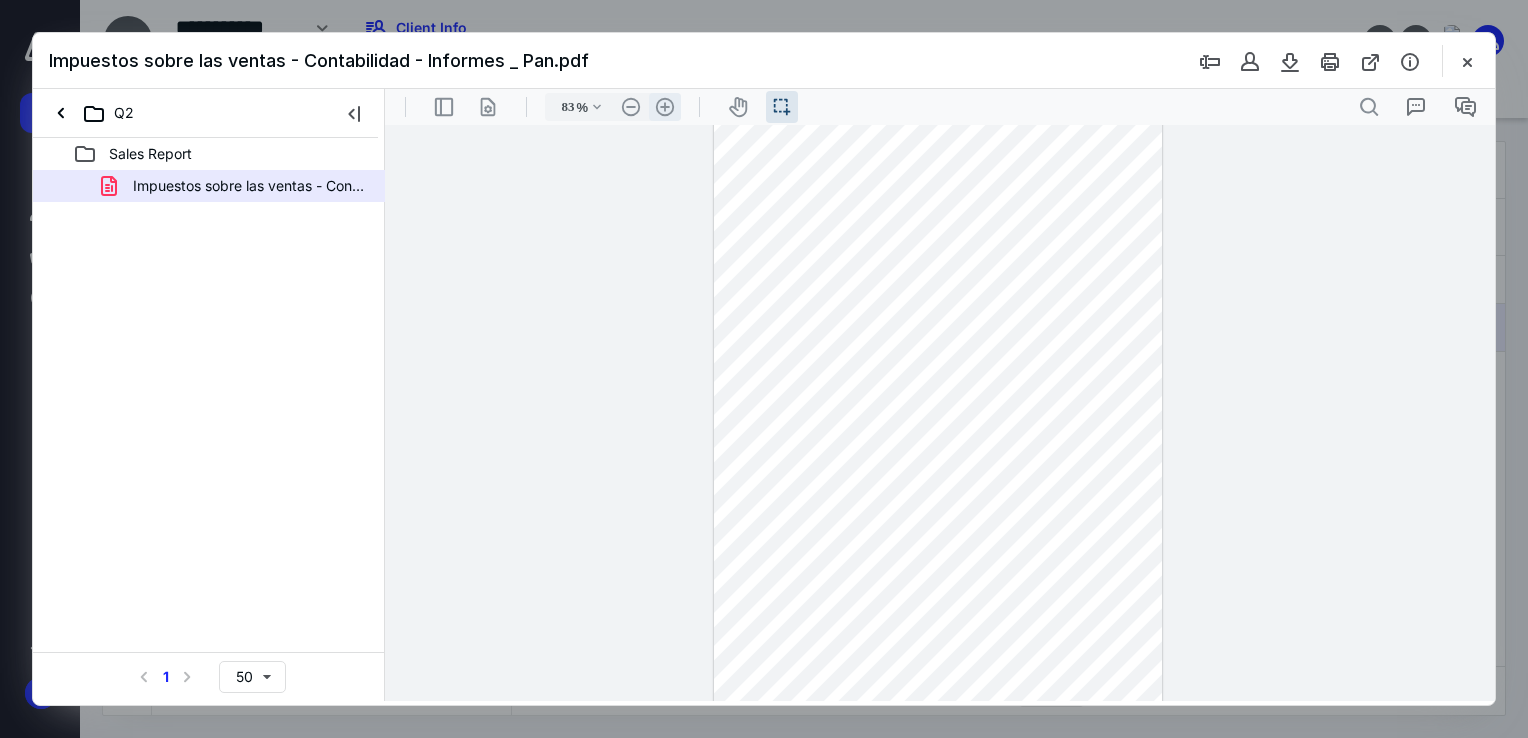 click on ".cls-1{fill:#abb0c4;} icon - header - zoom - in - line" at bounding box center [665, 107] 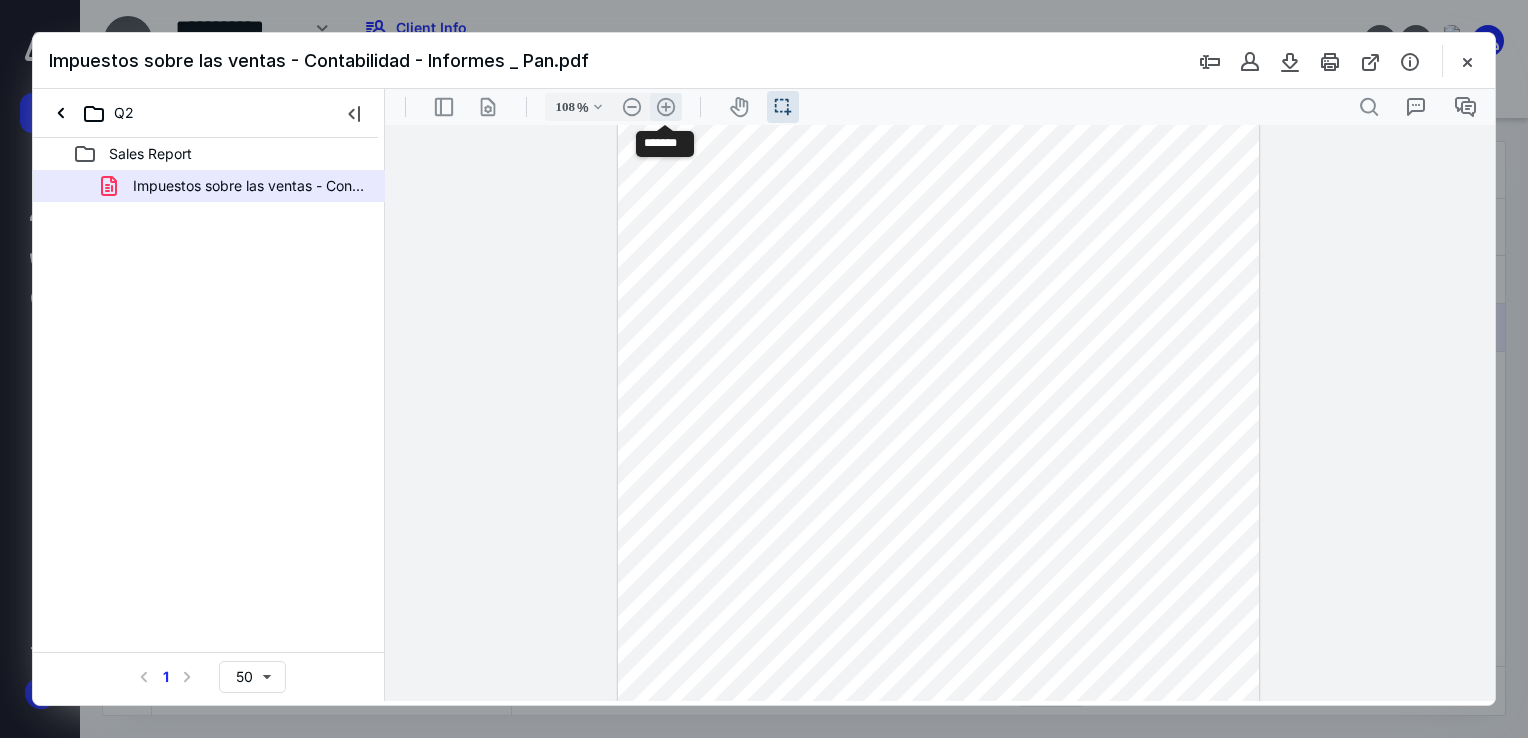 click on ".cls-1{fill:#abb0c4;} icon - header - zoom - in - line" at bounding box center [666, 107] 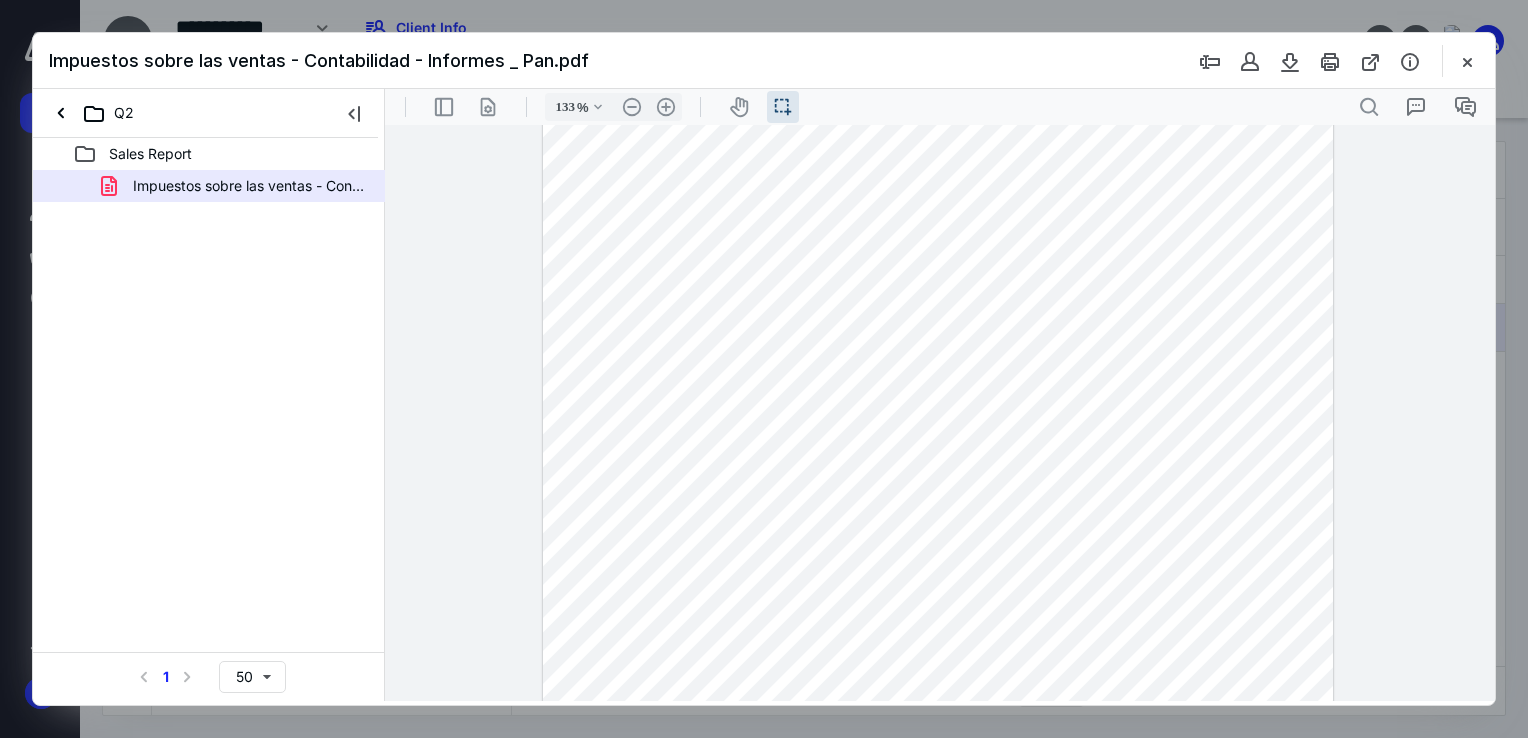 scroll, scrollTop: 57, scrollLeft: 0, axis: vertical 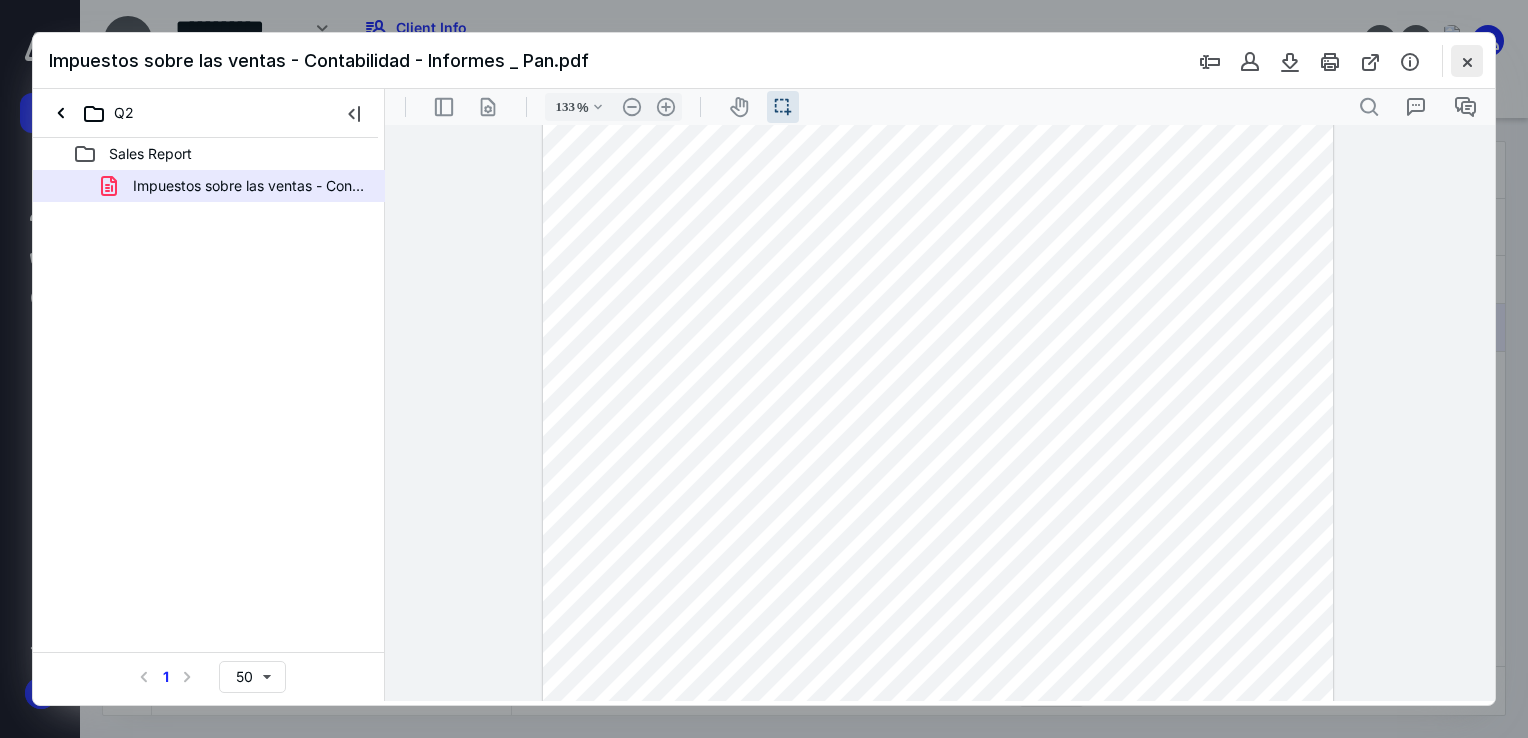 click at bounding box center [1467, 61] 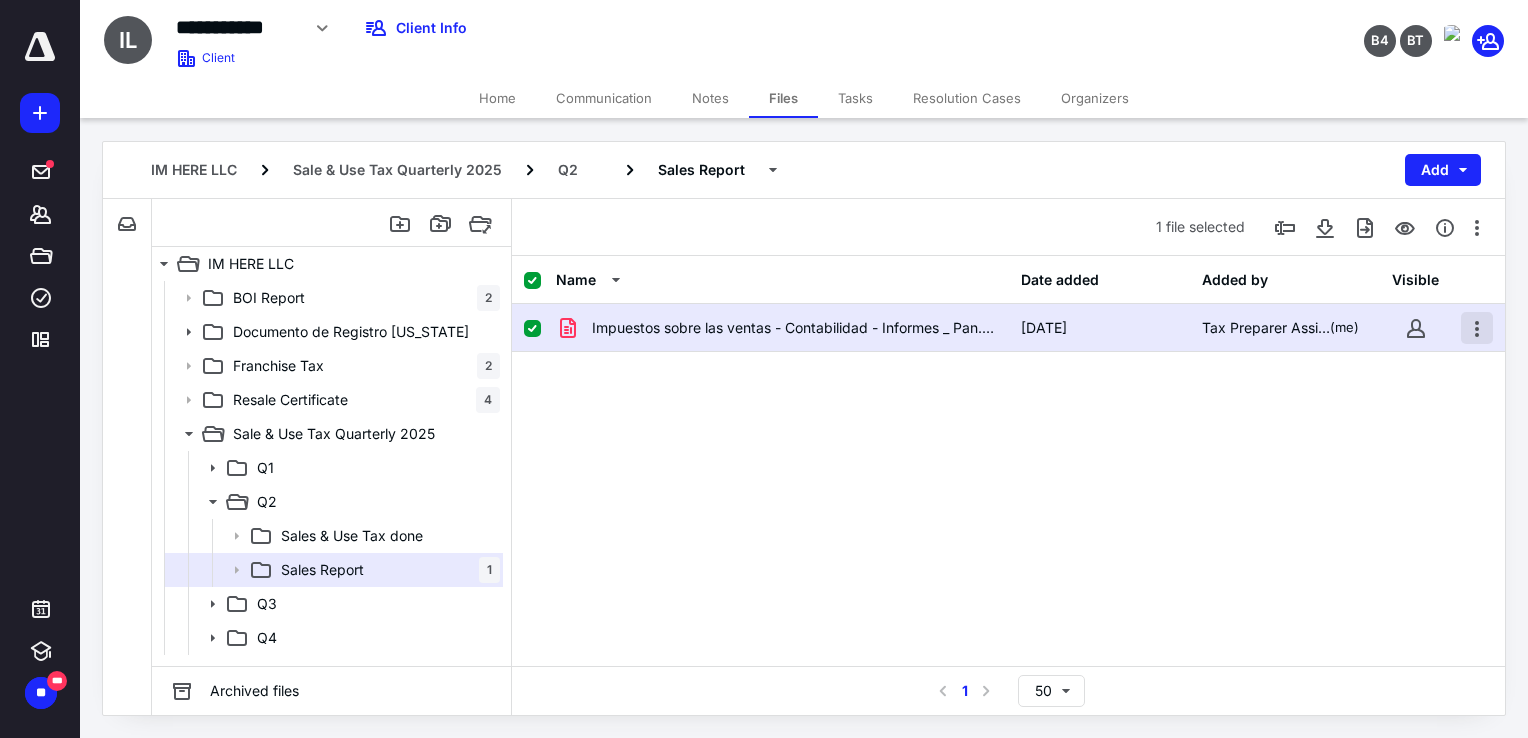 click at bounding box center (1477, 328) 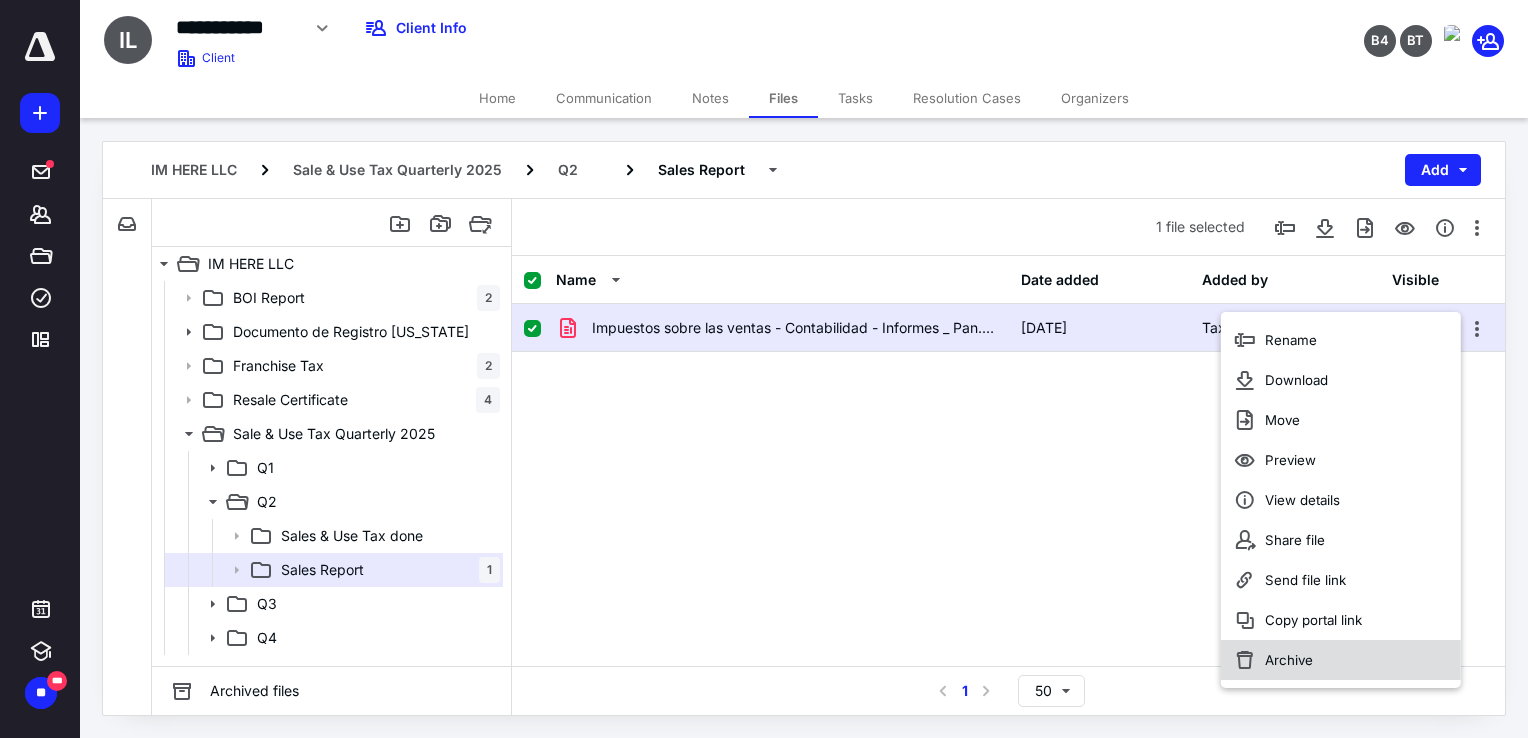 click on "Archive" at bounding box center (1289, 660) 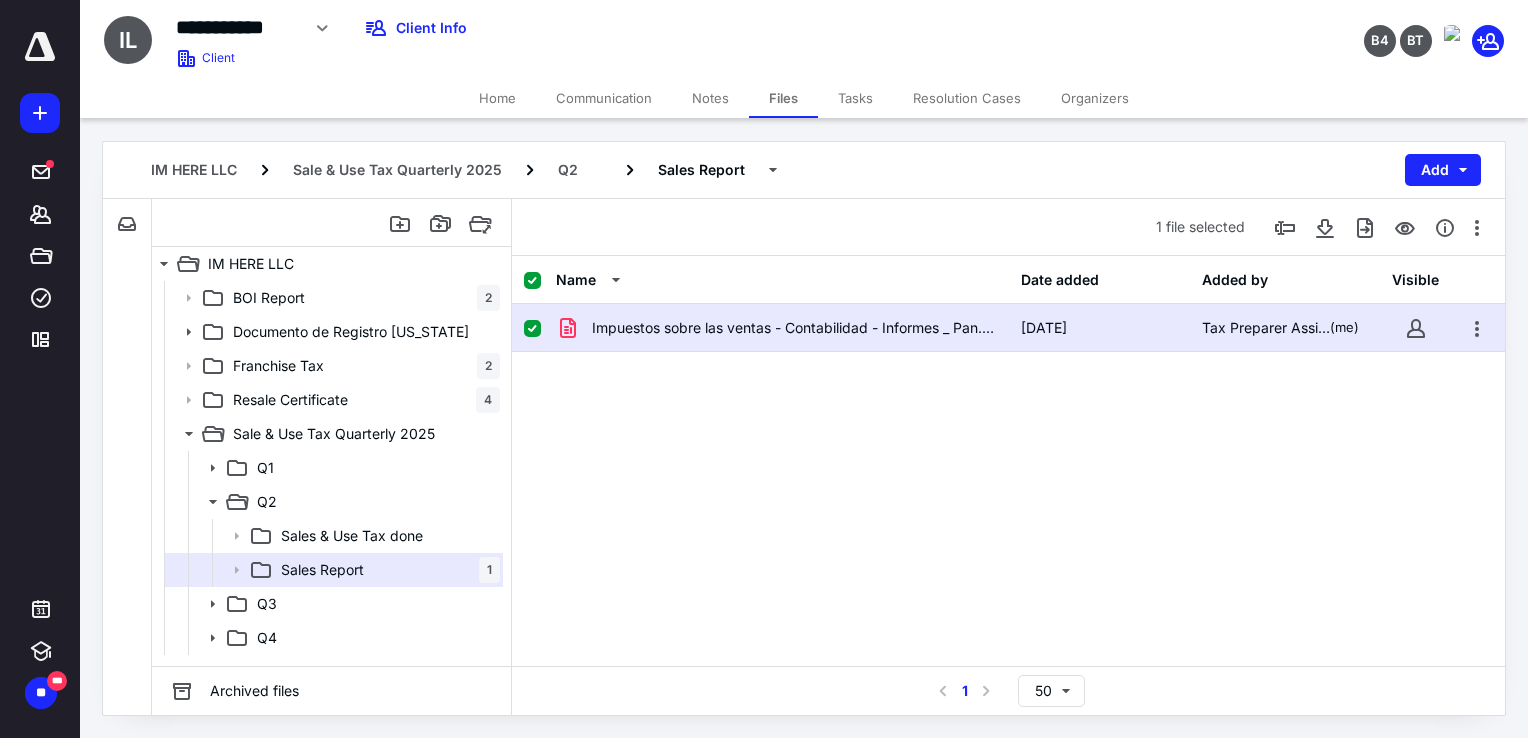 checkbox on "false" 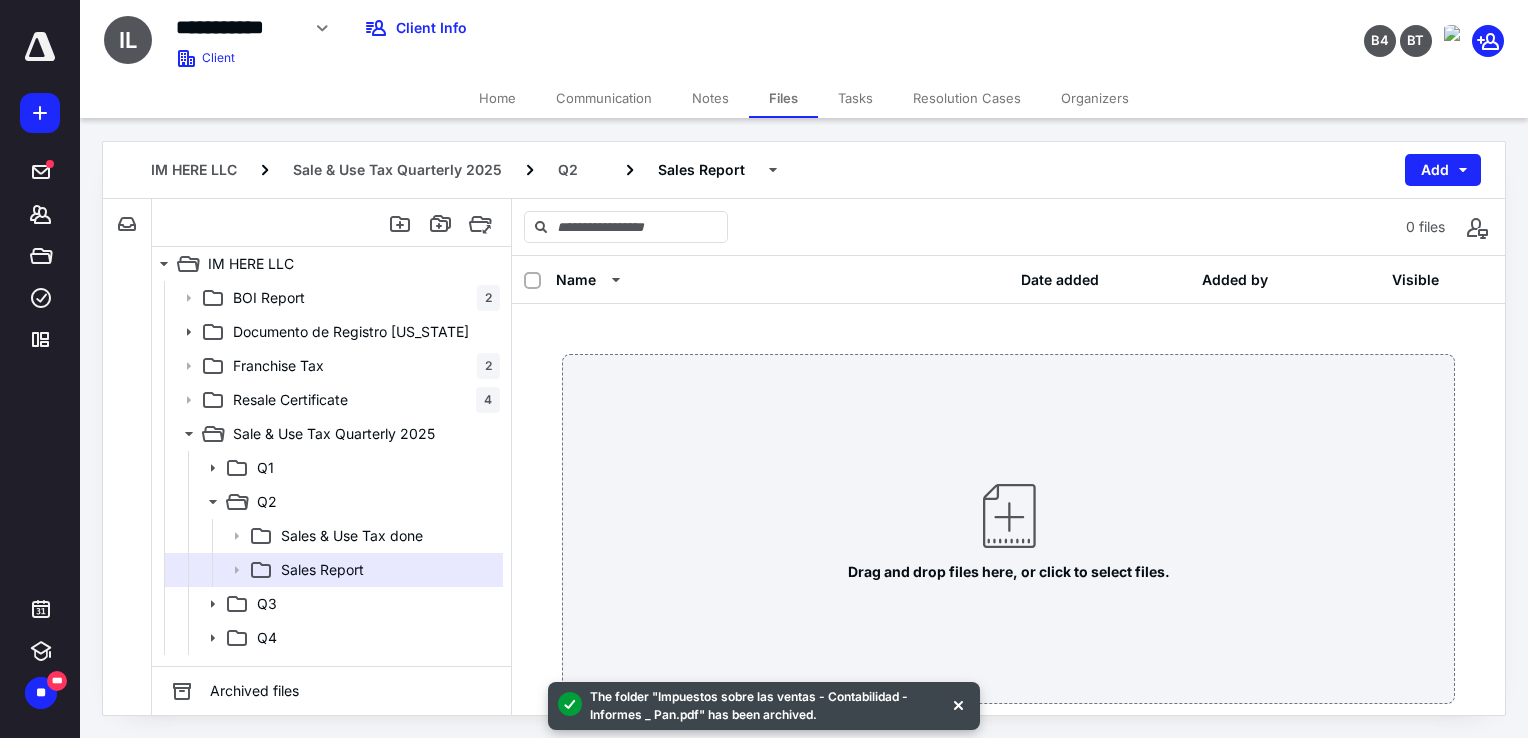 click on "Drag and drop files here, or click to select files." at bounding box center (1009, 529) 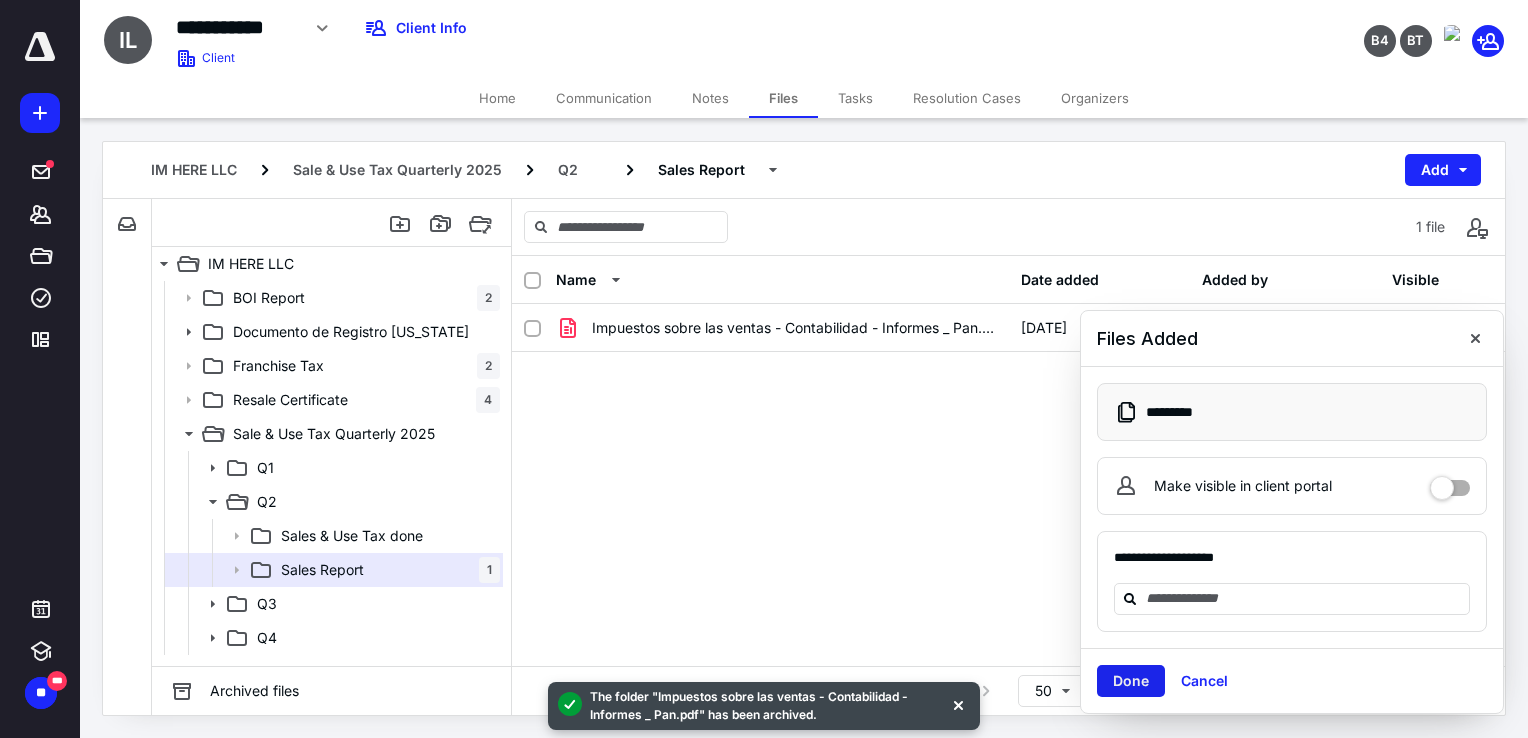click on "Done" at bounding box center [1131, 681] 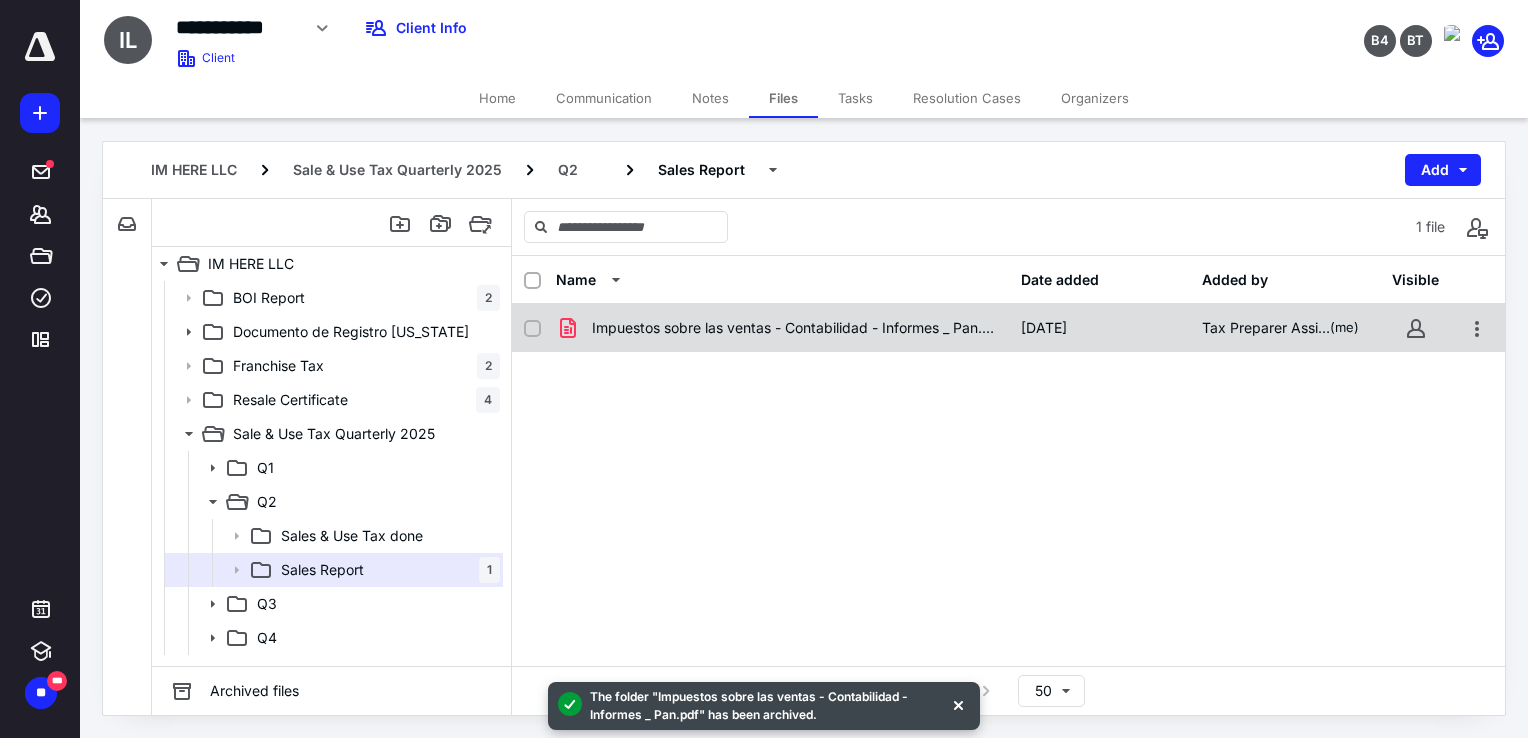 click on "Impuestos sobre las ventas - Contabilidad - Informes _ Pan.pdf" at bounding box center (794, 328) 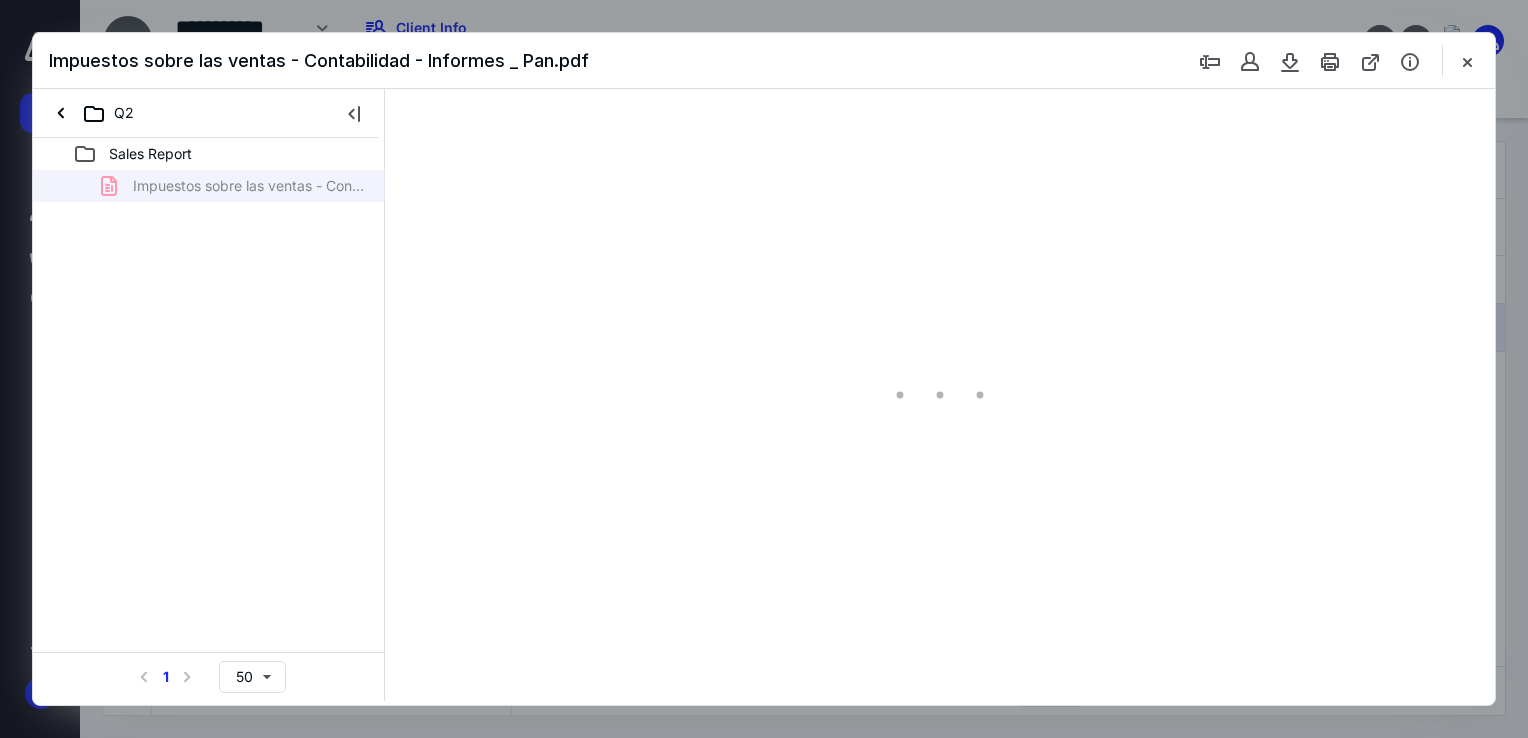 scroll, scrollTop: 0, scrollLeft: 0, axis: both 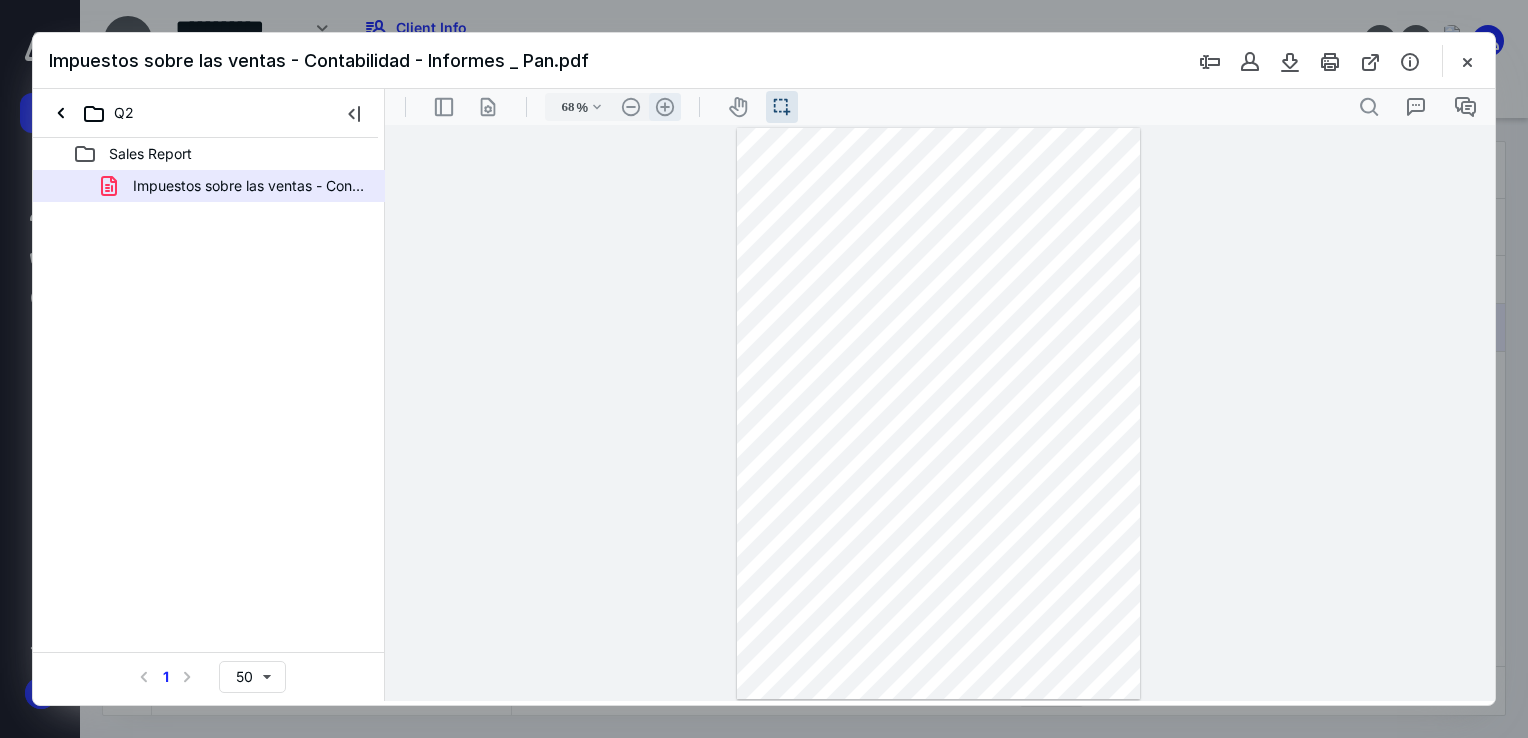 click on ".cls-1{fill:#abb0c4;} icon - header - zoom - in - line" at bounding box center [665, 107] 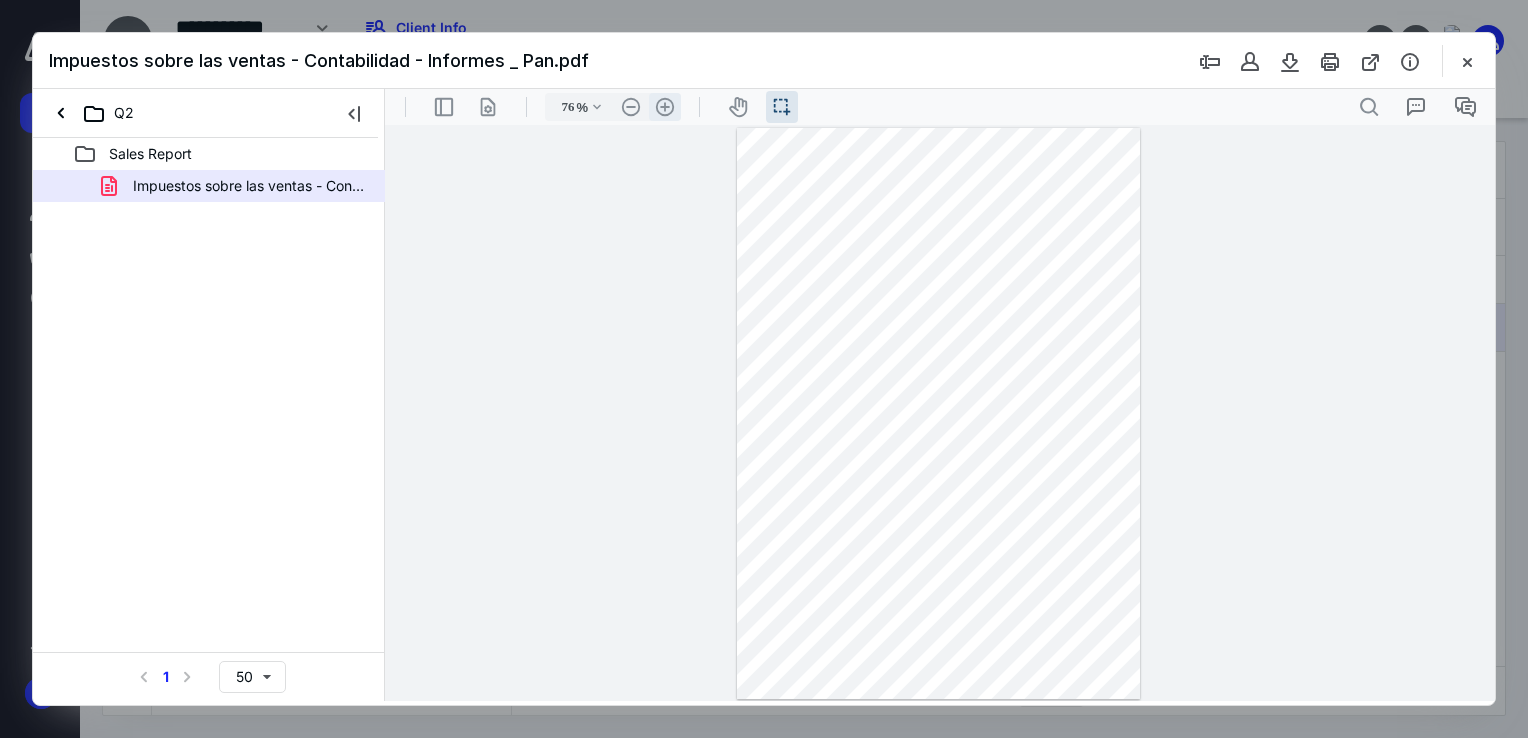 click on ".cls-1{fill:#abb0c4;} icon - header - zoom - in - line" at bounding box center (665, 107) 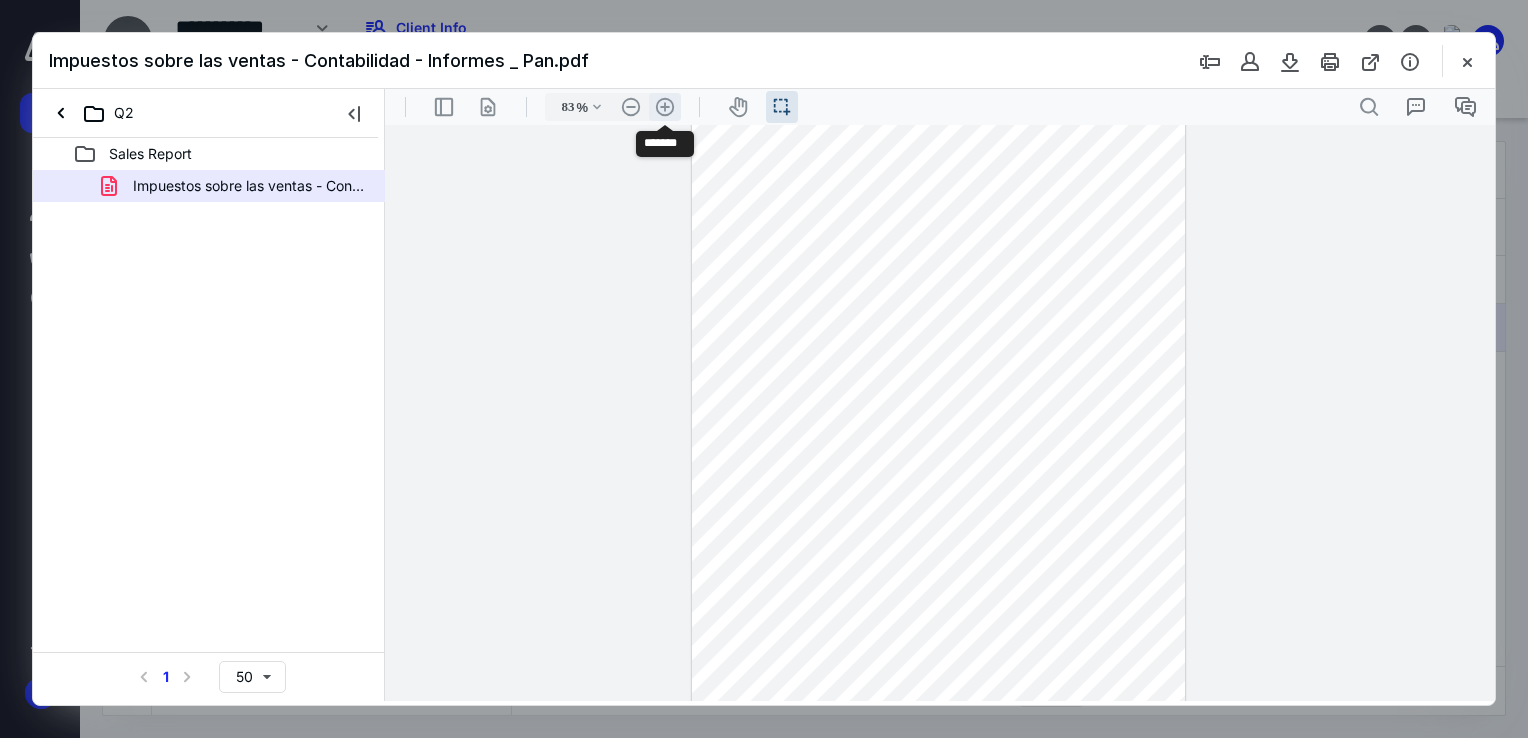 click on ".cls-1{fill:#abb0c4;} icon - header - zoom - in - line" at bounding box center (665, 107) 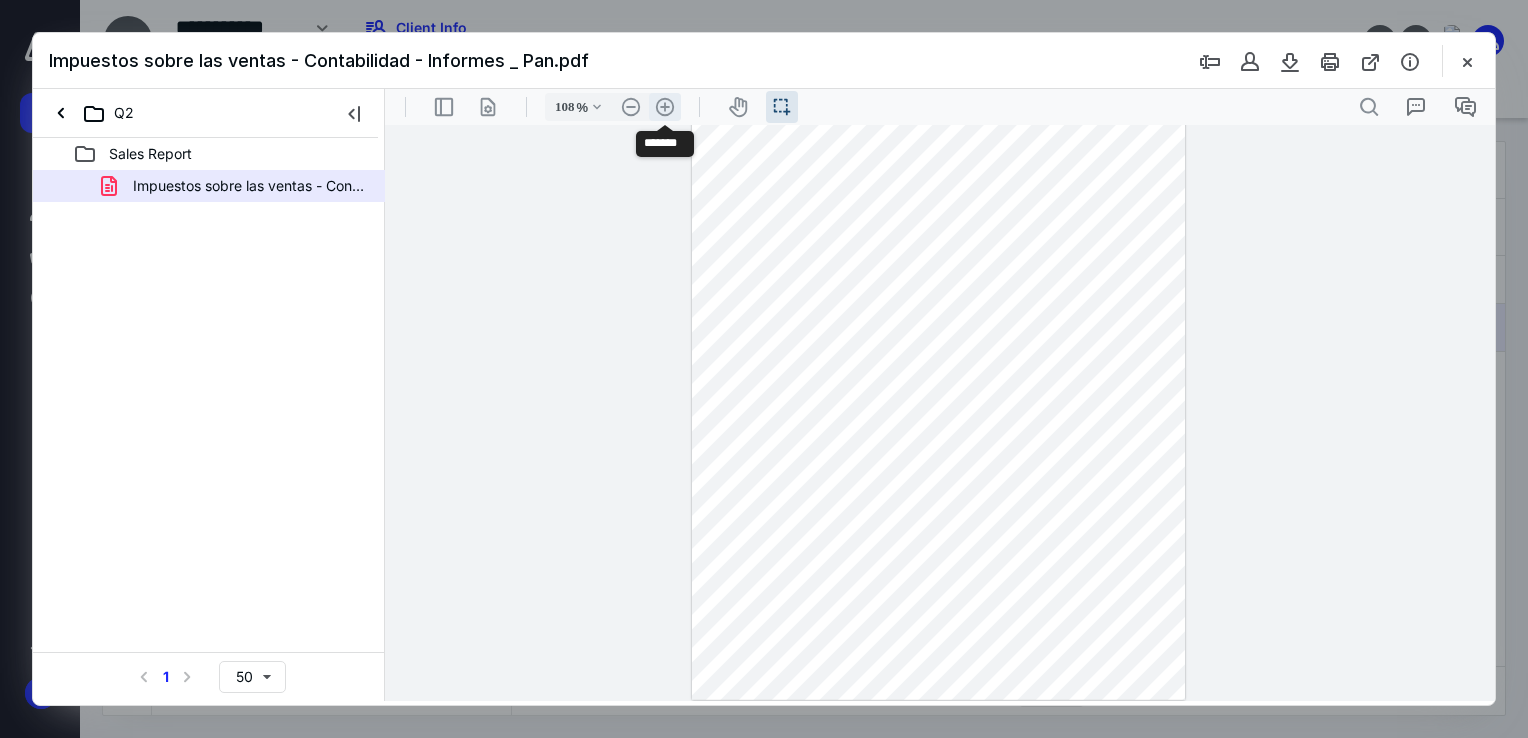 click on ".cls-1{fill:#abb0c4;} icon - header - zoom - in - line" at bounding box center [665, 107] 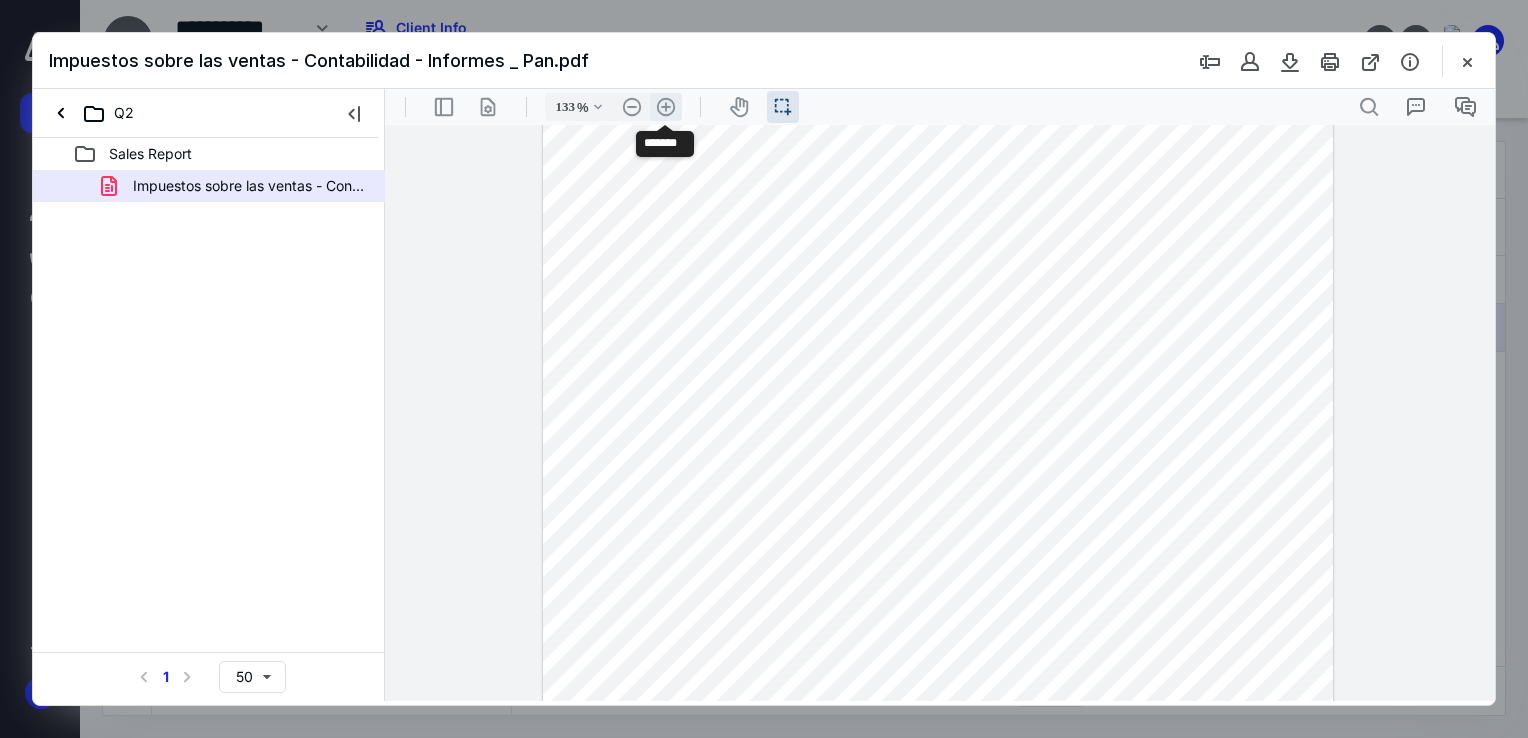 click on ".cls-1{fill:#abb0c4;} icon - header - zoom - in - line" at bounding box center (666, 107) 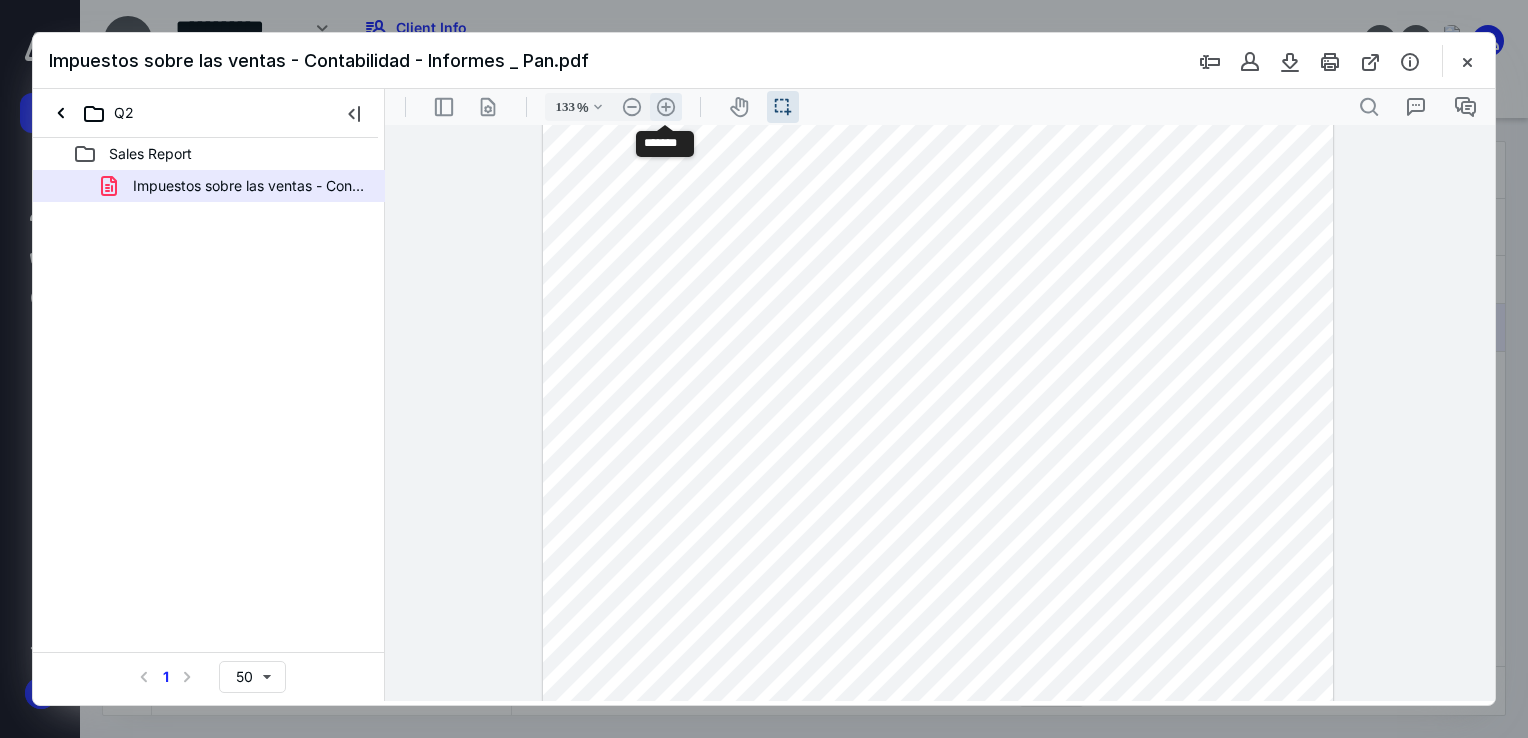 type on "158" 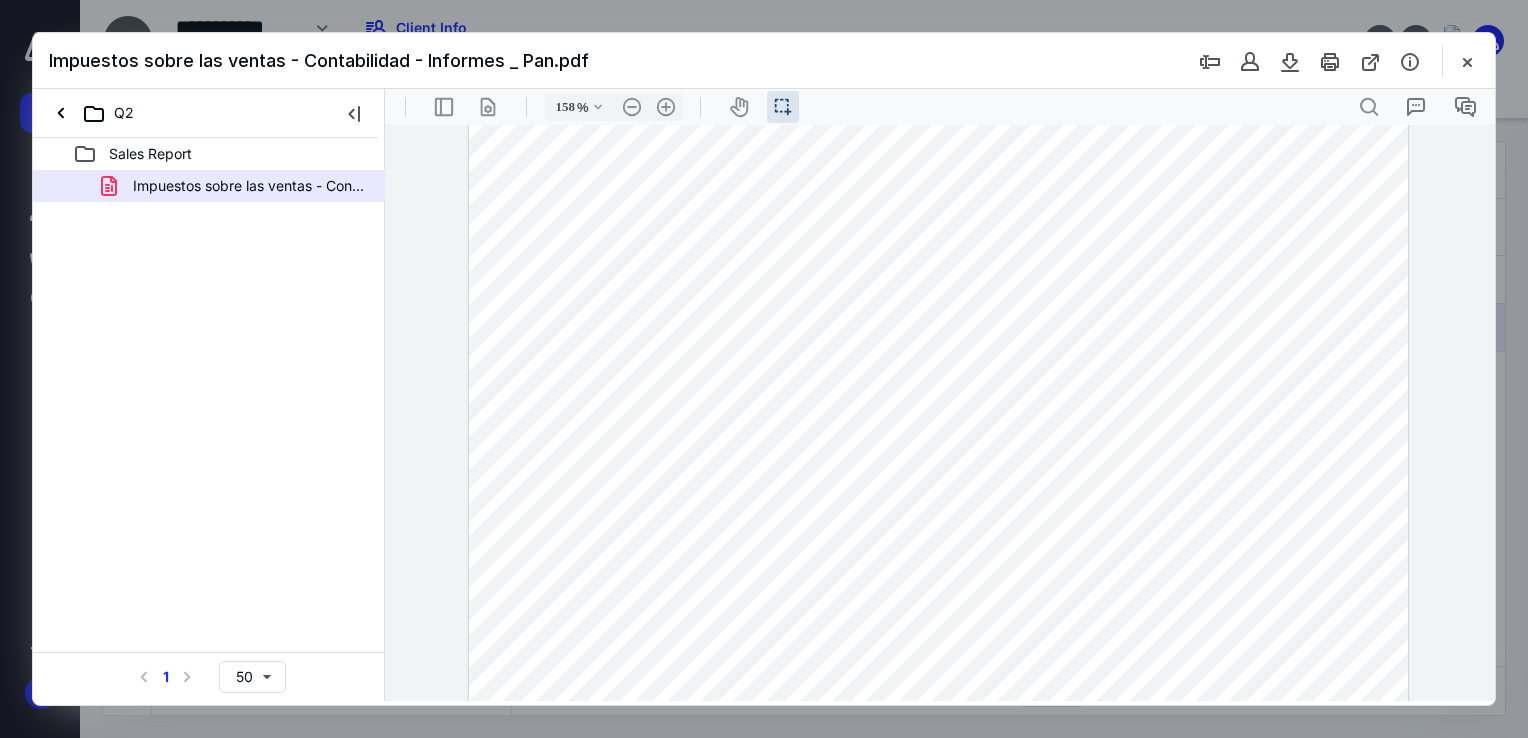 scroll, scrollTop: 56, scrollLeft: 0, axis: vertical 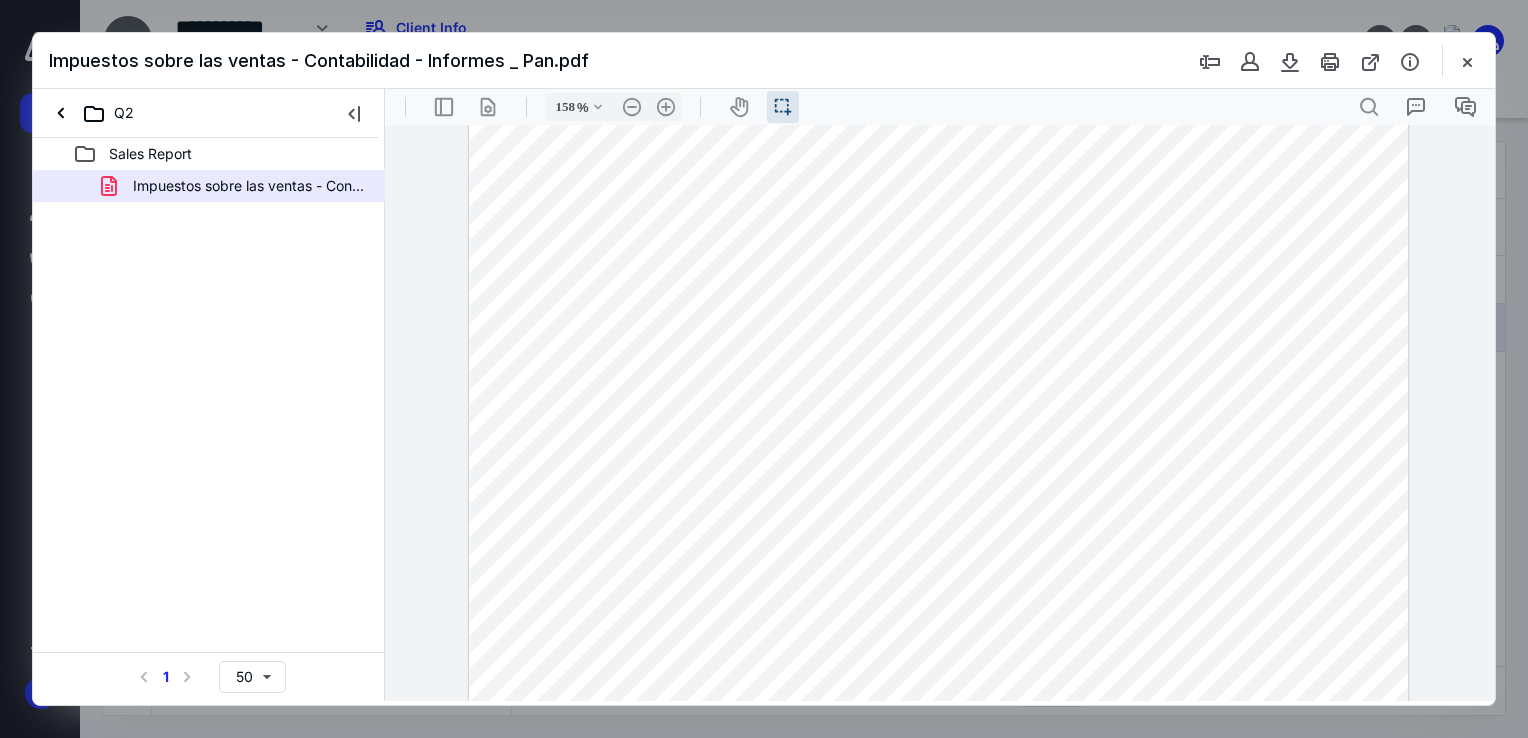 click at bounding box center [938, 739] 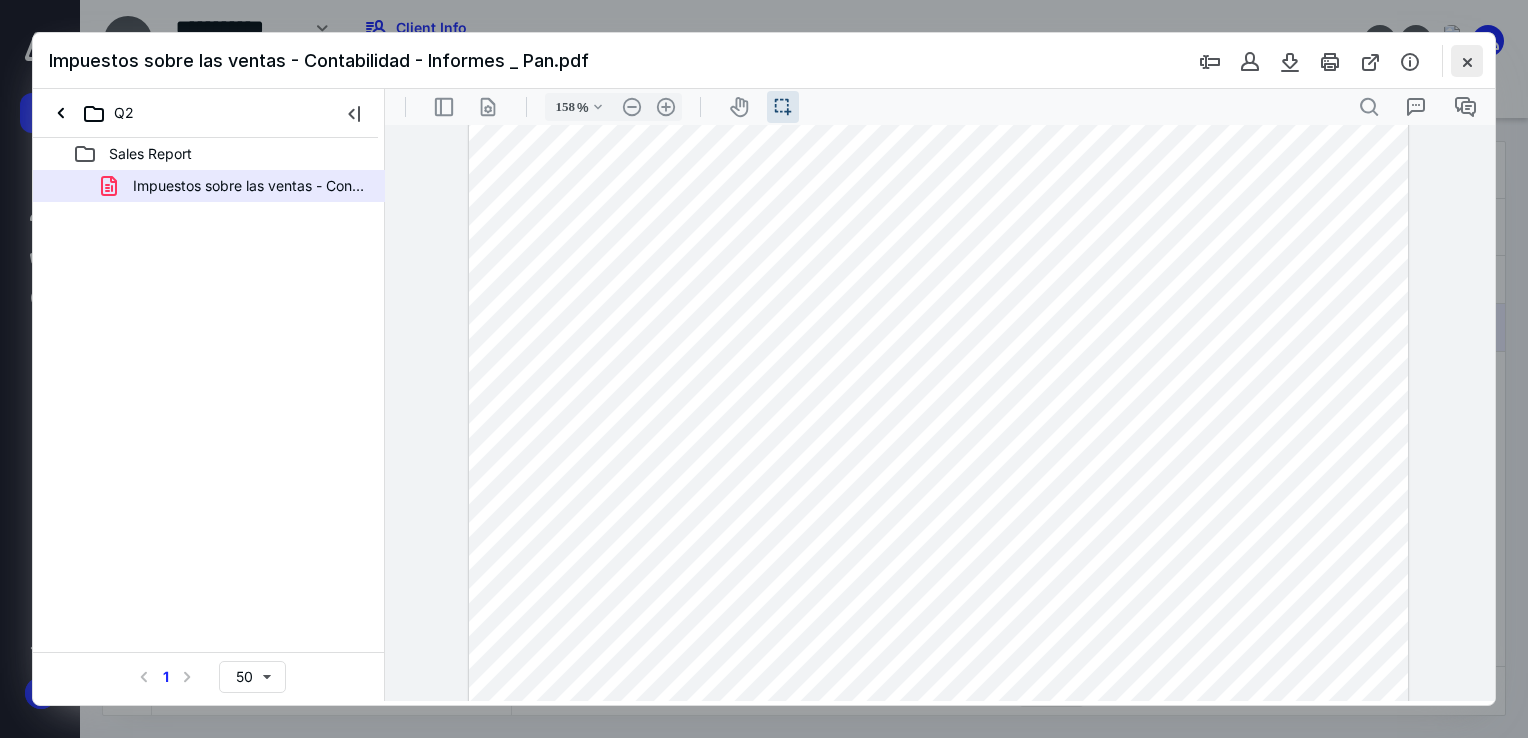 click at bounding box center [1467, 61] 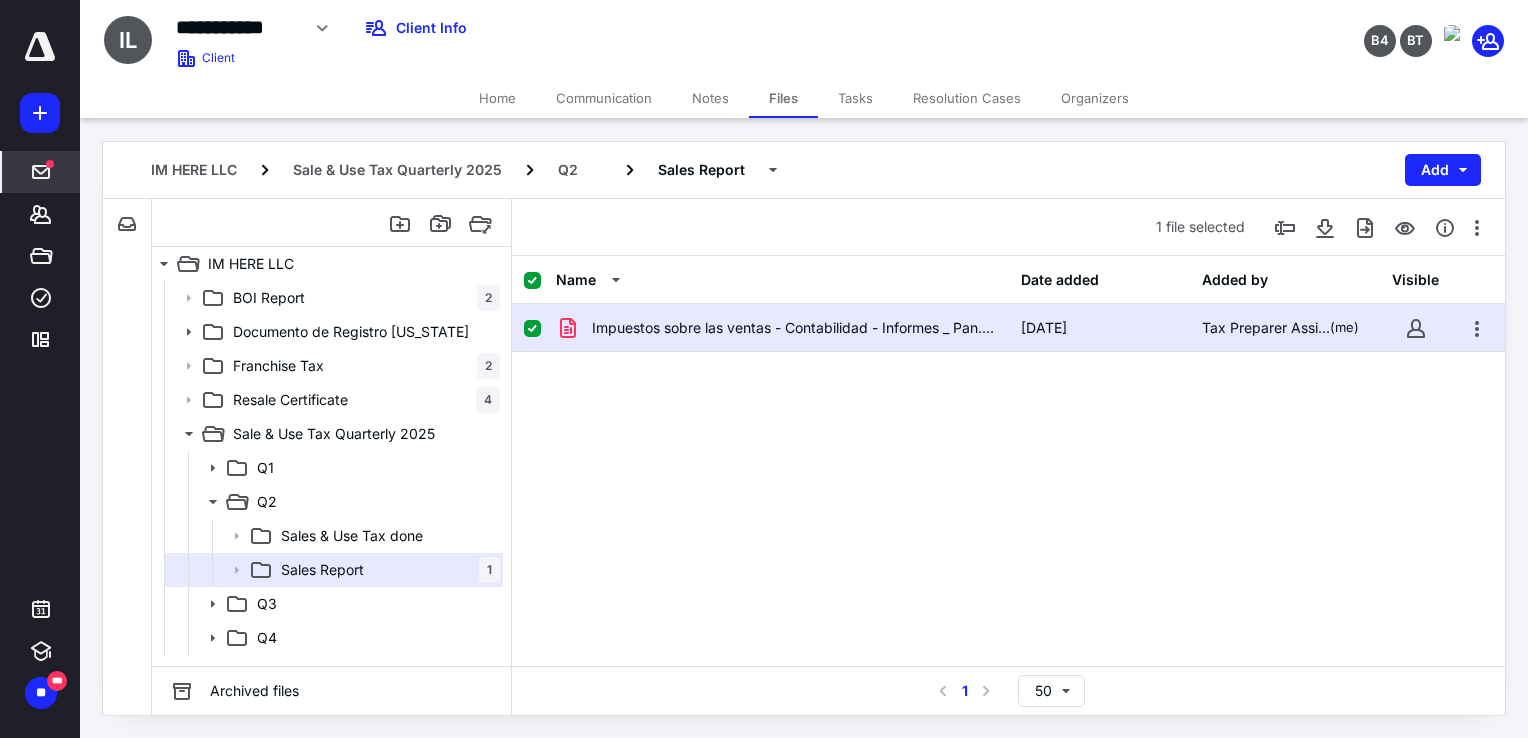 click 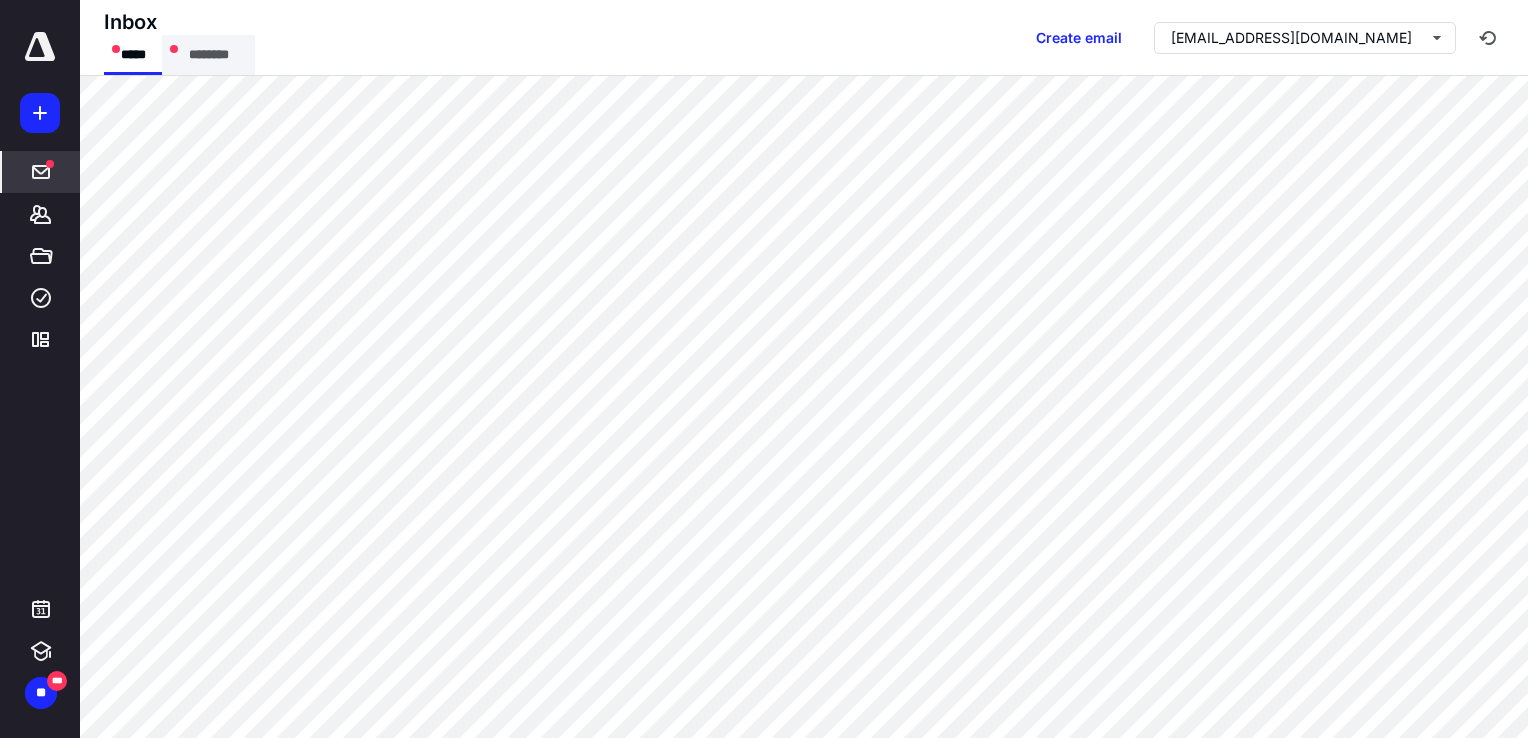 click on "********" at bounding box center [208, 55] 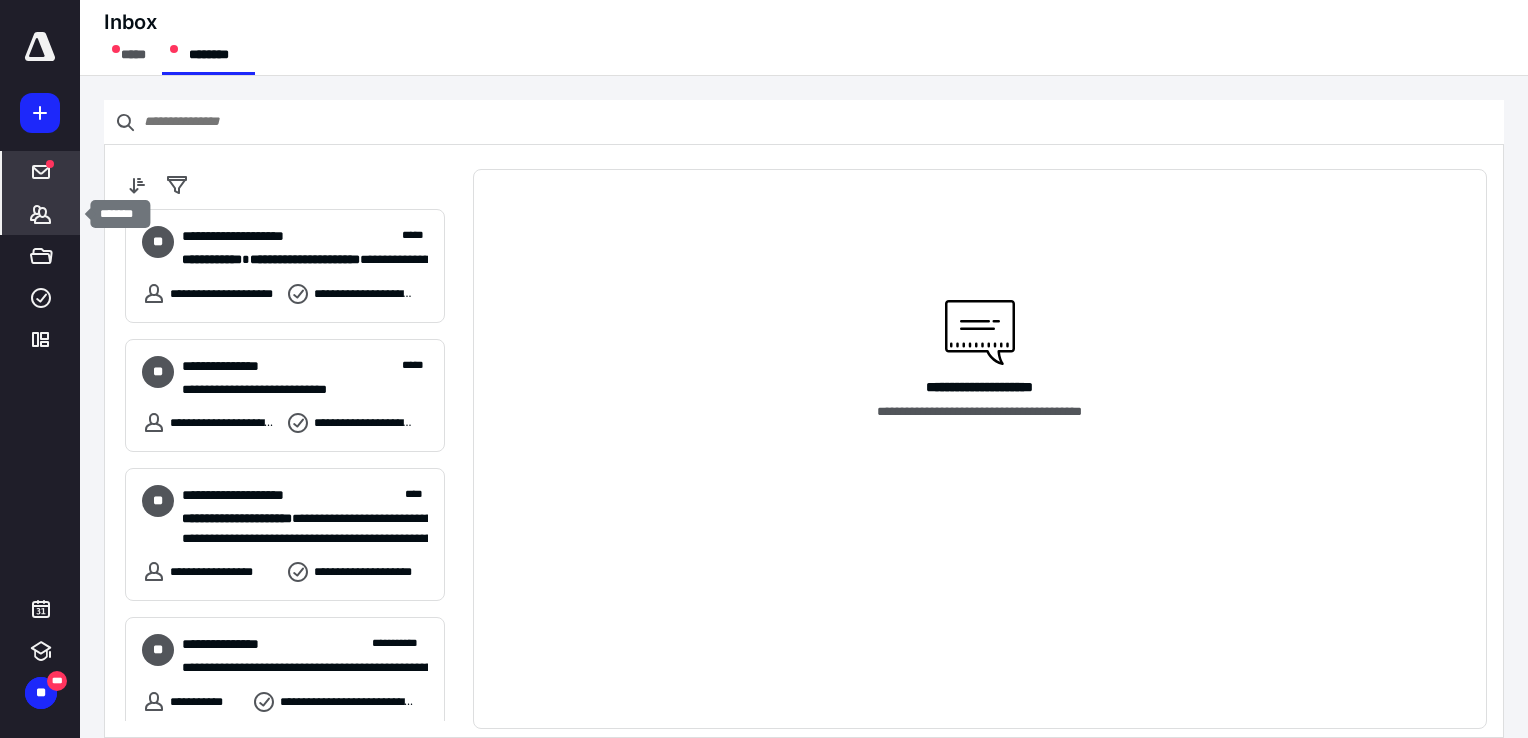 click 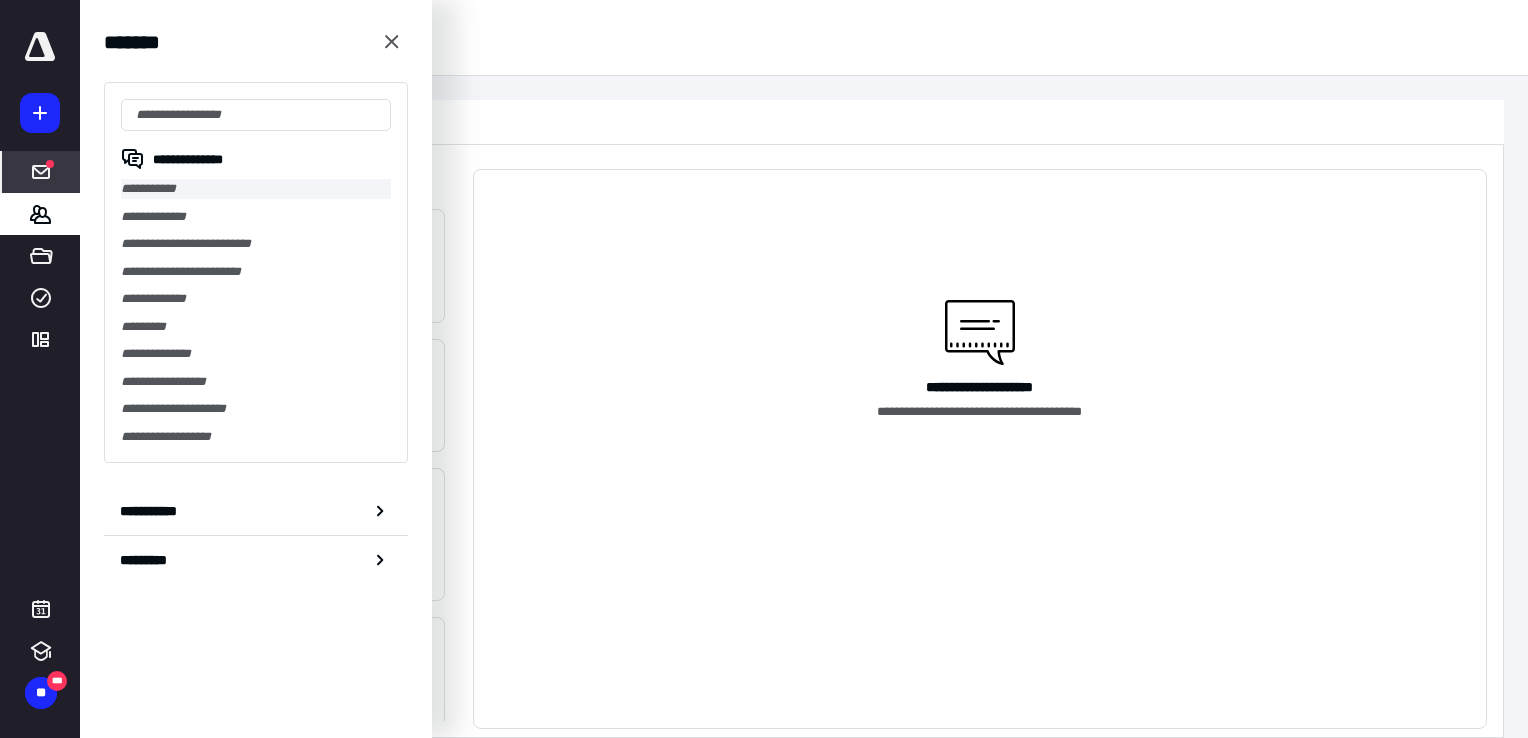click on "**********" at bounding box center [256, 189] 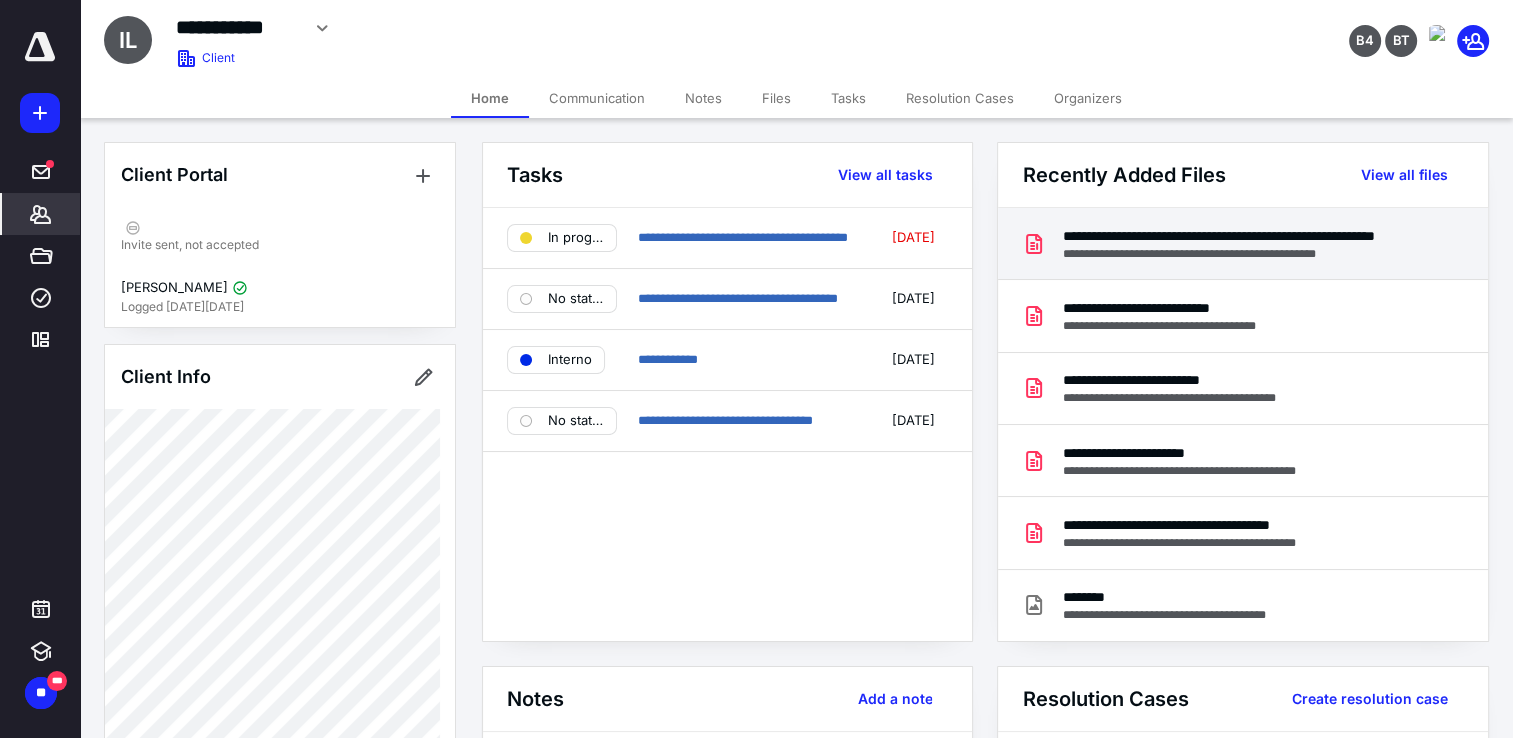 click on "**********" at bounding box center (1238, 254) 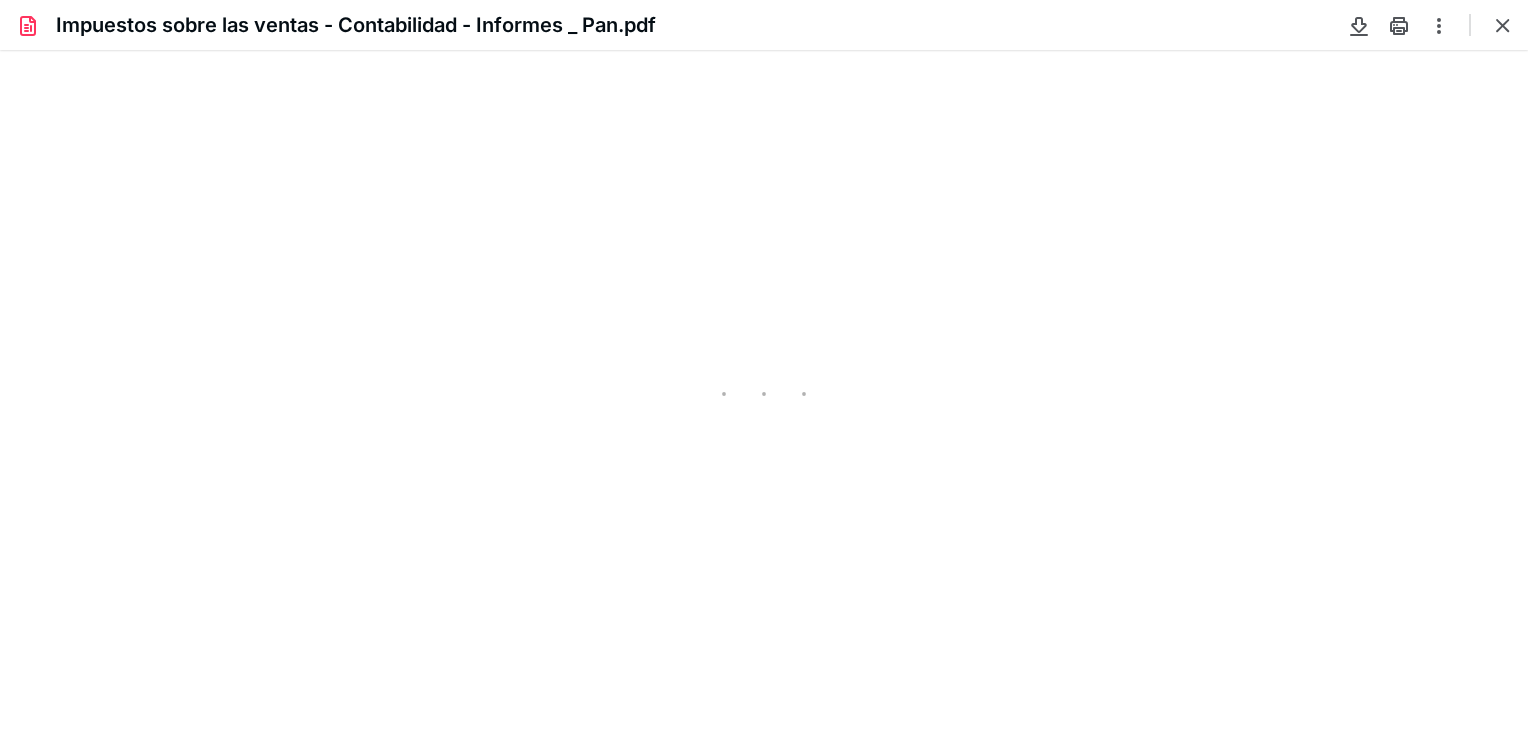 scroll, scrollTop: 0, scrollLeft: 0, axis: both 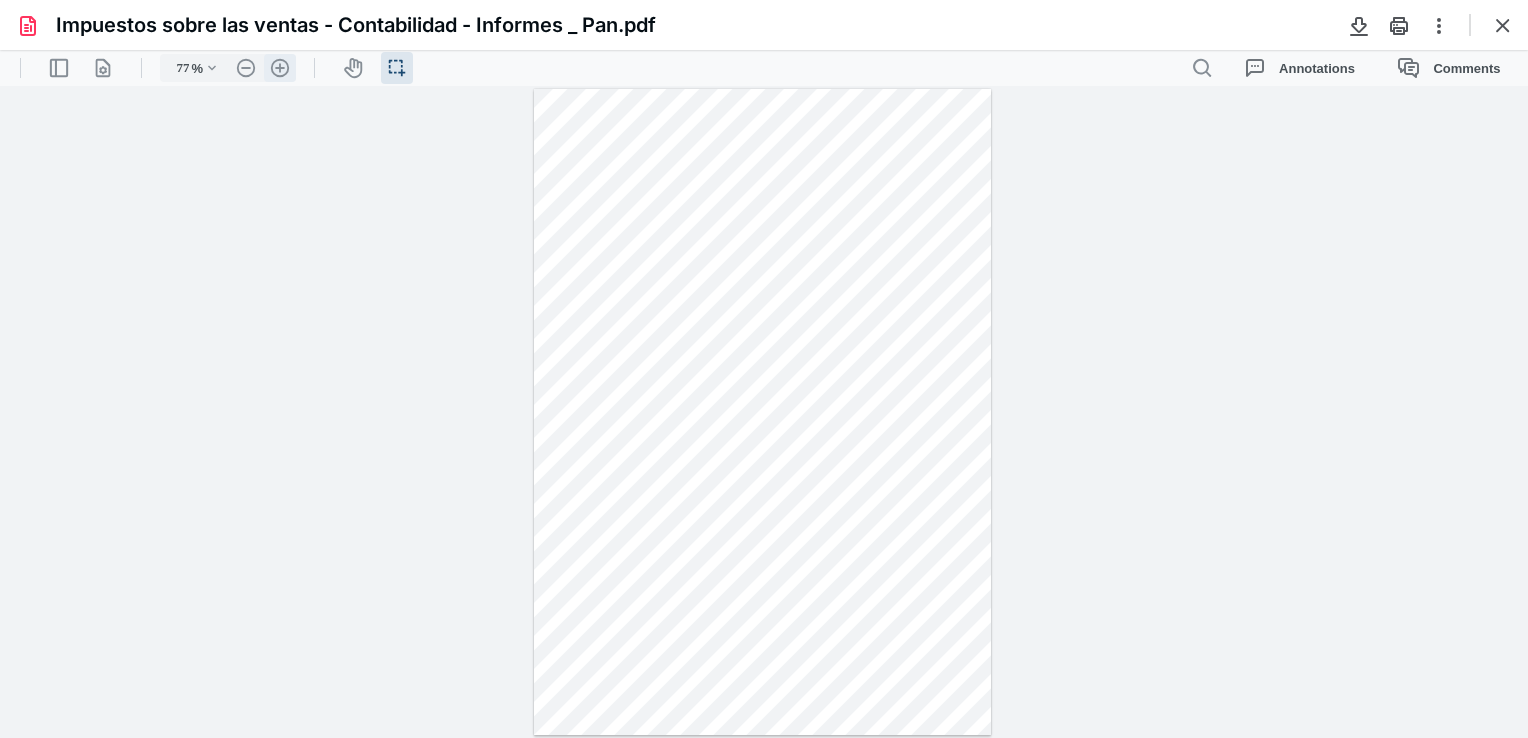 click on ".cls-1{fill:#abb0c4;} icon - header - zoom - in - line" at bounding box center [280, 68] 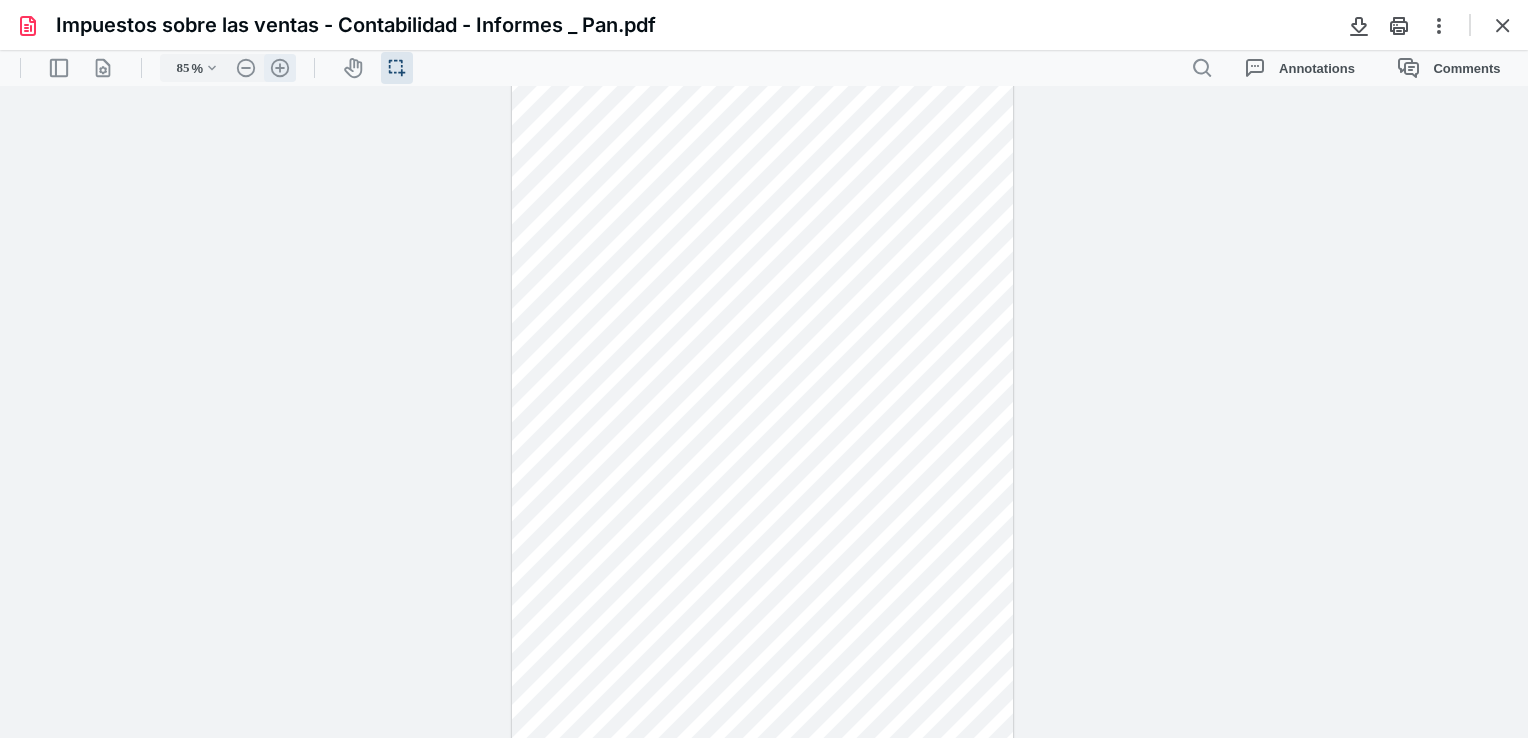 click on ".cls-1{fill:#abb0c4;} icon - header - zoom - in - line" at bounding box center [280, 68] 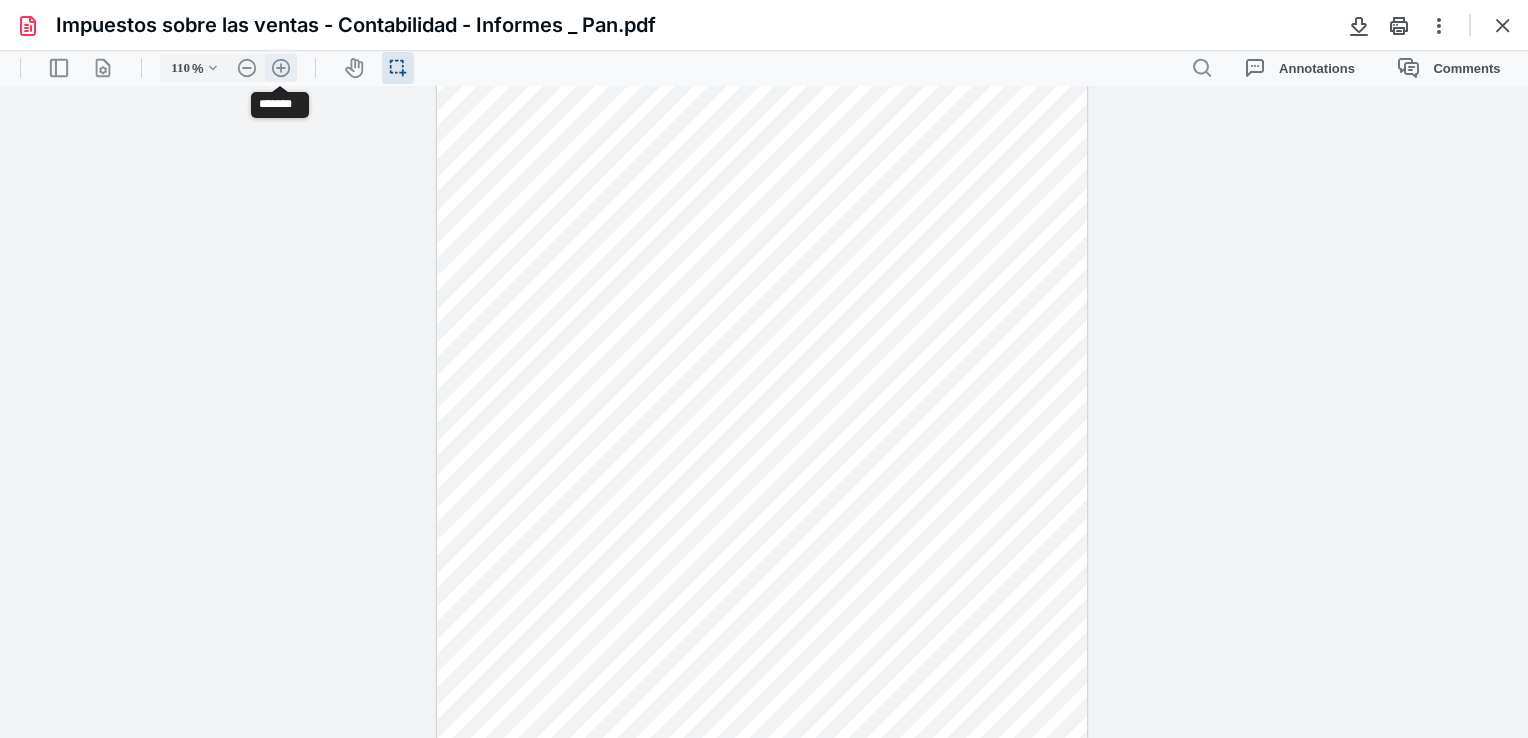 click on ".cls-1{fill:#abb0c4;} icon - header - zoom - in - line" at bounding box center [281, 68] 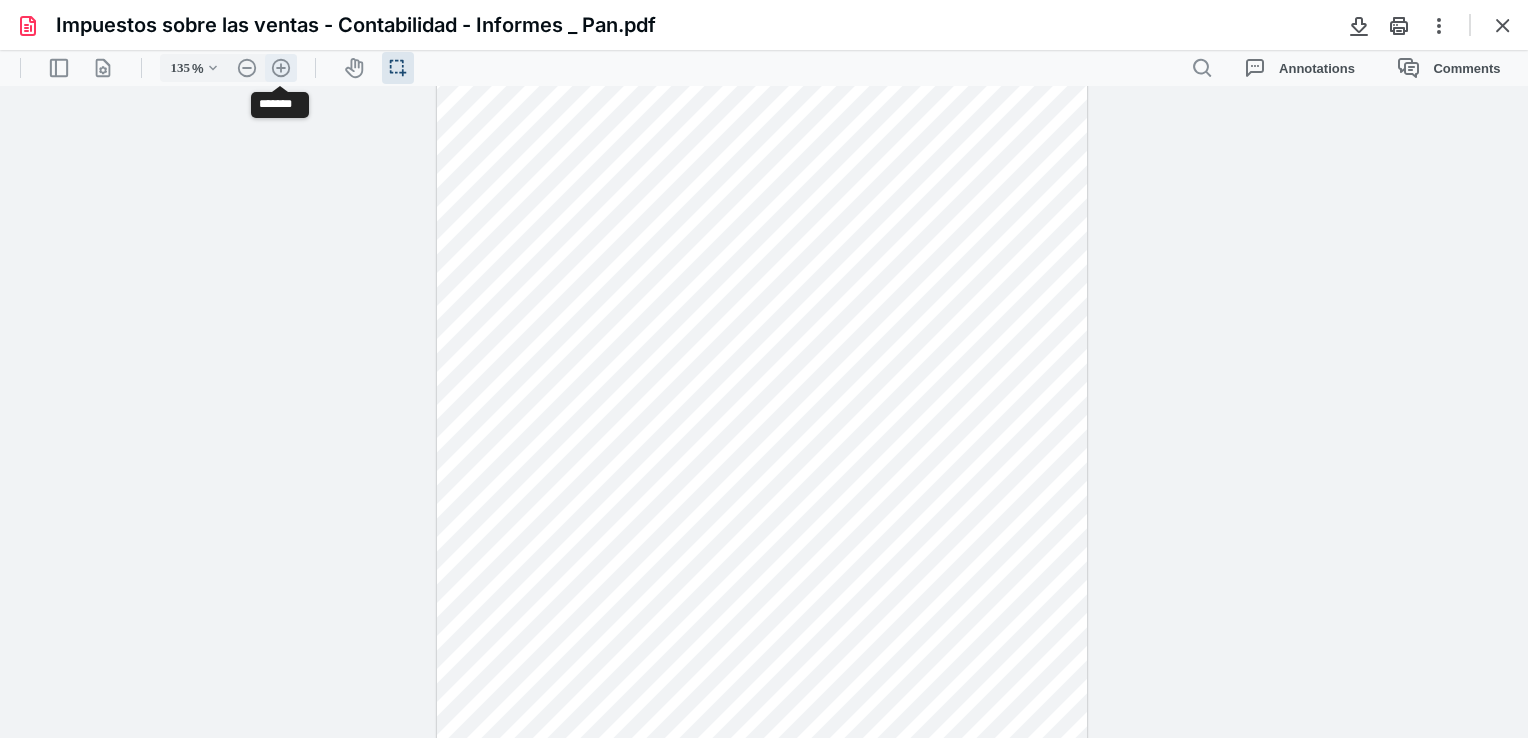 click on ".cls-1{fill:#abb0c4;} icon - header - zoom - in - line" at bounding box center [281, 68] 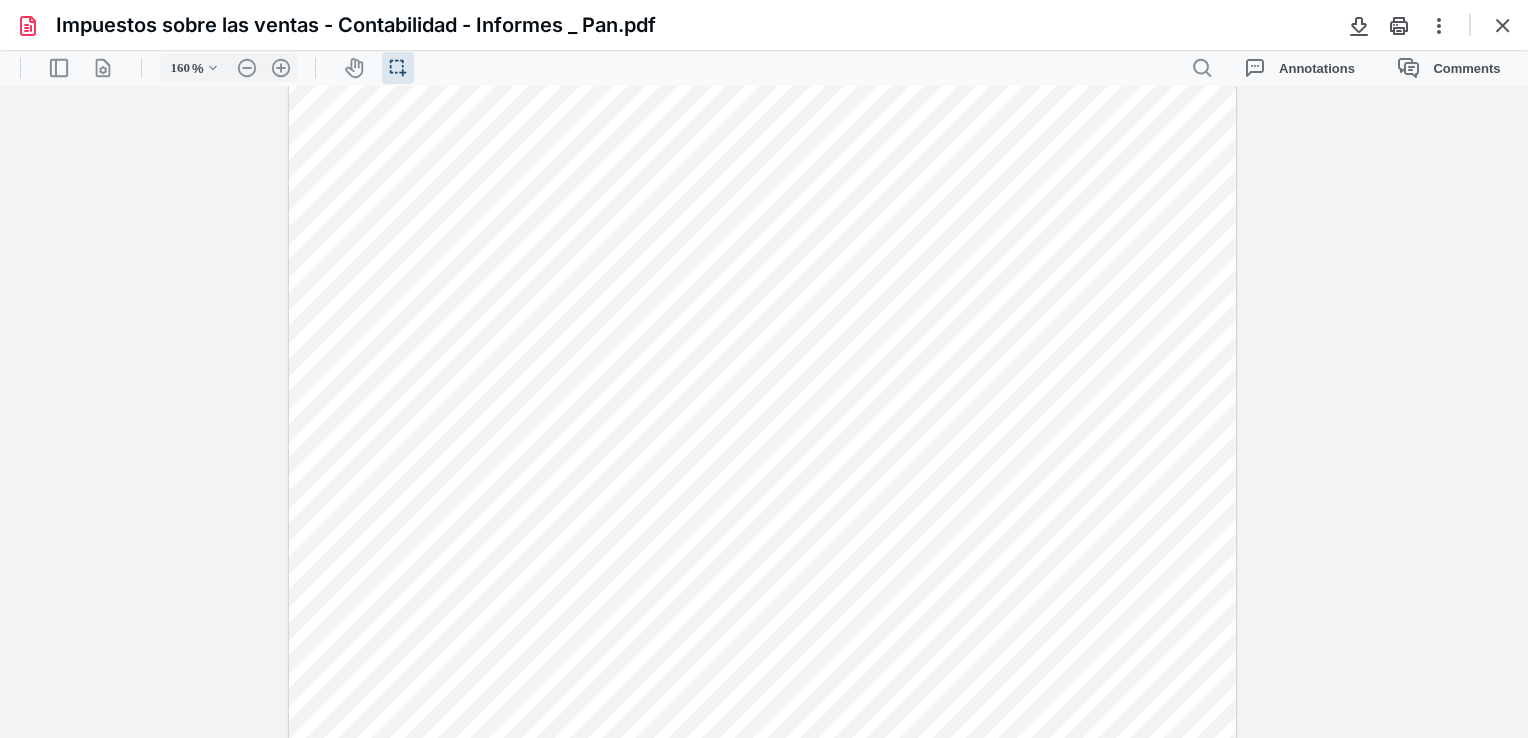 scroll, scrollTop: 0, scrollLeft: 0, axis: both 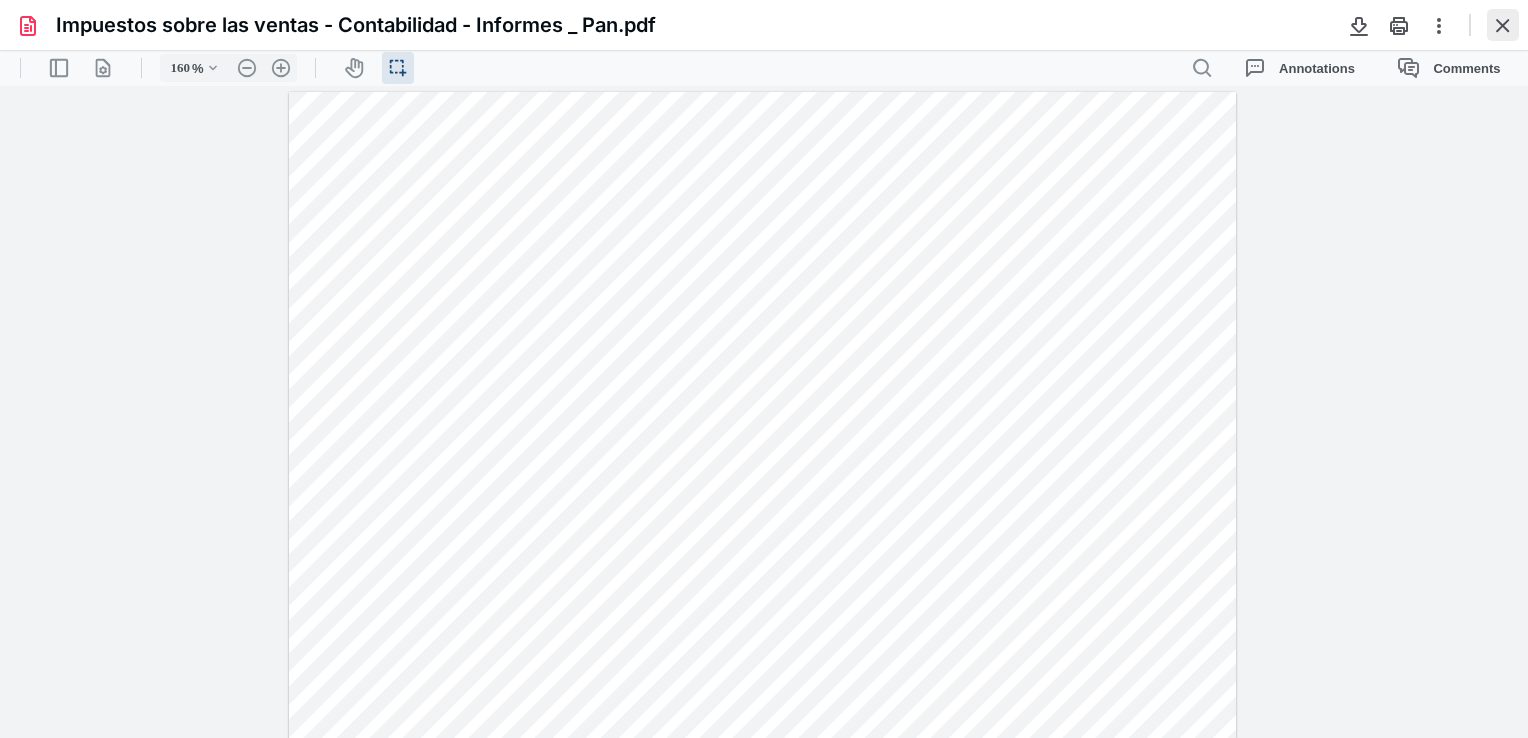 click at bounding box center (1503, 25) 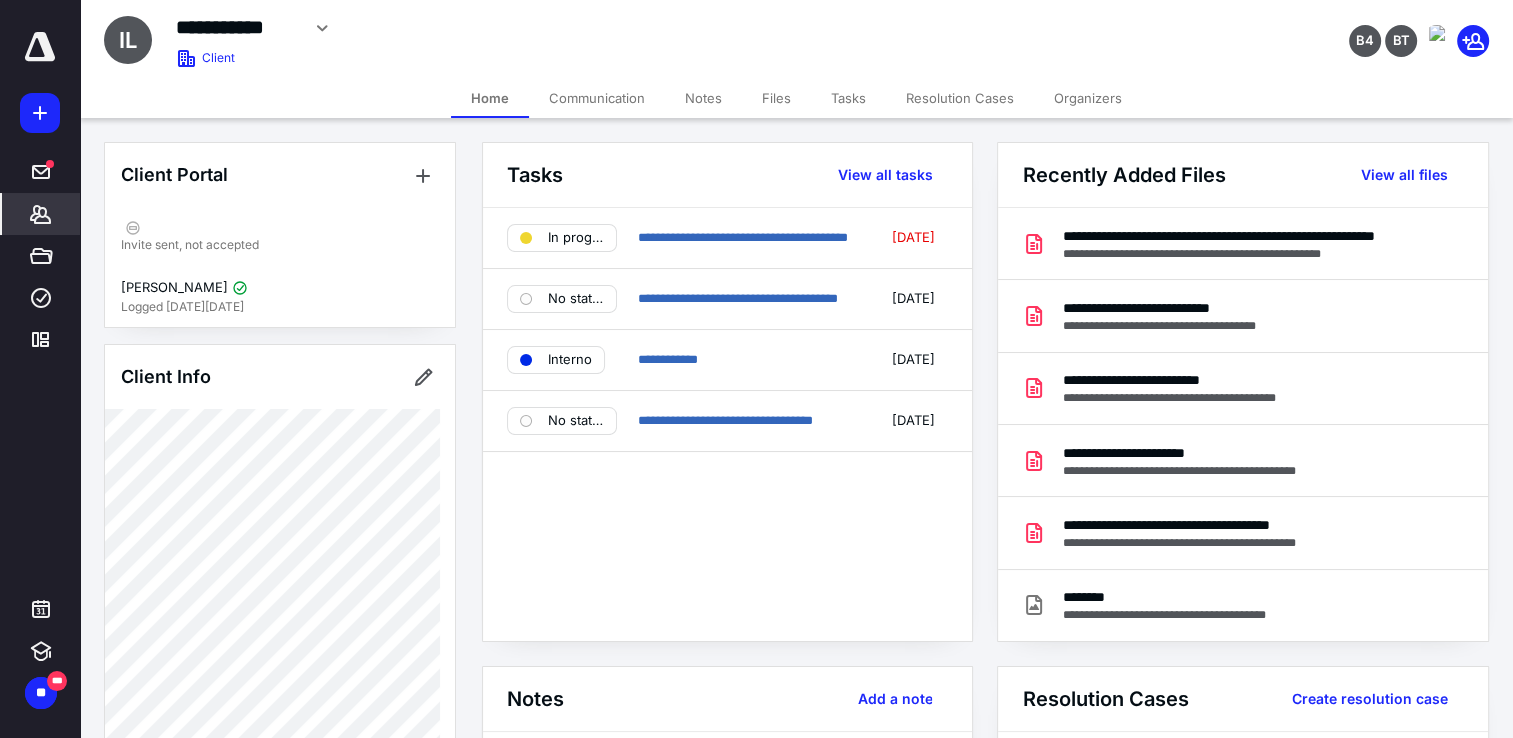 click on "Files" at bounding box center (776, 98) 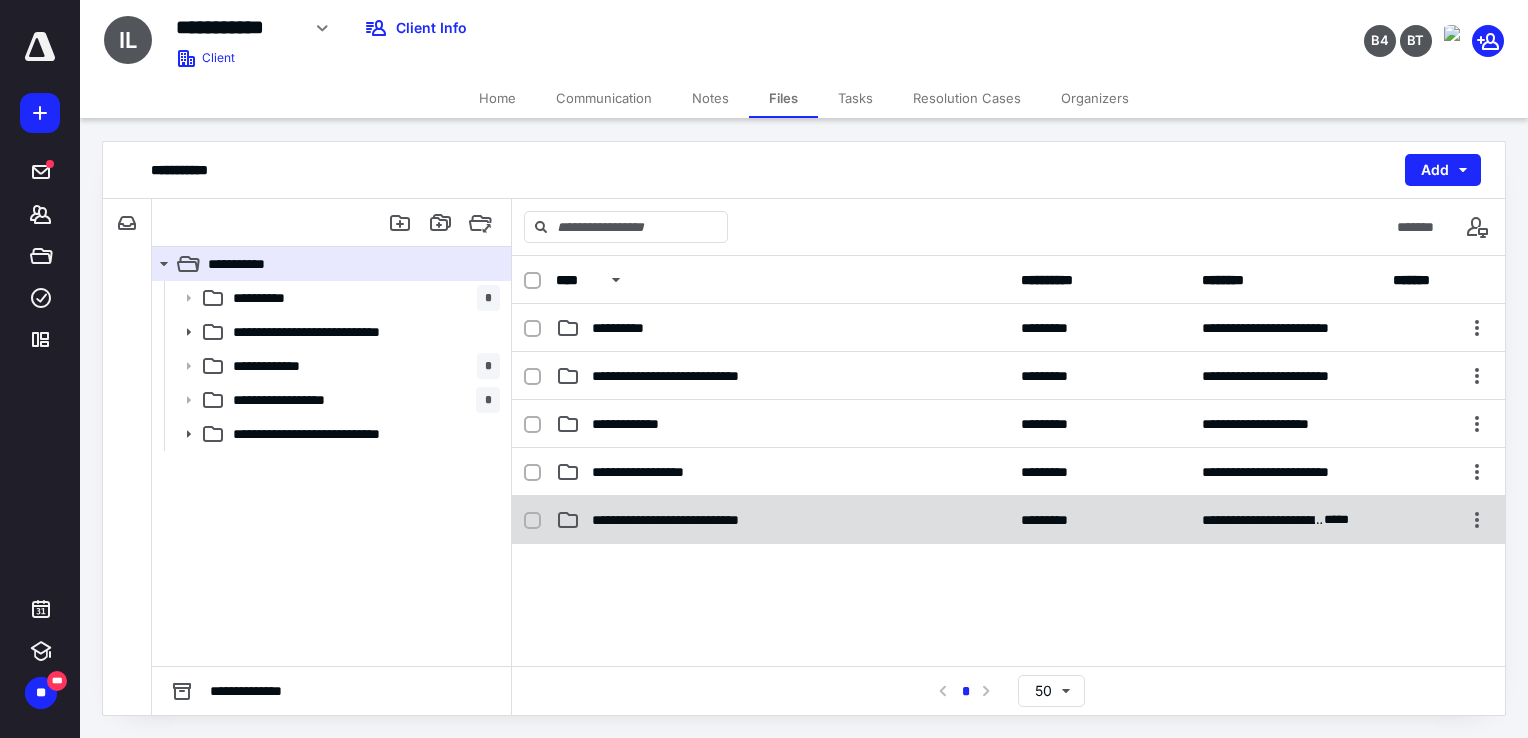 click on "**********" at bounding box center (782, 520) 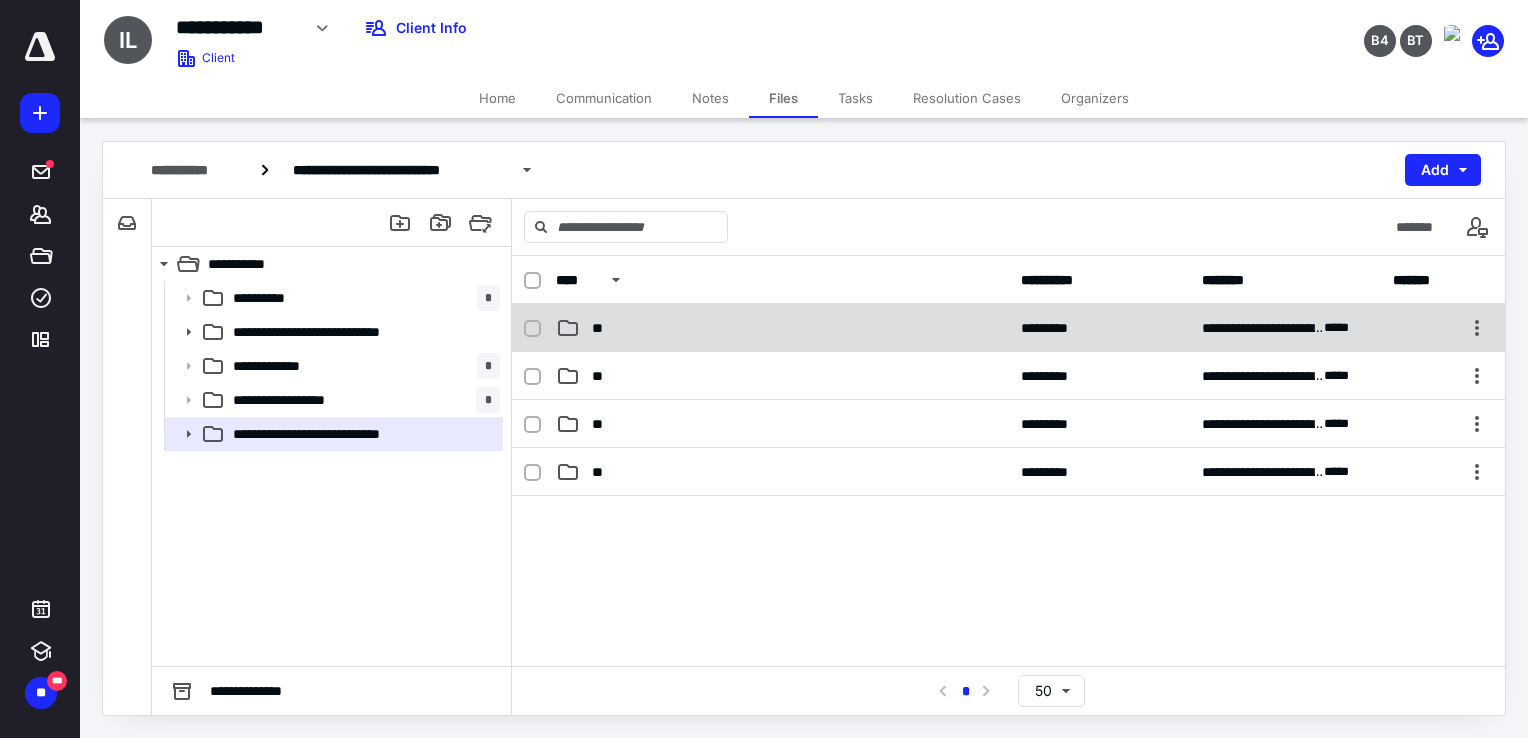 click on "**********" at bounding box center [1008, 328] 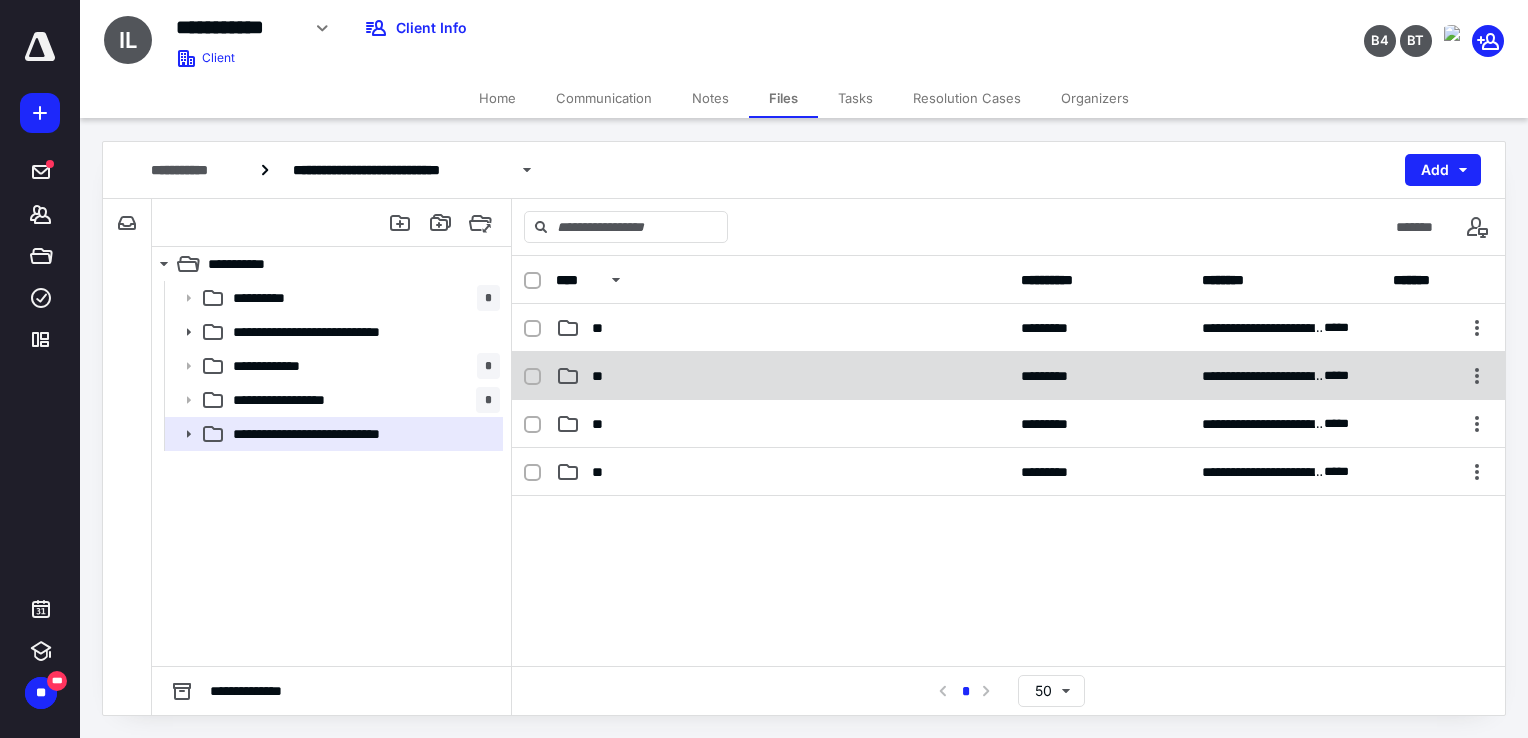 checkbox on "true" 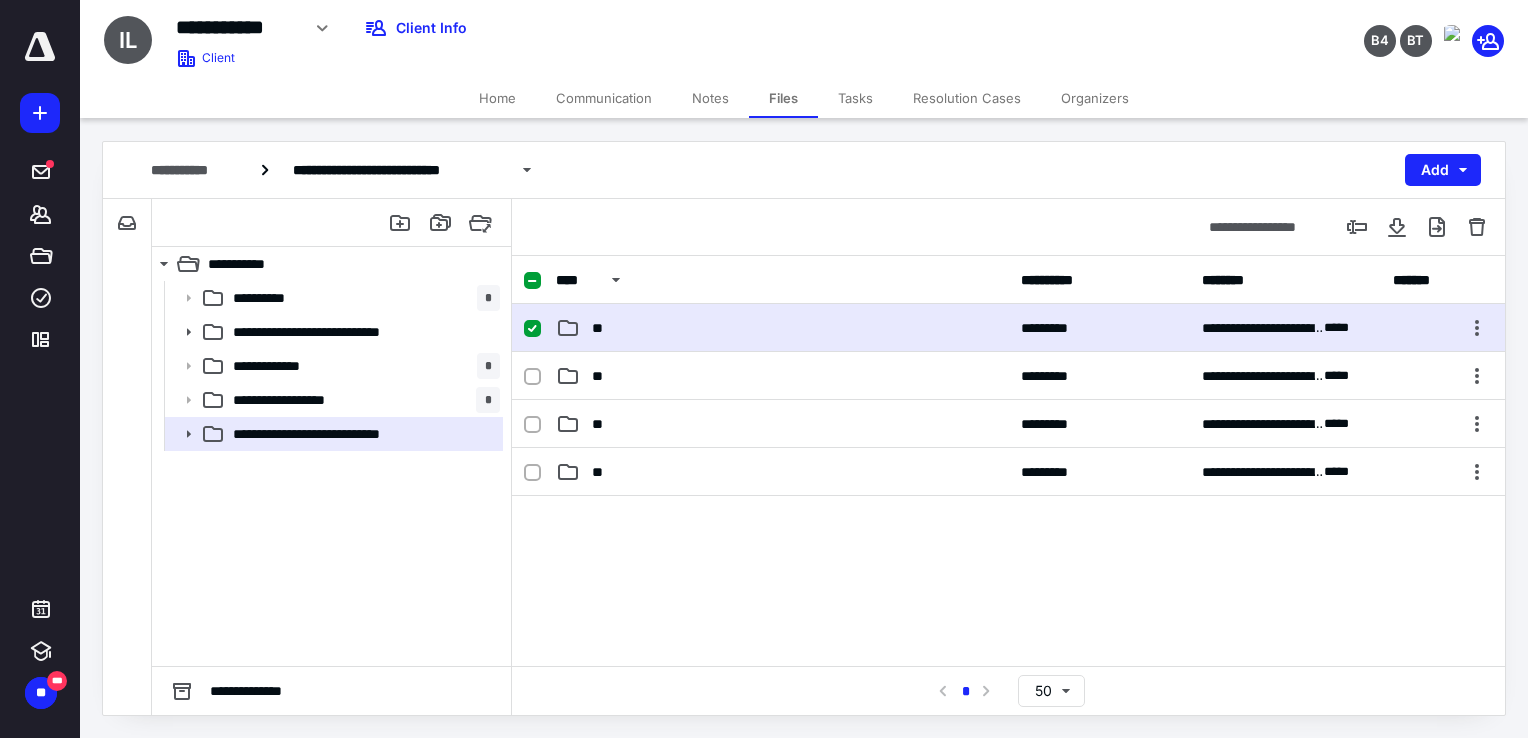 click on "**" at bounding box center (782, 328) 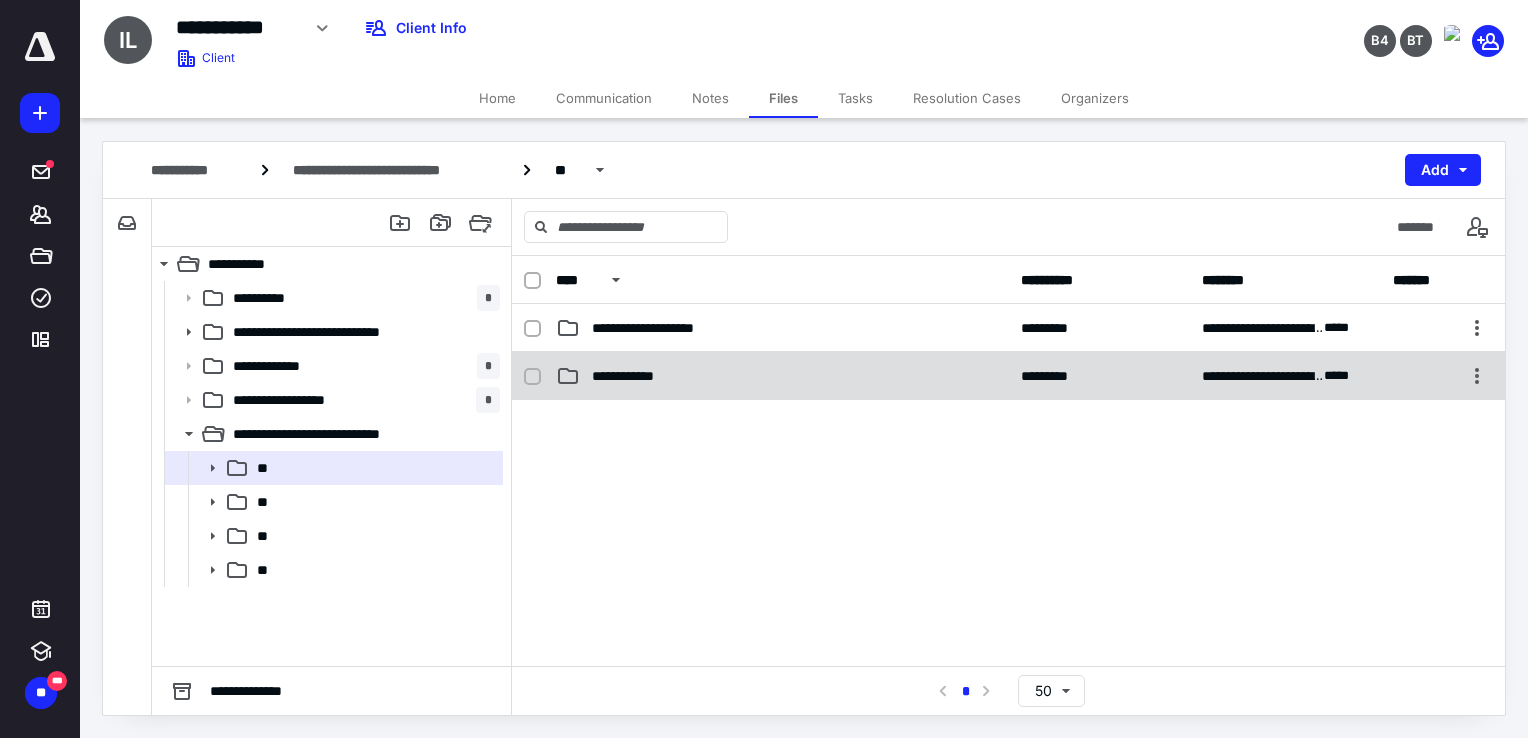 click on "**********" at bounding box center (634, 376) 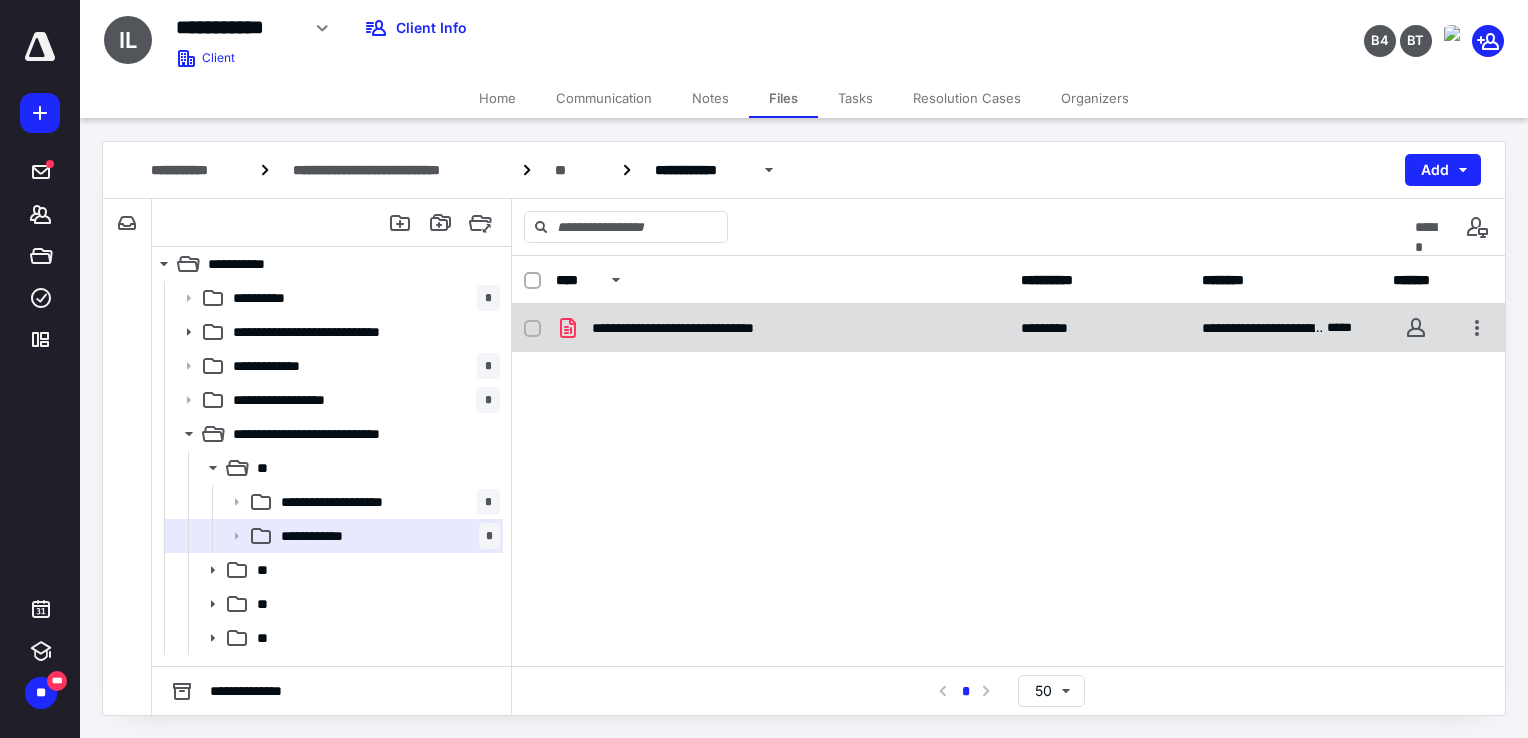 click on "**********" at bounding box center (1008, 328) 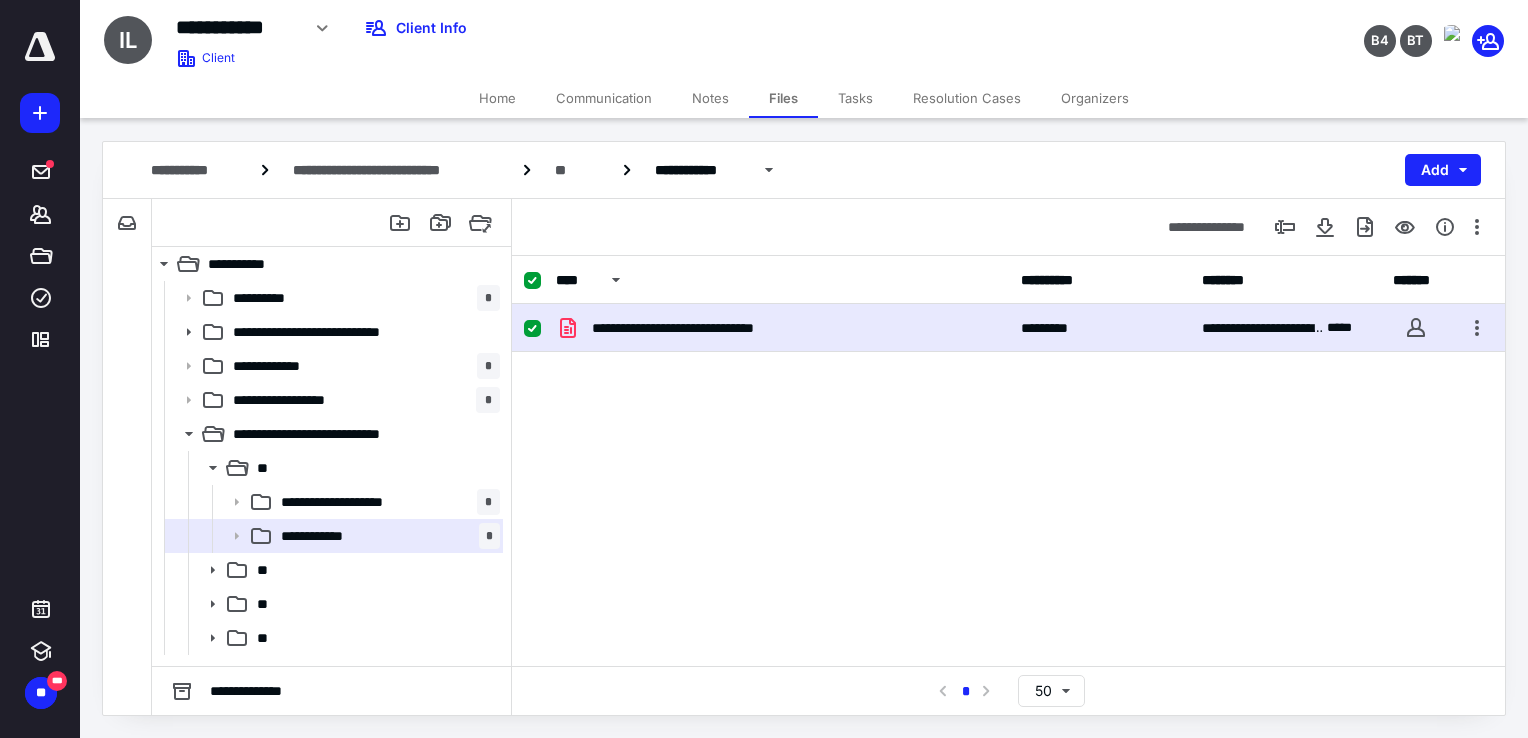 click on "**********" at bounding box center [1008, 328] 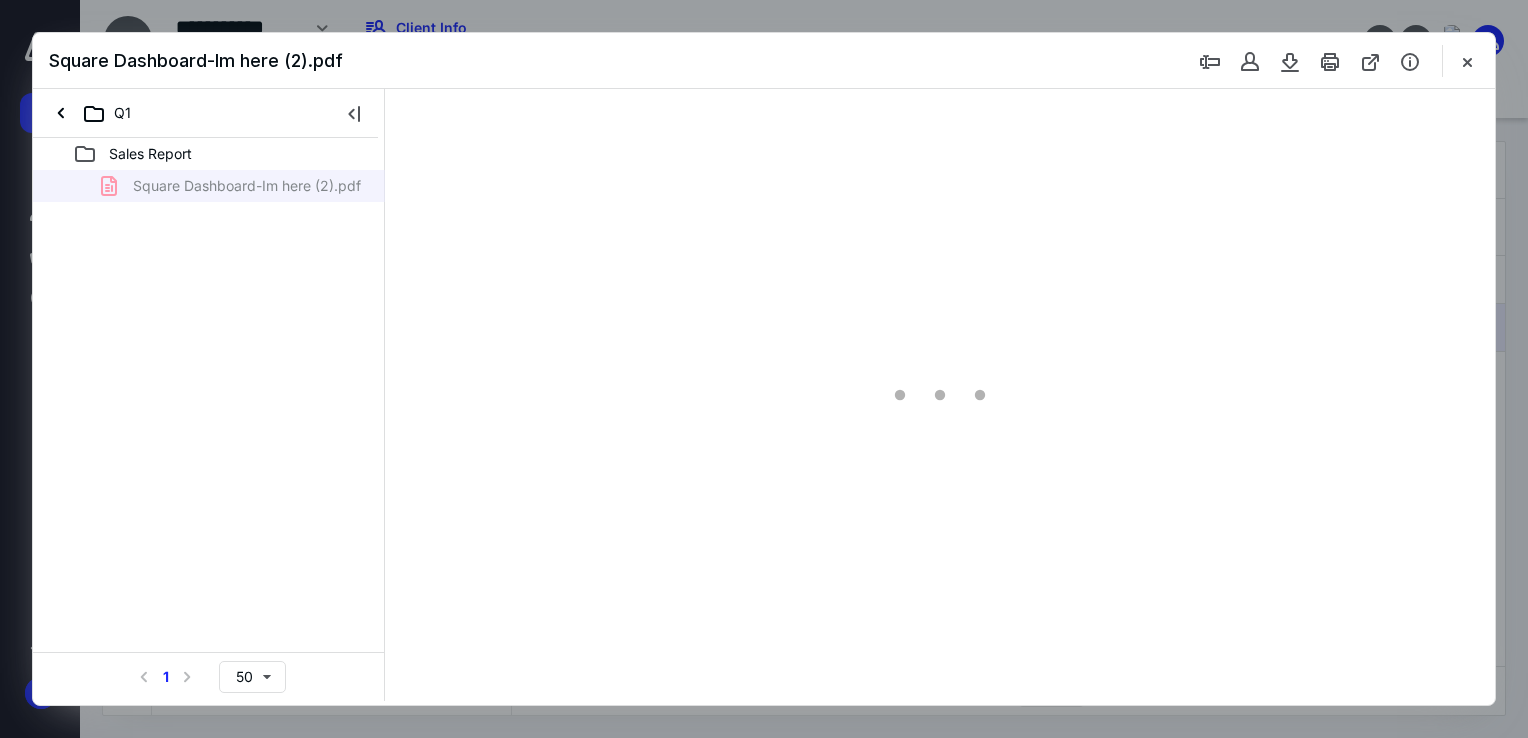 scroll, scrollTop: 0, scrollLeft: 0, axis: both 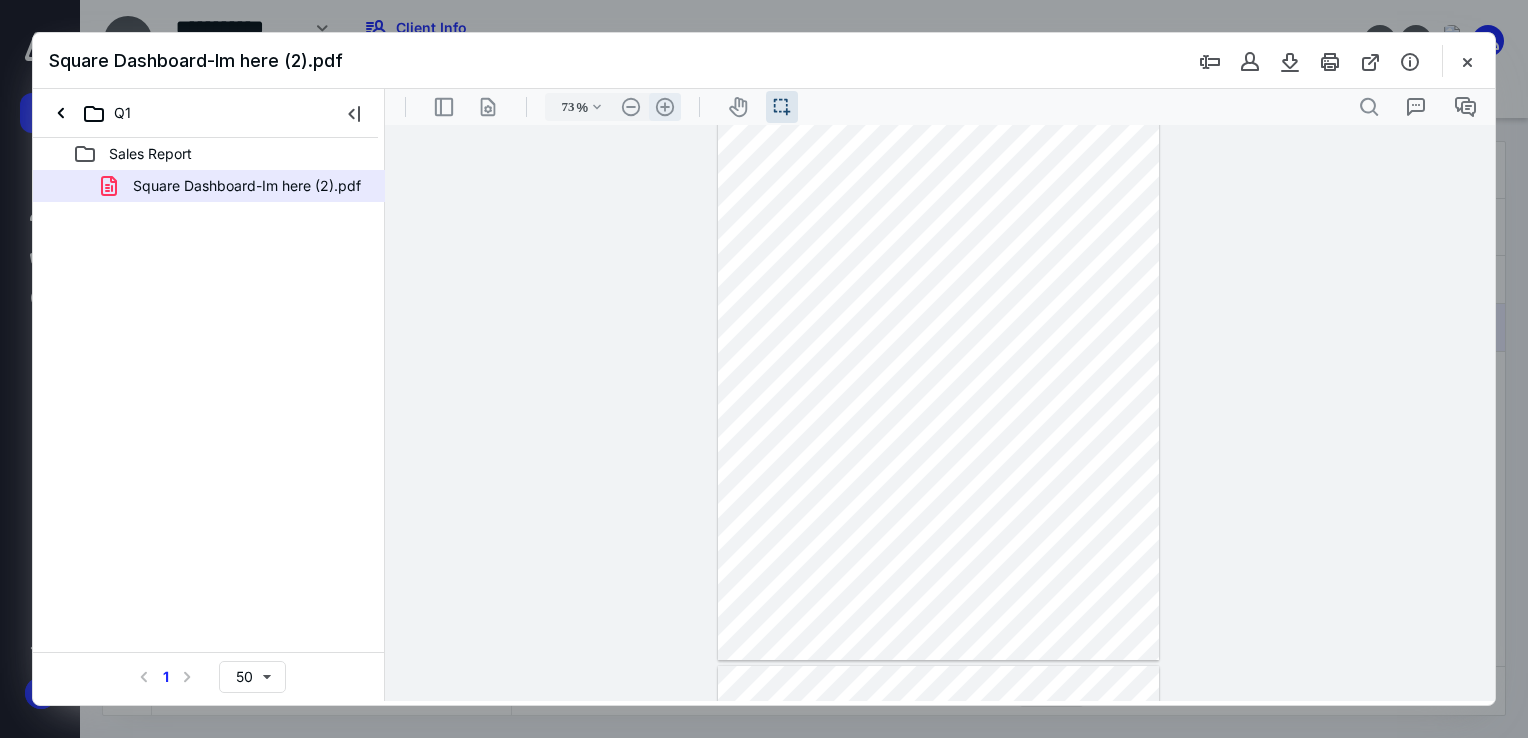 click on ".cls-1{fill:#abb0c4;} icon - header - zoom - in - line" at bounding box center (665, 107) 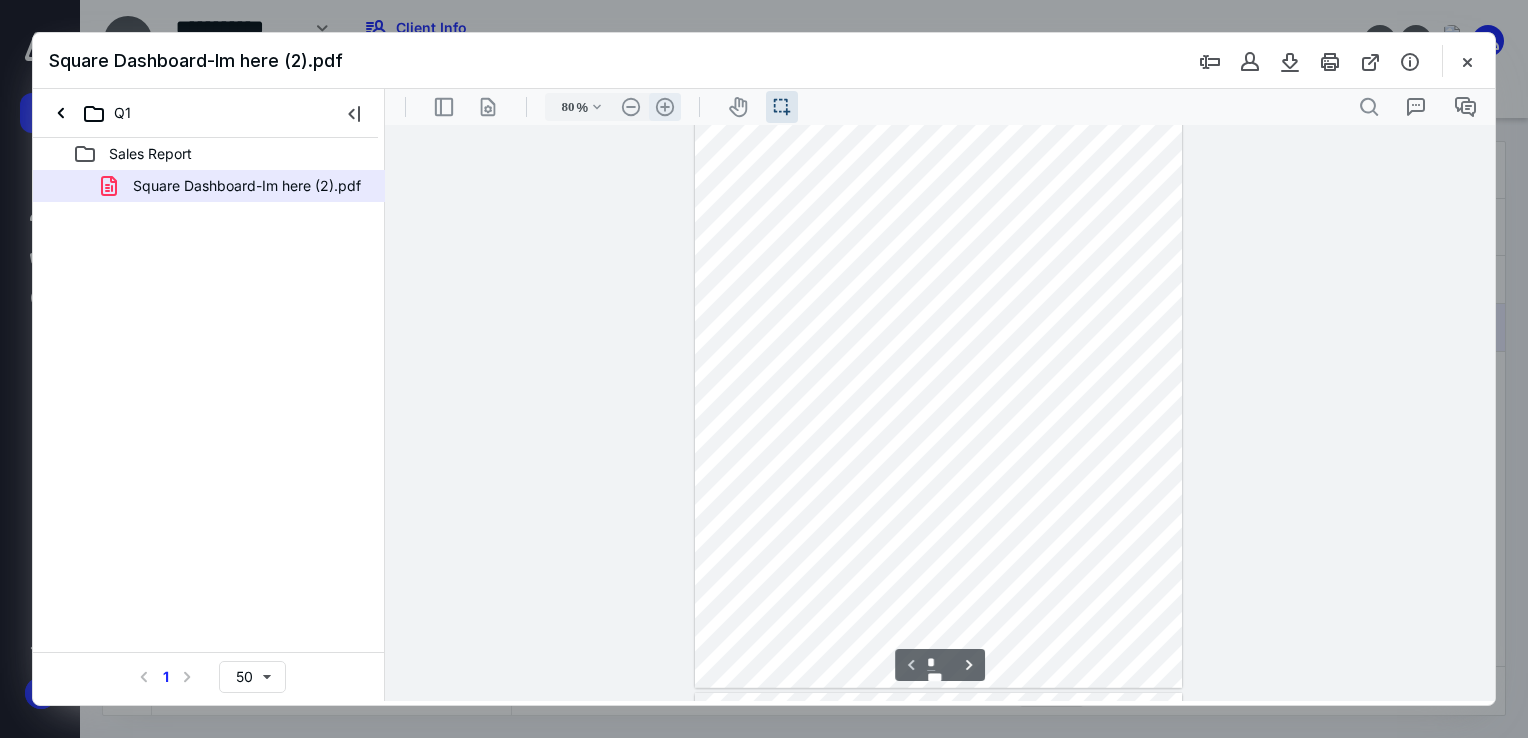 click on ".cls-1{fill:#abb0c4;} icon - header - zoom - in - line" at bounding box center (665, 107) 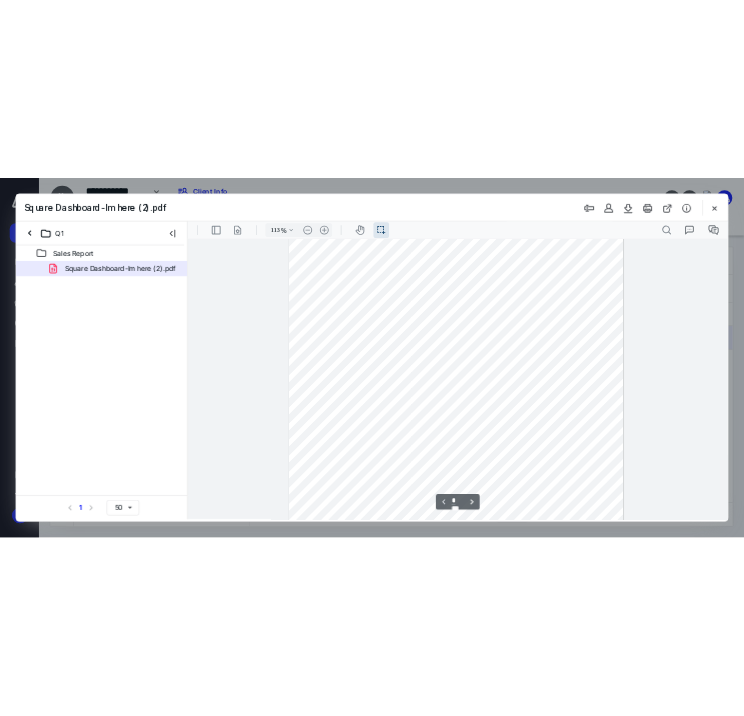 scroll, scrollTop: 110, scrollLeft: 0, axis: vertical 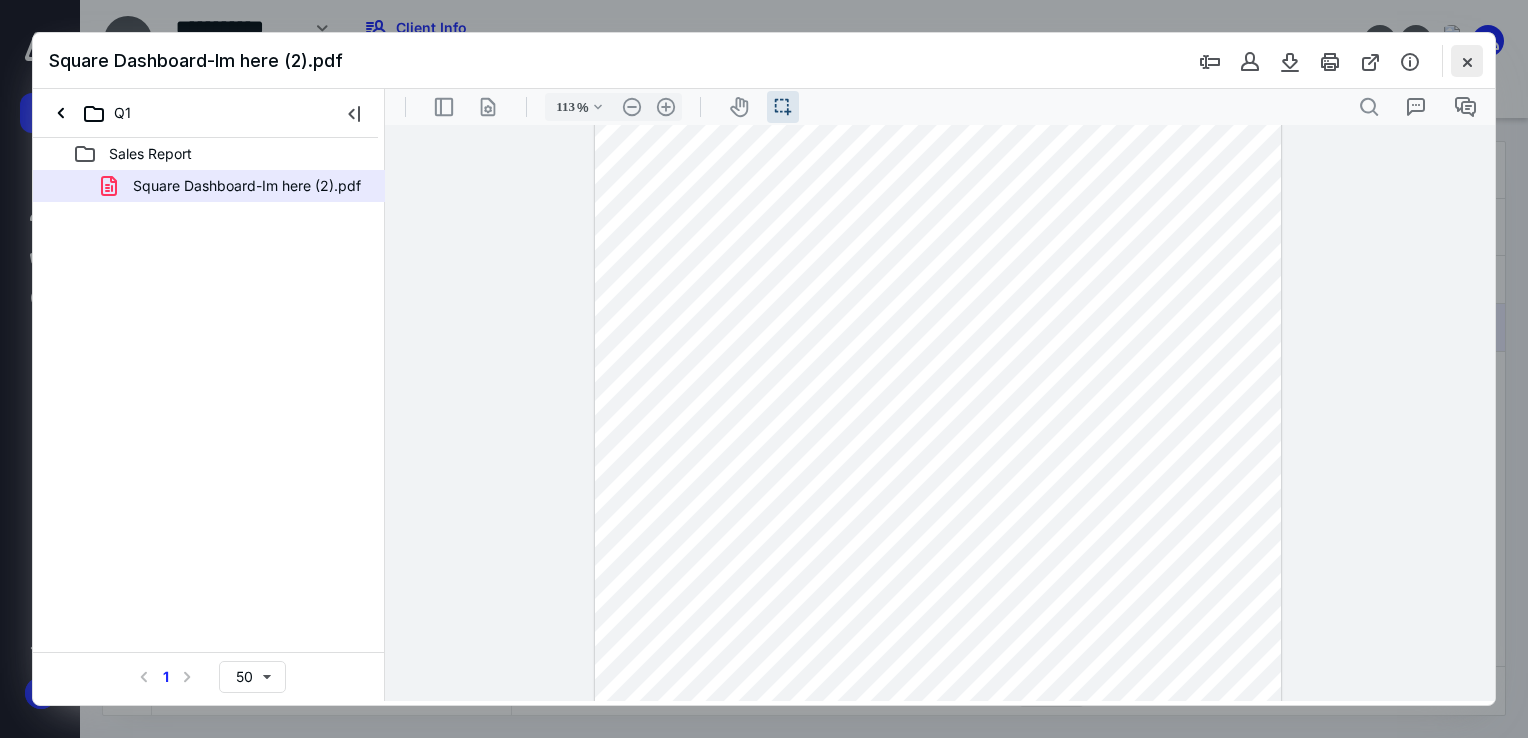 click at bounding box center (1467, 61) 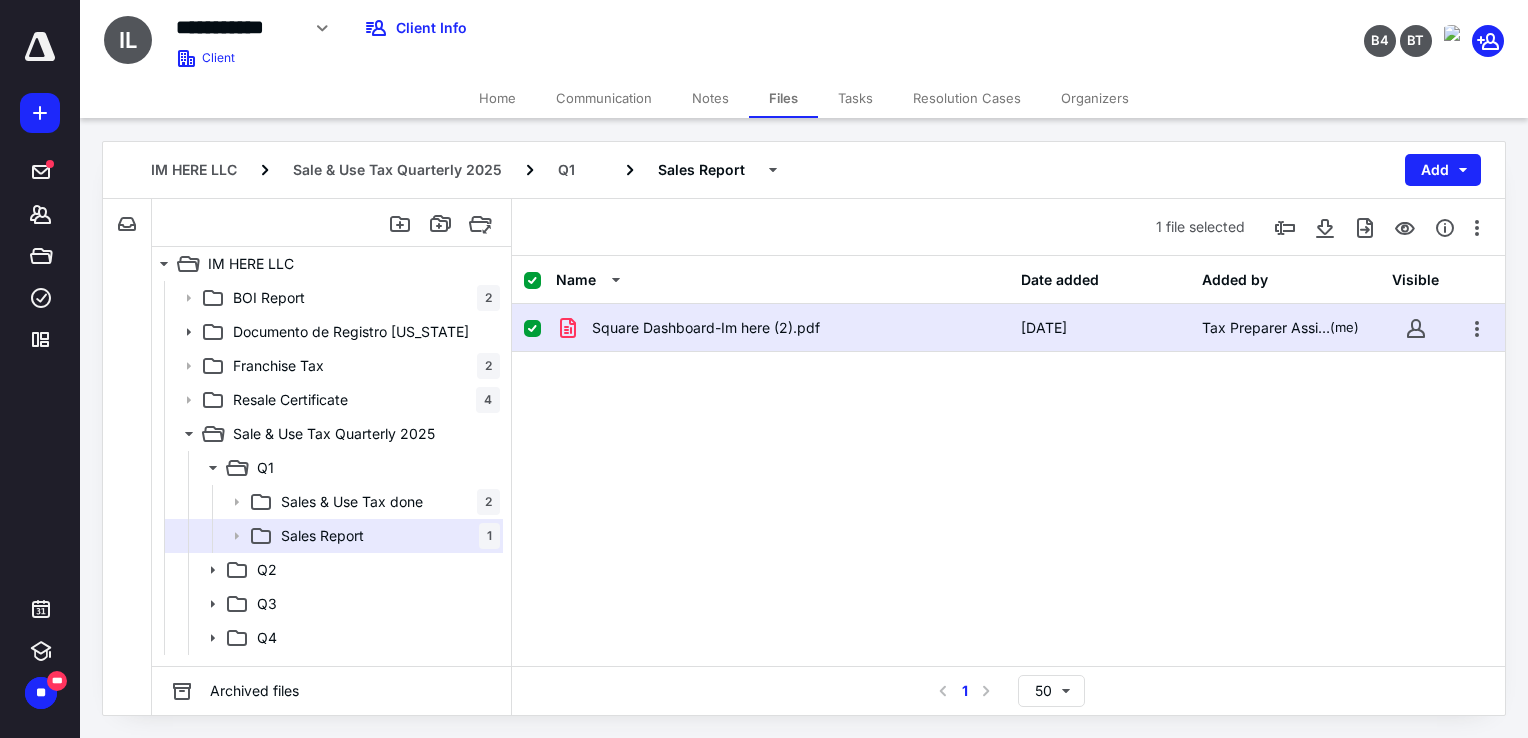 click on "Notes" at bounding box center (710, 98) 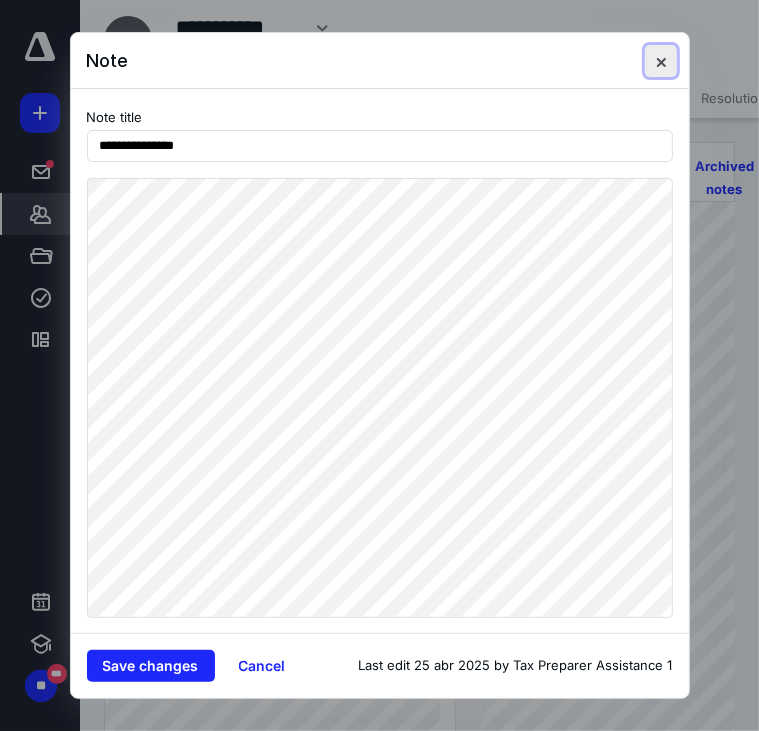 click at bounding box center (661, 61) 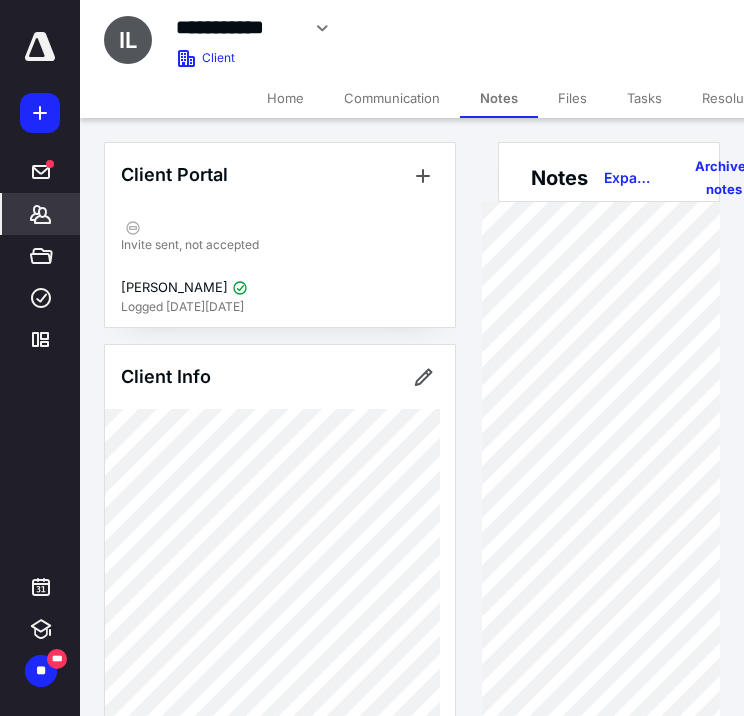 click on "Home" at bounding box center [285, 98] 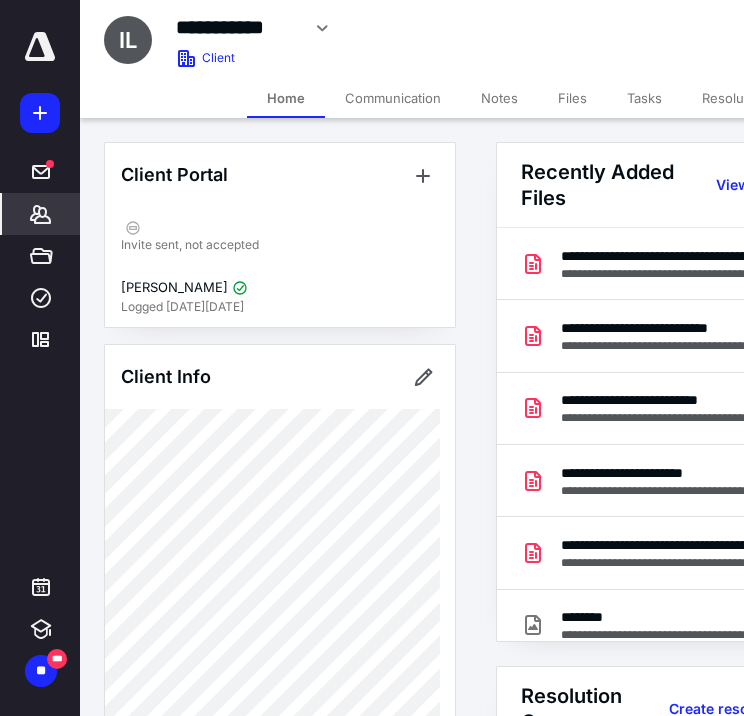 scroll, scrollTop: 0, scrollLeft: 360, axis: horizontal 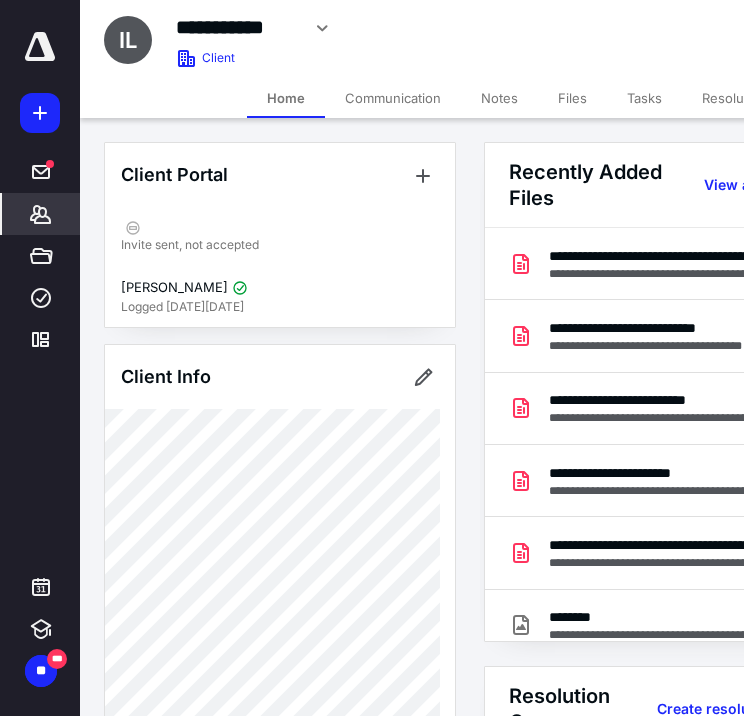click on "Notes" at bounding box center [499, 98] 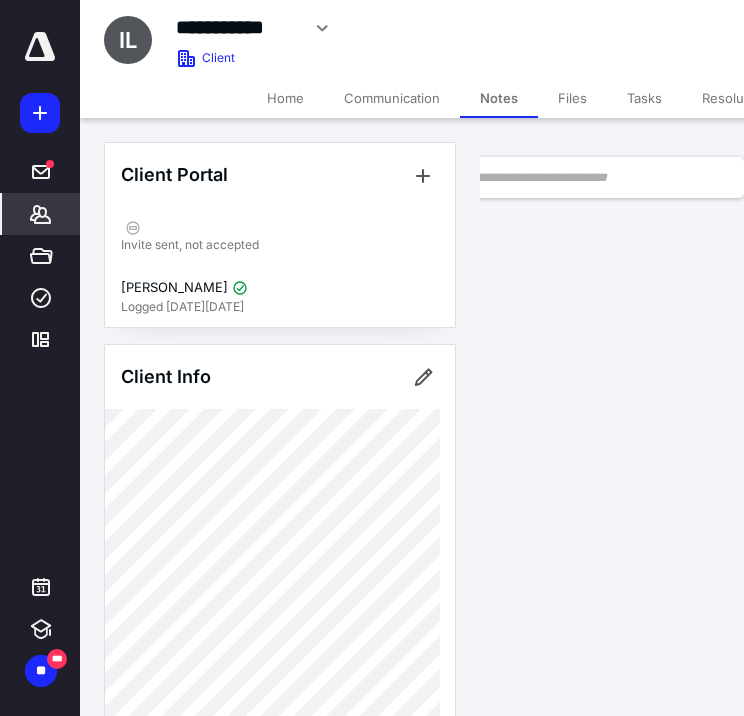 scroll, scrollTop: 0, scrollLeft: 272, axis: horizontal 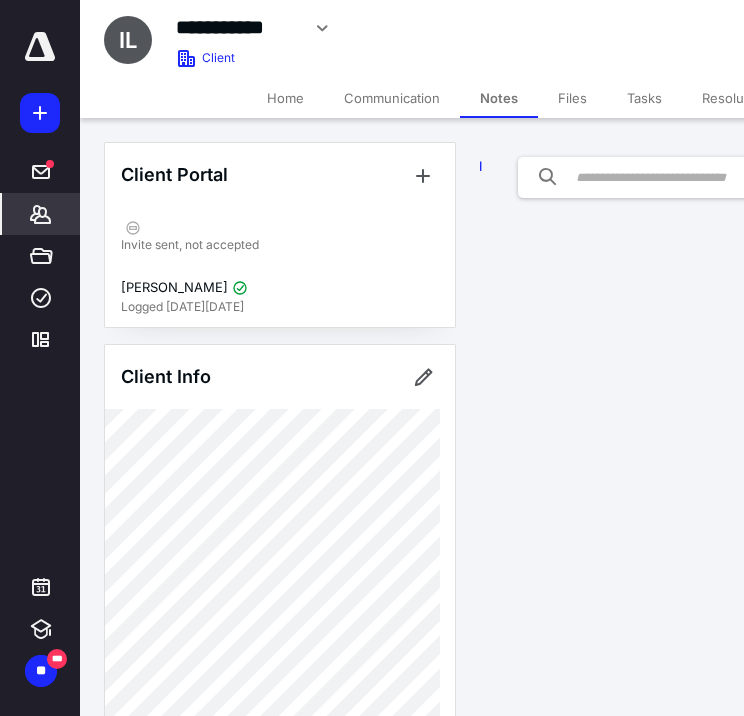 click on "Files" at bounding box center [572, 98] 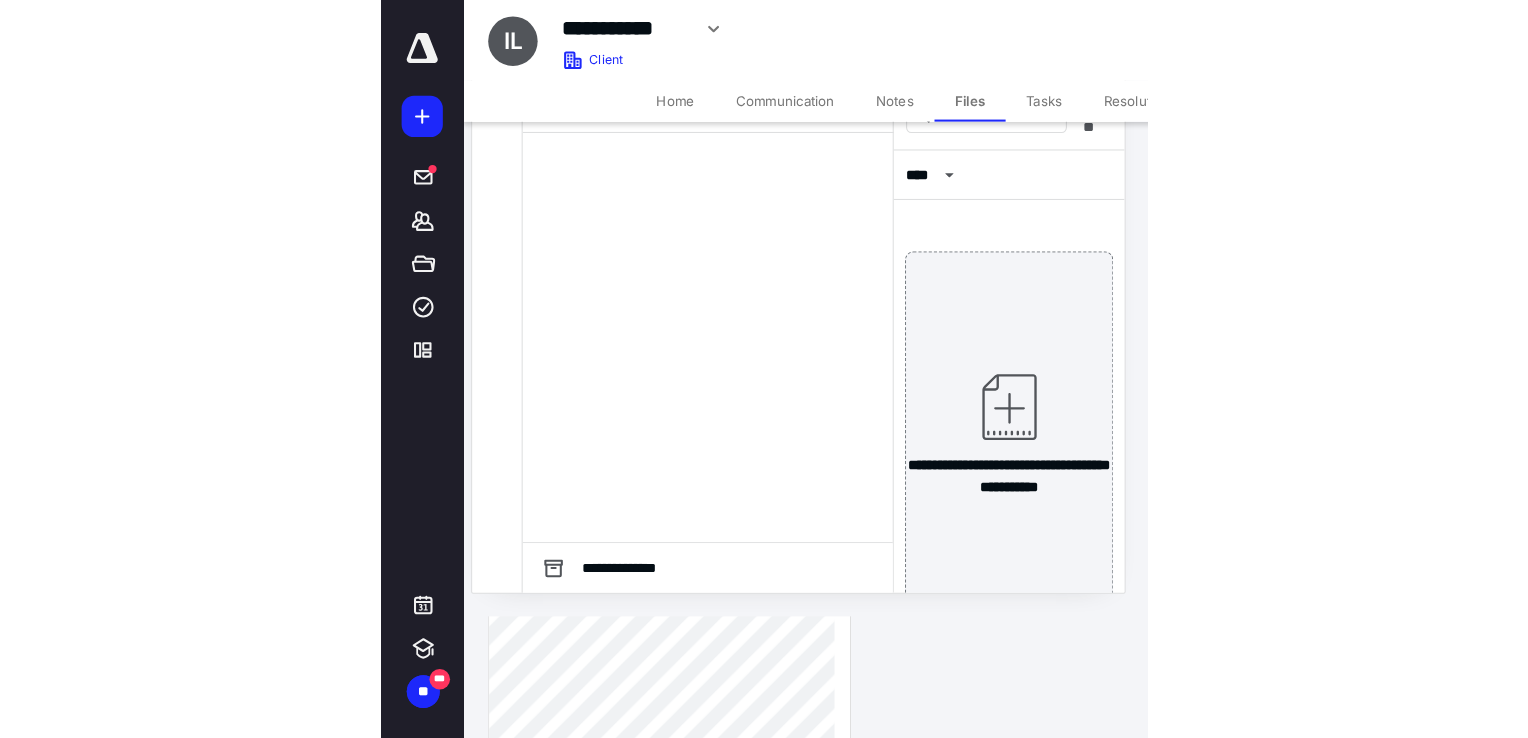 scroll, scrollTop: 0, scrollLeft: 0, axis: both 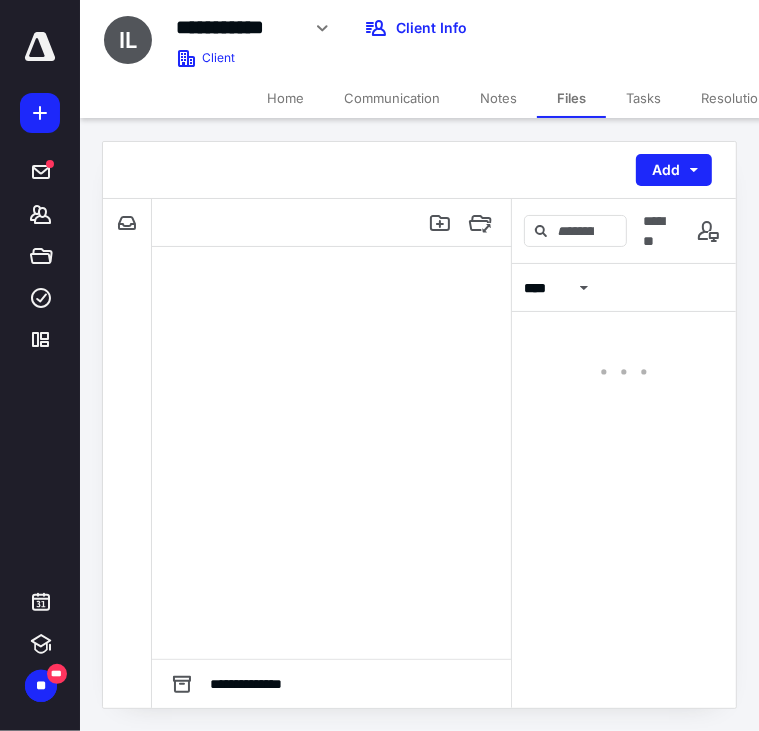 click on "Notes" at bounding box center (498, 98) 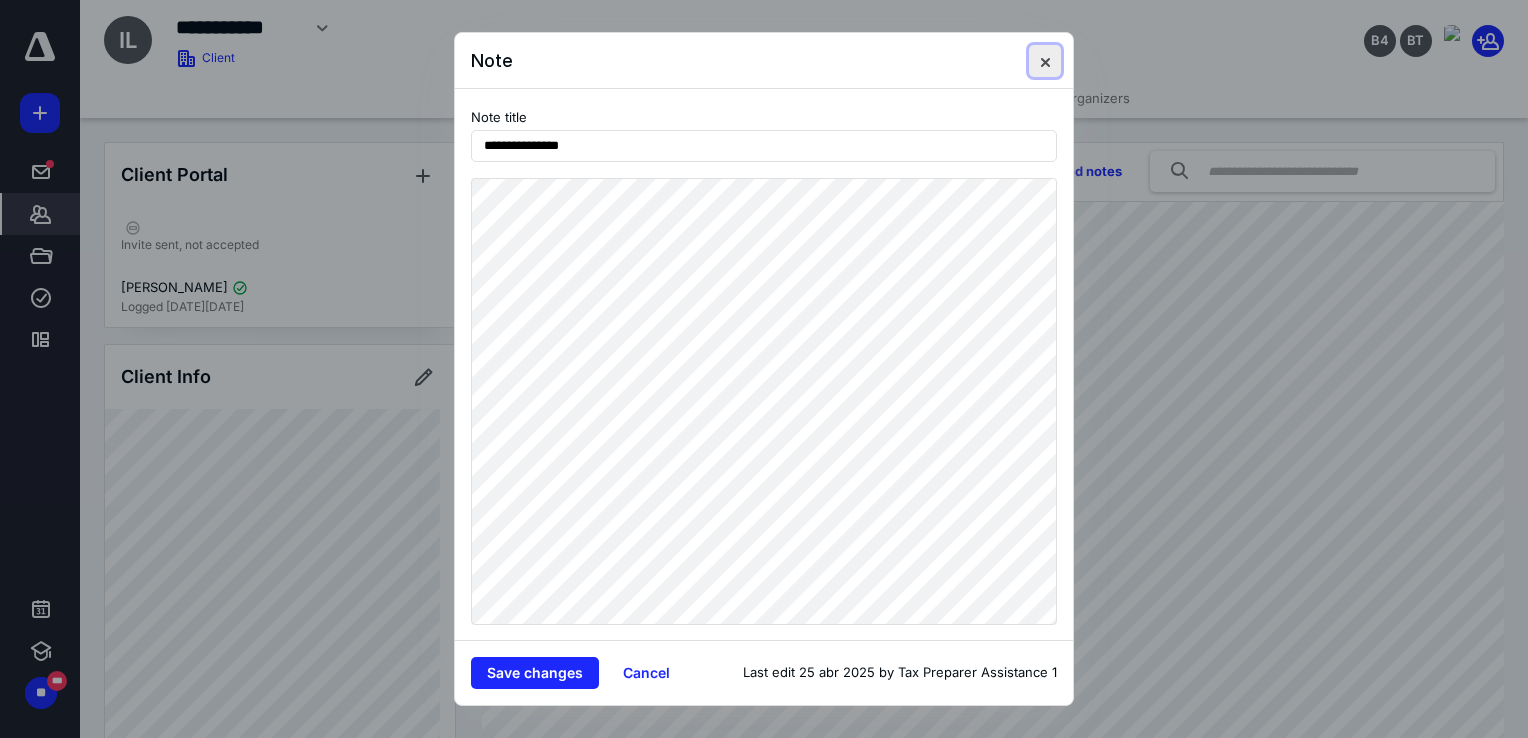click at bounding box center (1045, 61) 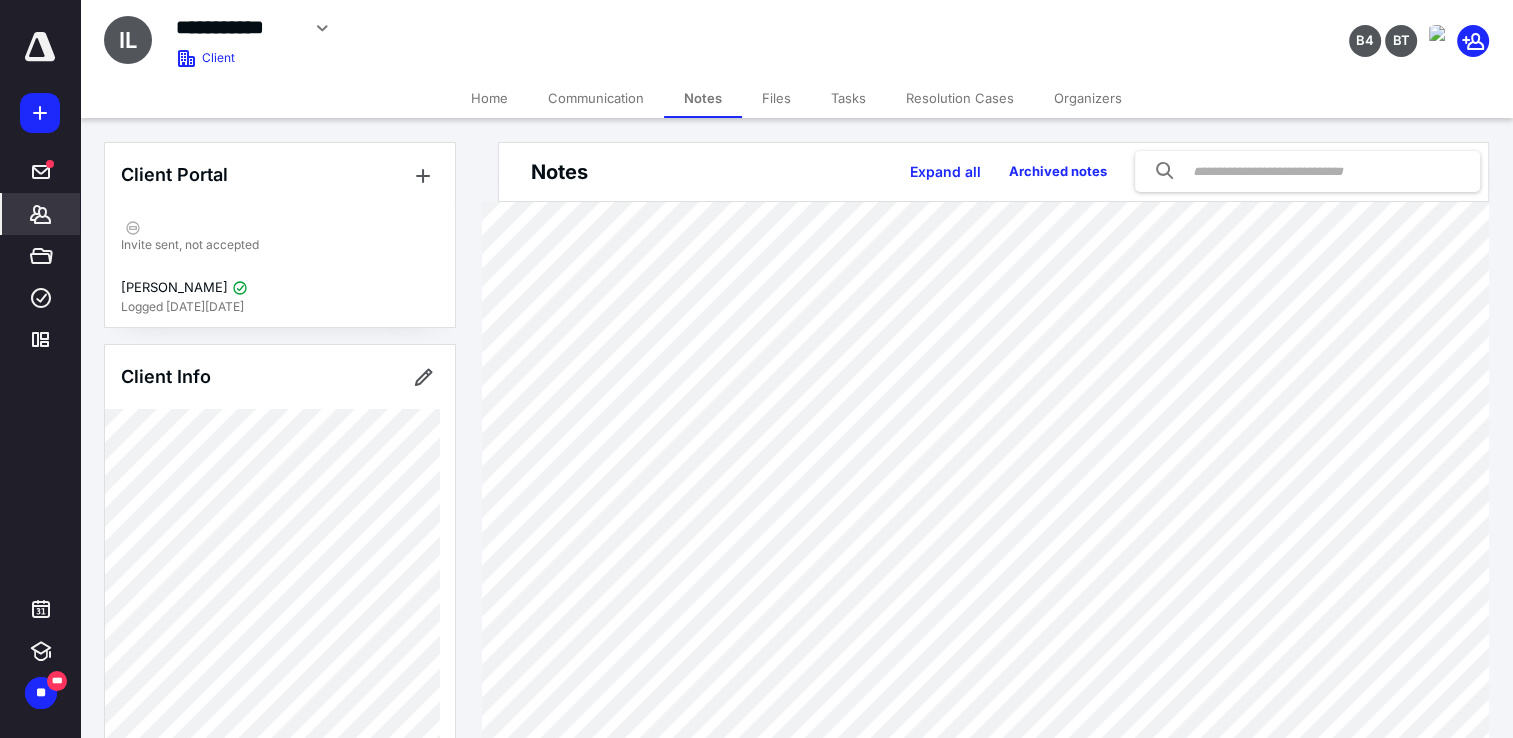 click on "Home" at bounding box center [489, 98] 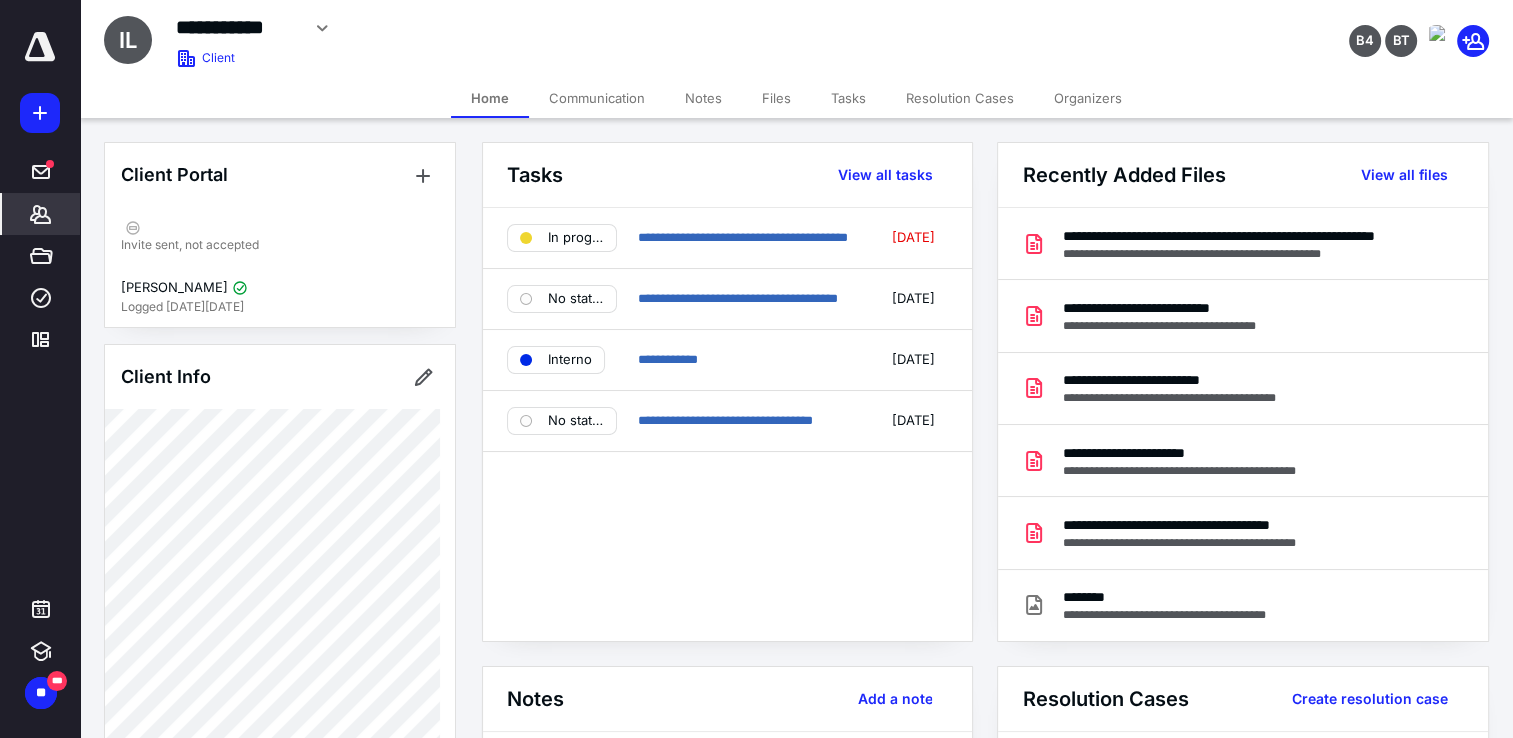 click on "Files" at bounding box center [776, 98] 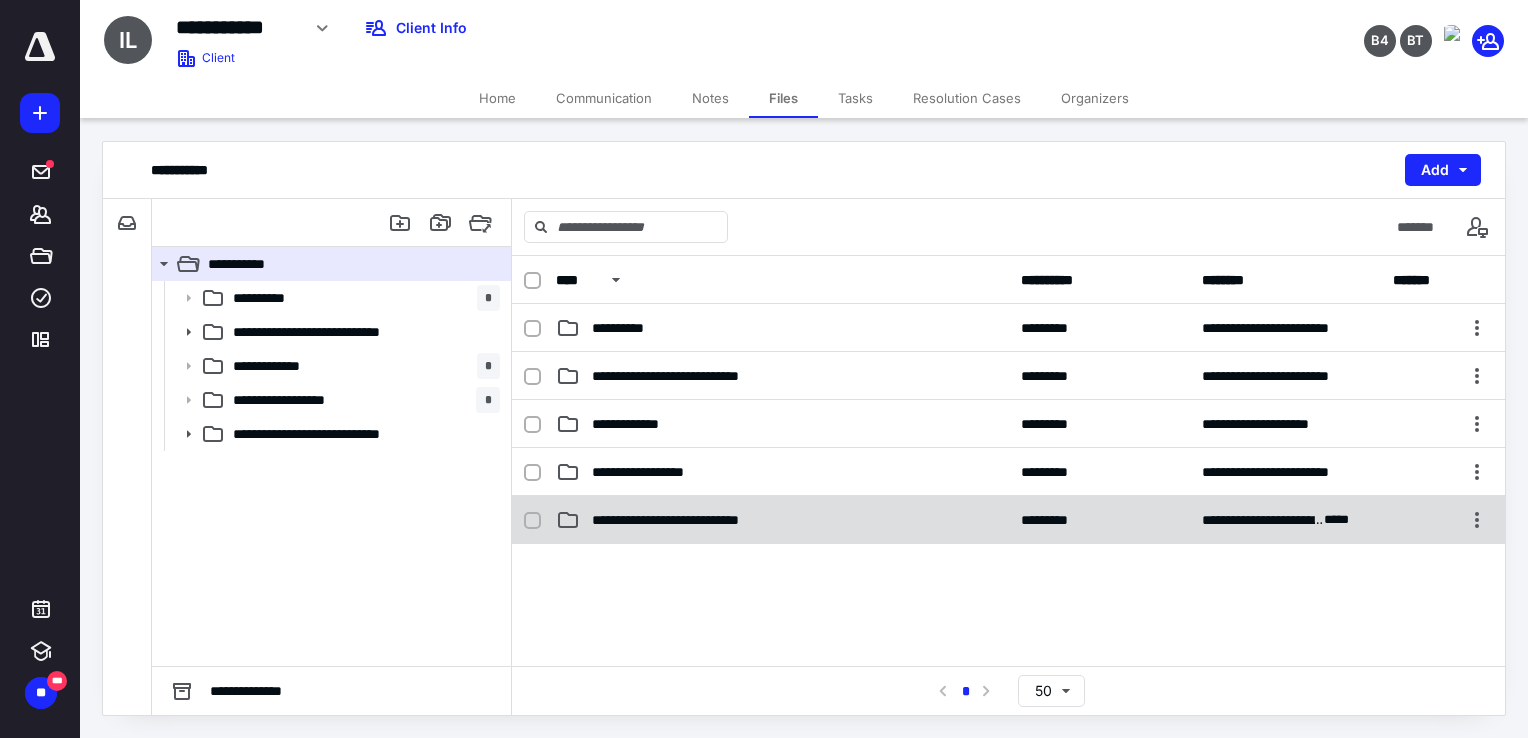 click on "**********" at bounding box center [693, 520] 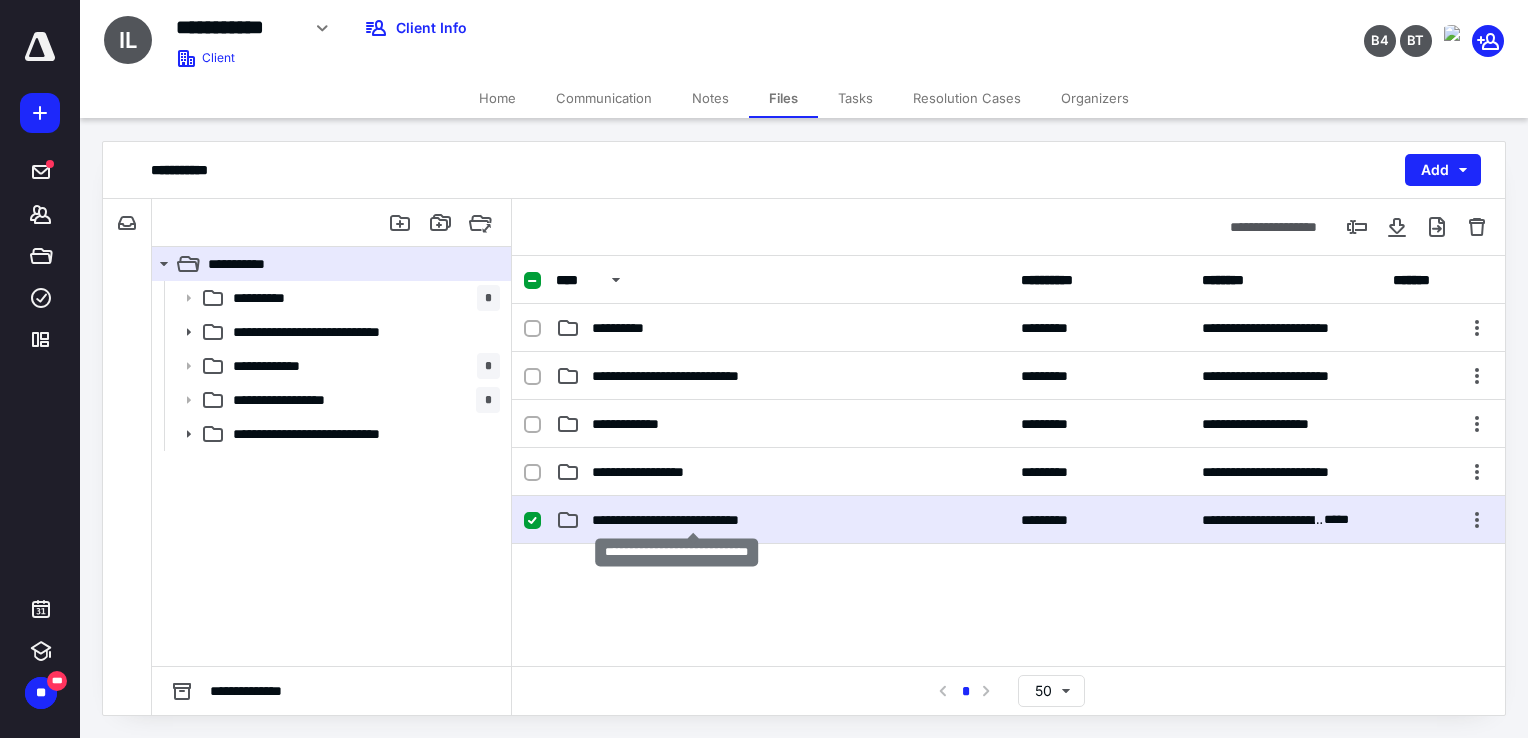 click on "**********" at bounding box center (693, 520) 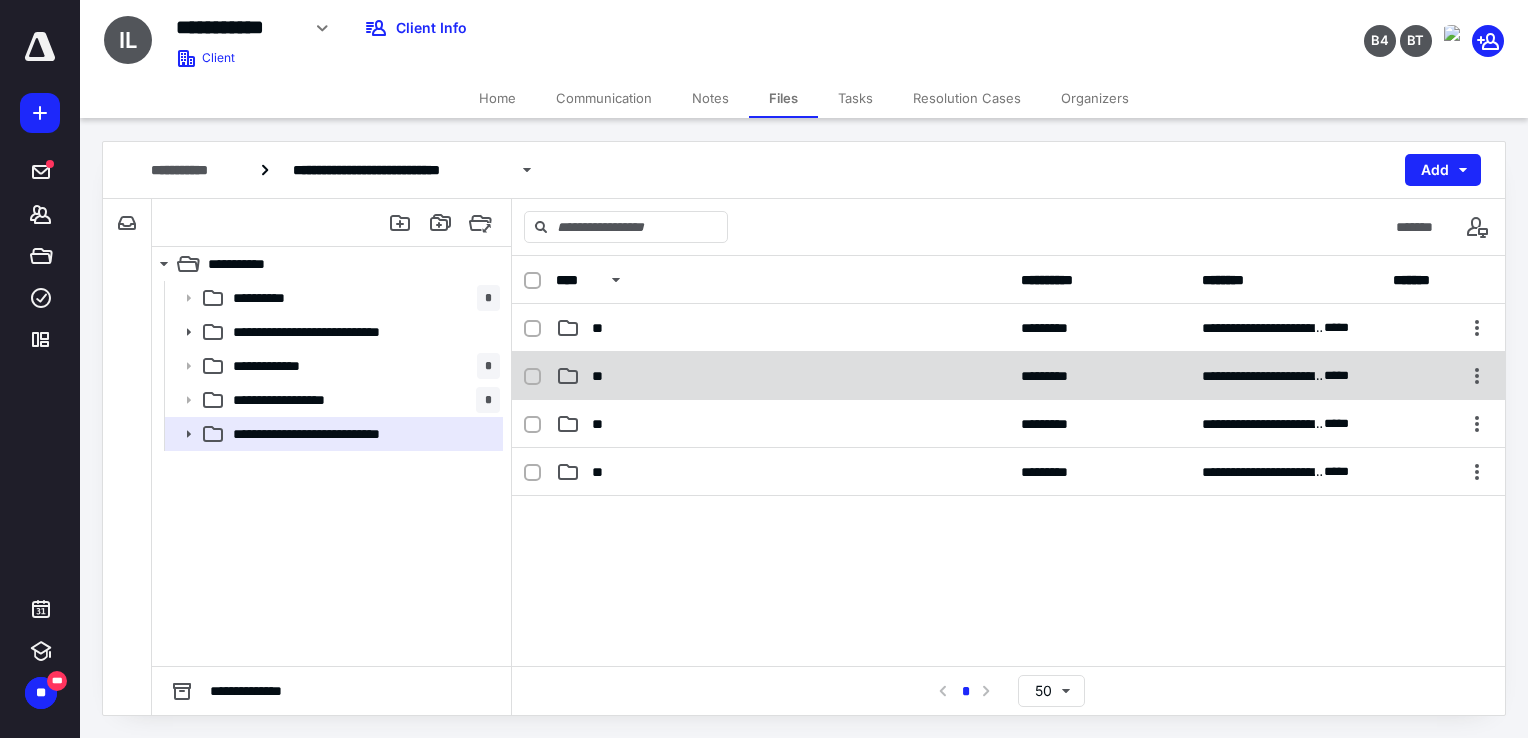 click on "**" at bounding box center (782, 376) 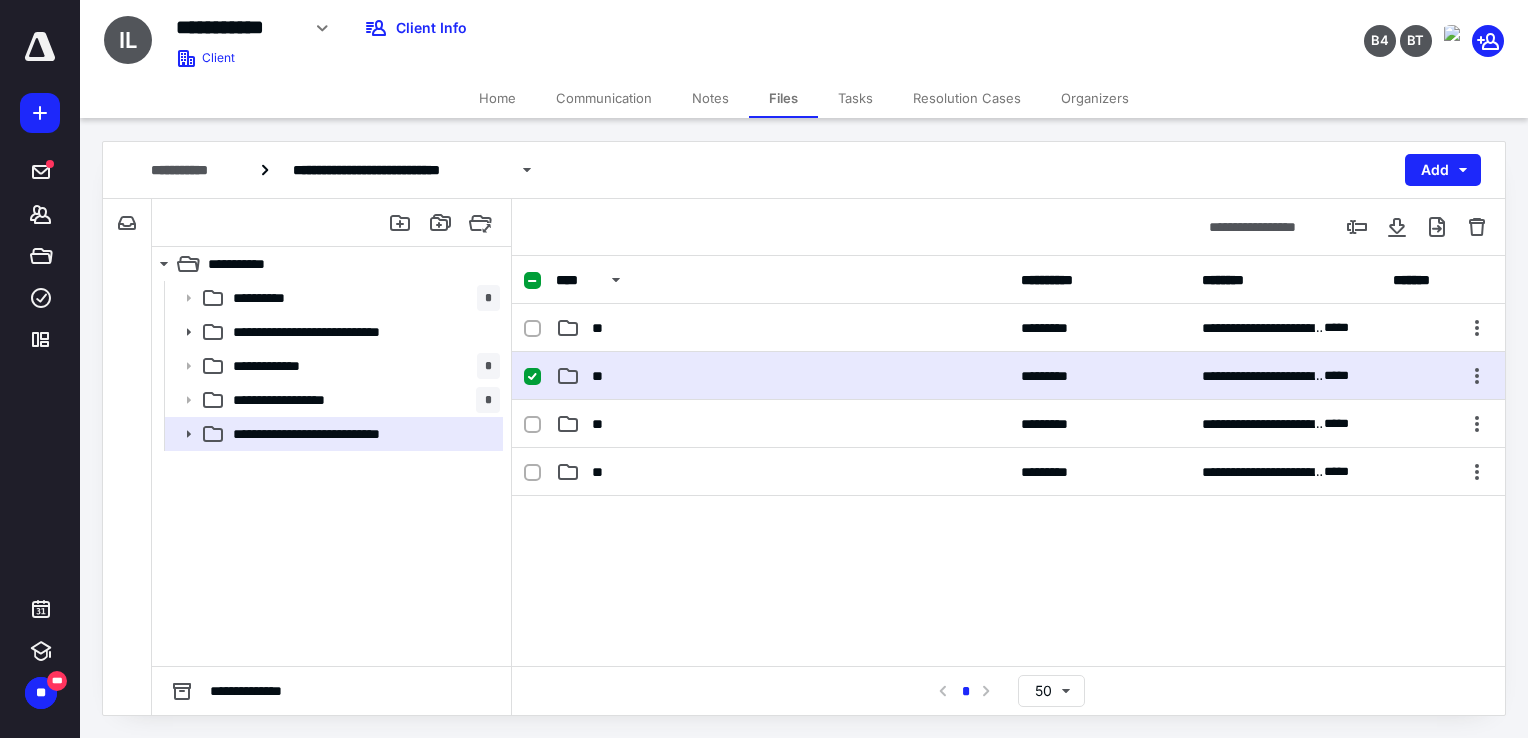 click on "**" at bounding box center (782, 376) 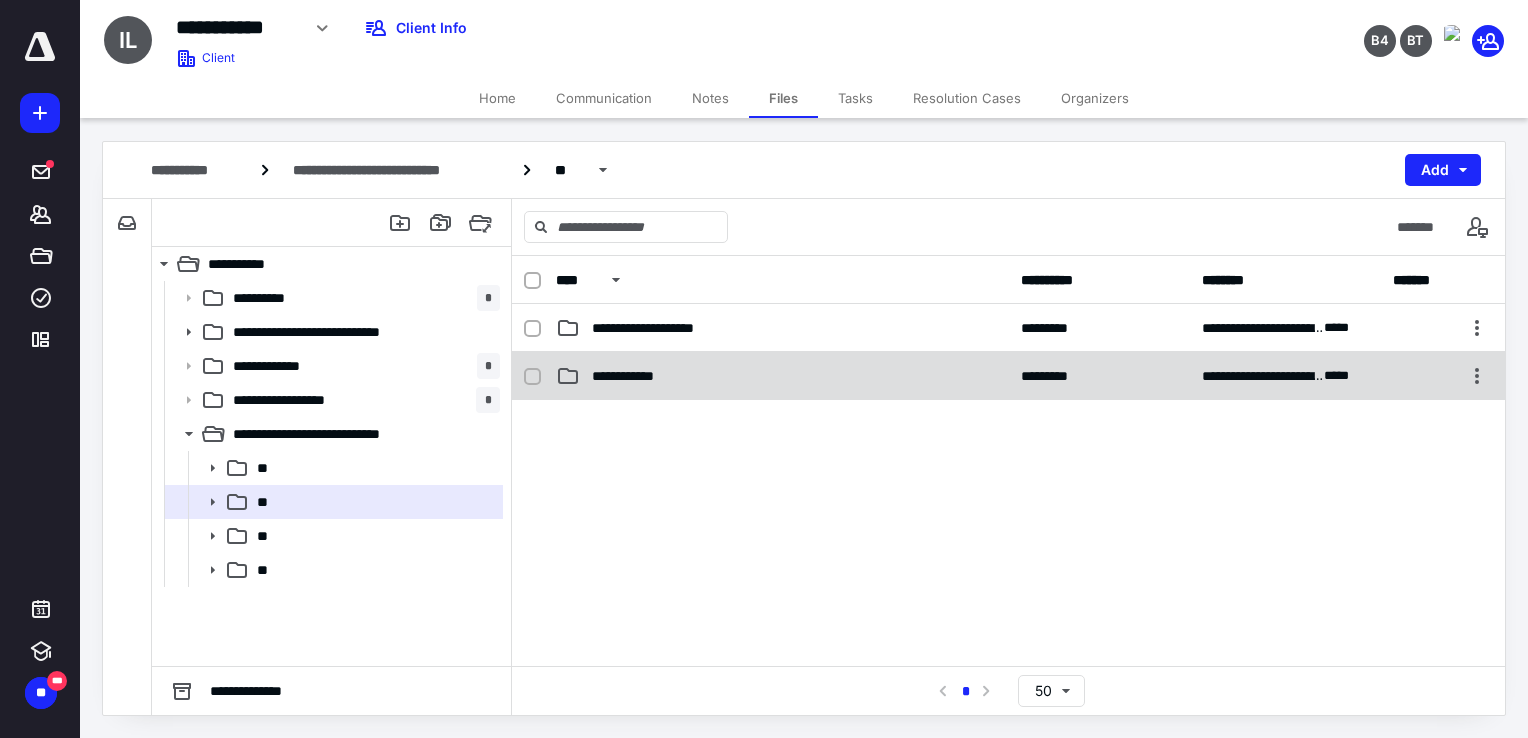 click on "**********" at bounding box center (1008, 376) 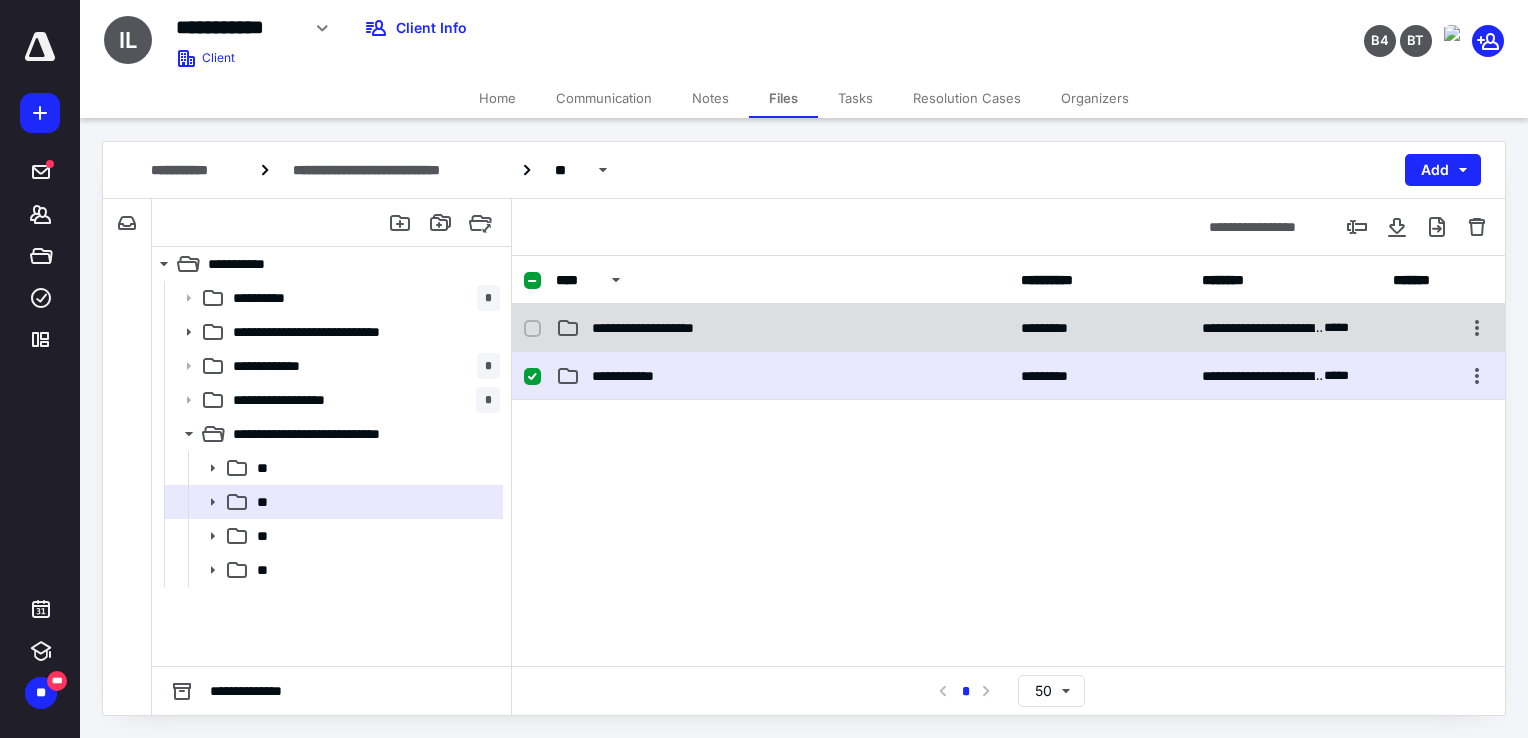 click on "**********" at bounding box center [663, 328] 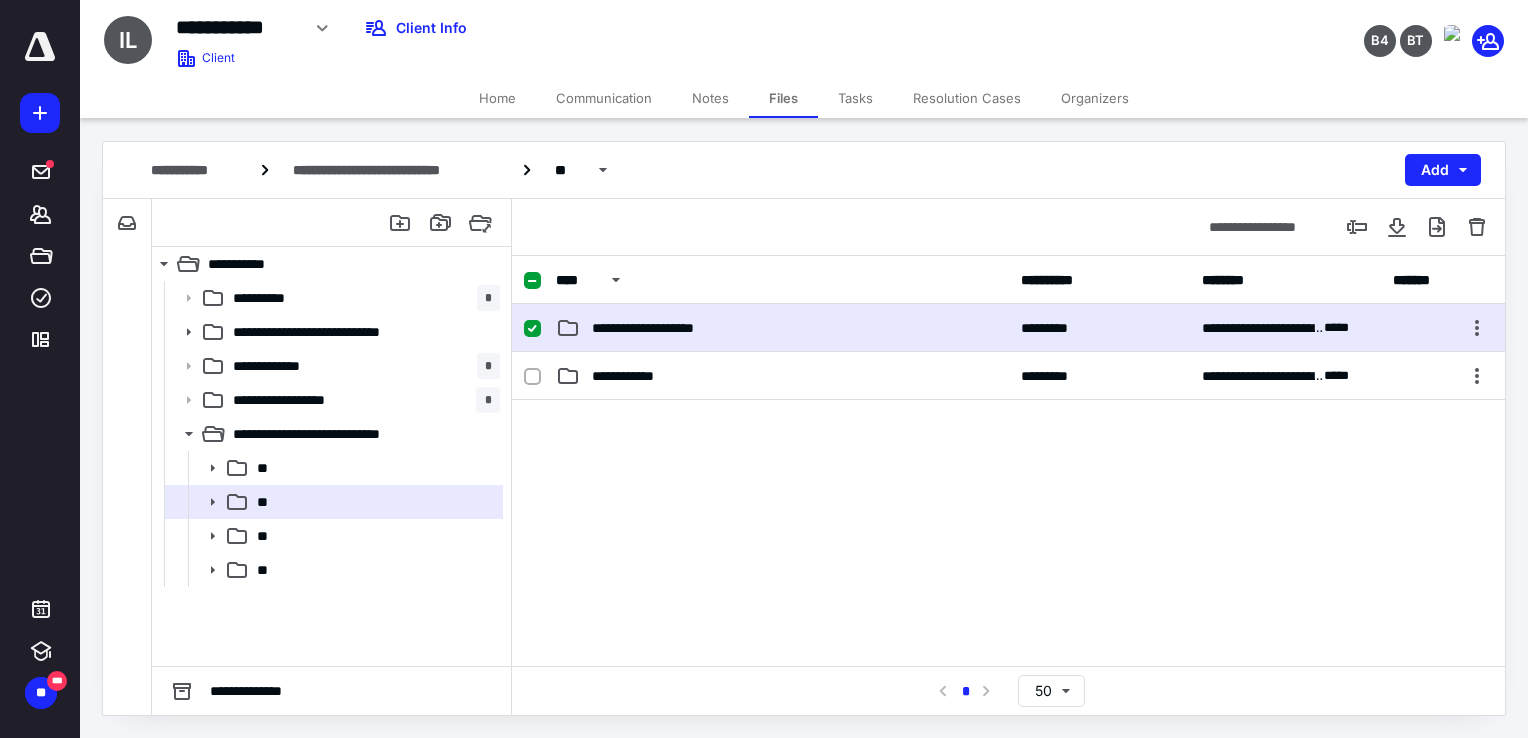 click on "**********" at bounding box center (663, 328) 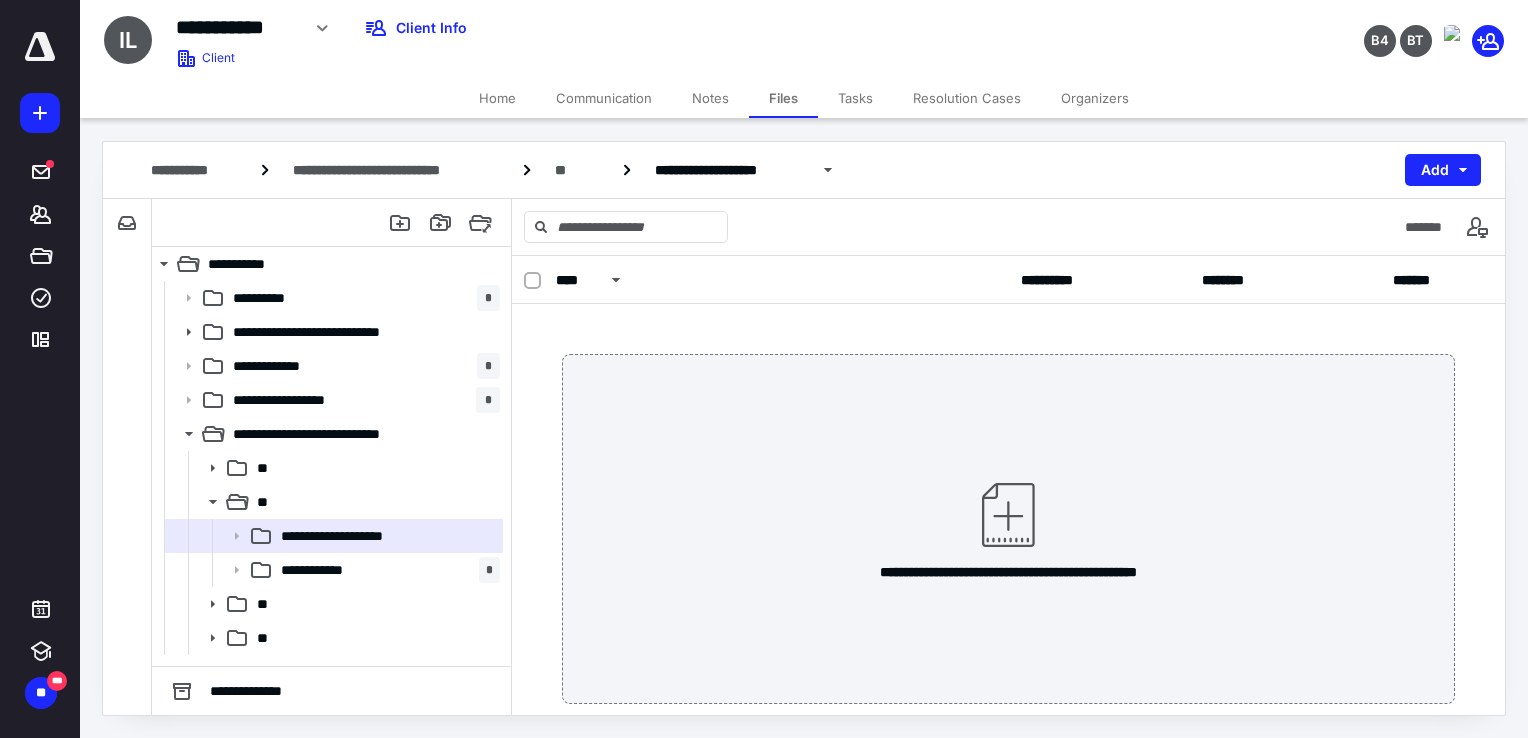 click on "**********" at bounding box center (1009, 529) 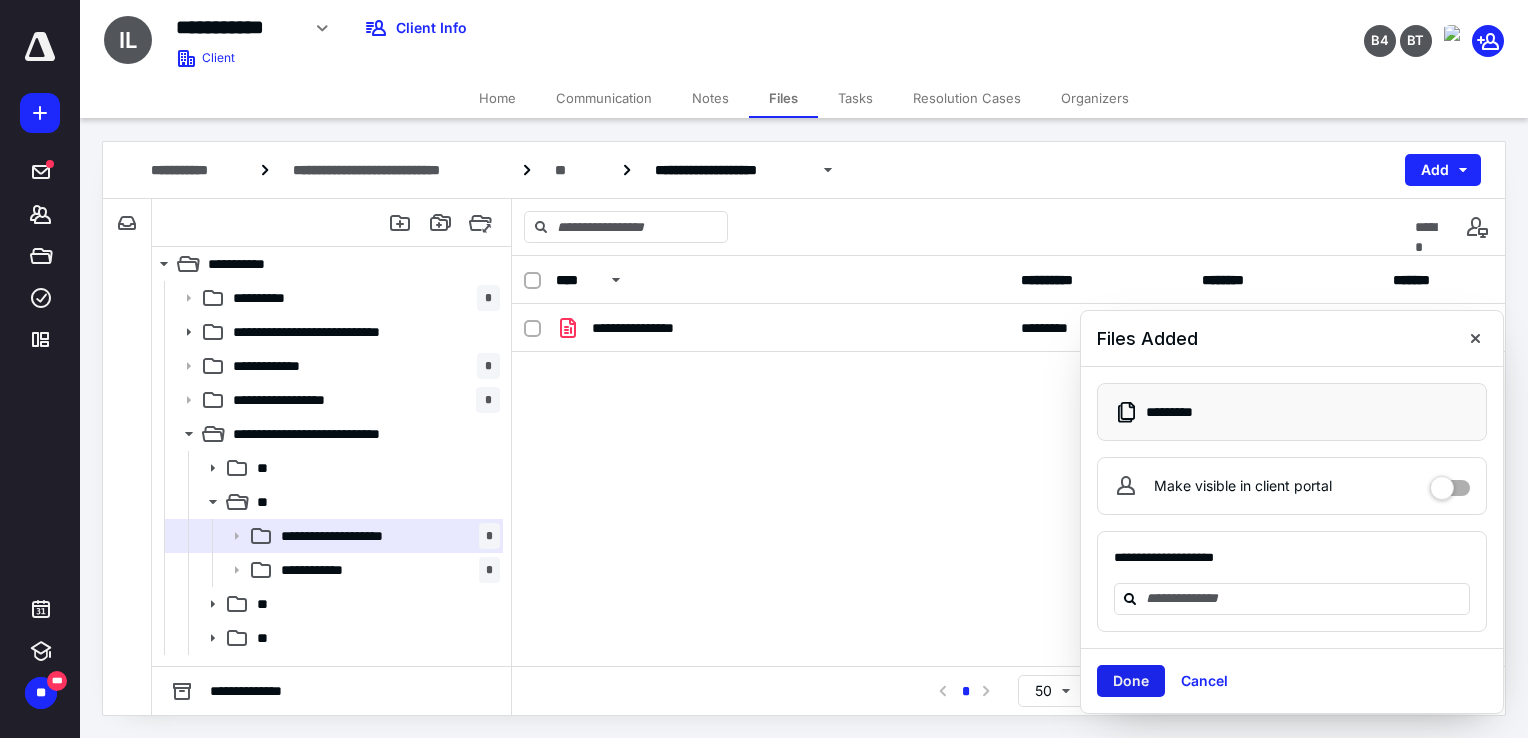 click on "Done" at bounding box center (1131, 681) 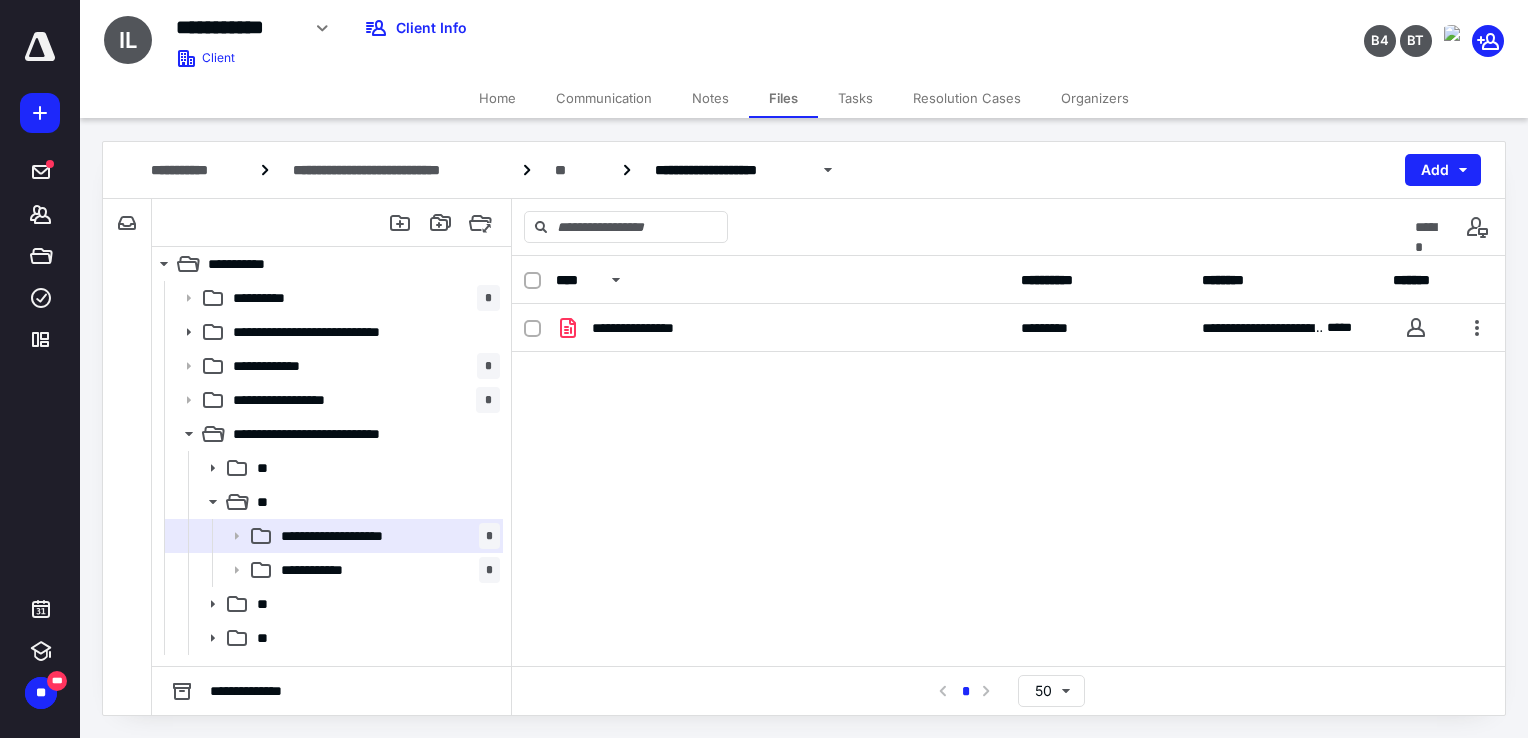 click on "Home" at bounding box center [497, 98] 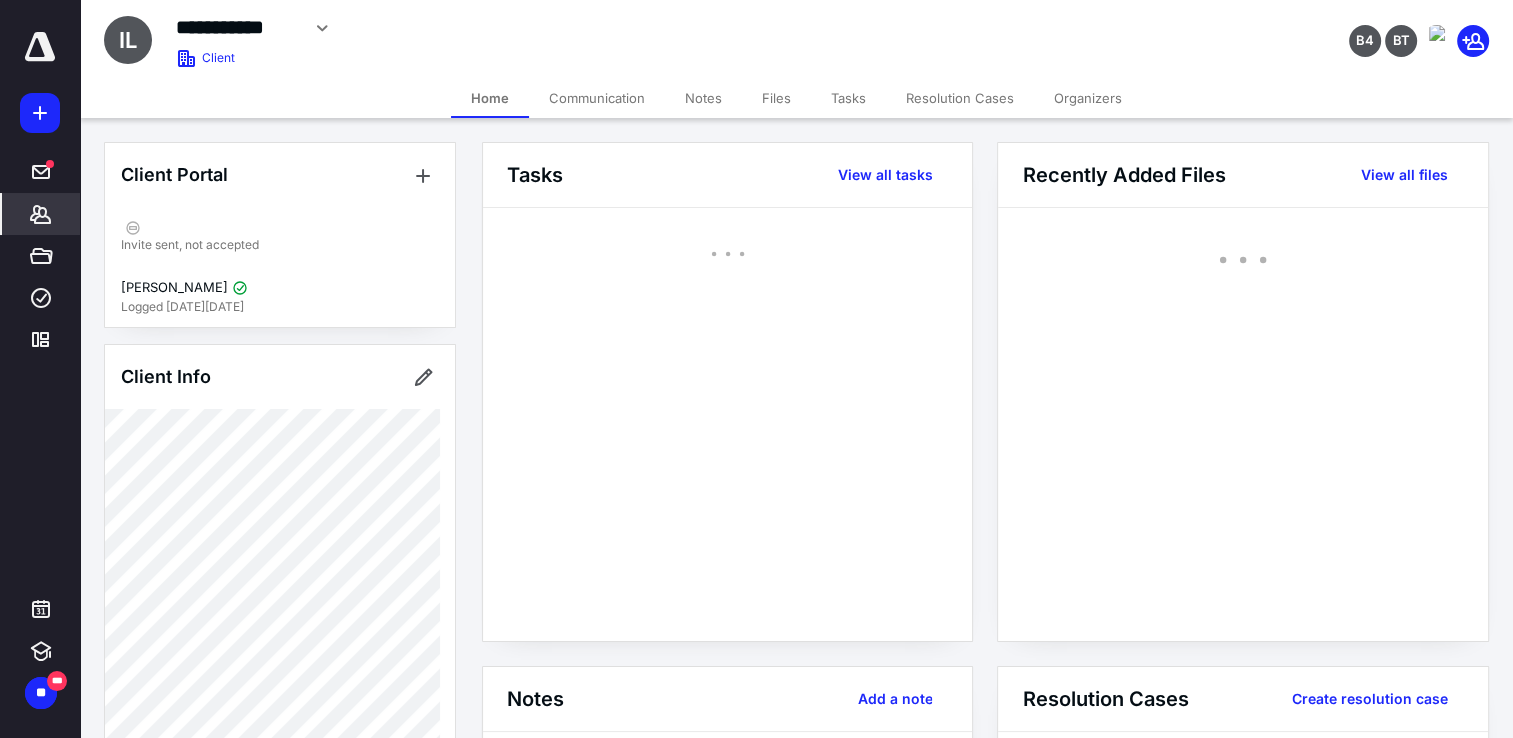 click on "Notes" at bounding box center [703, 98] 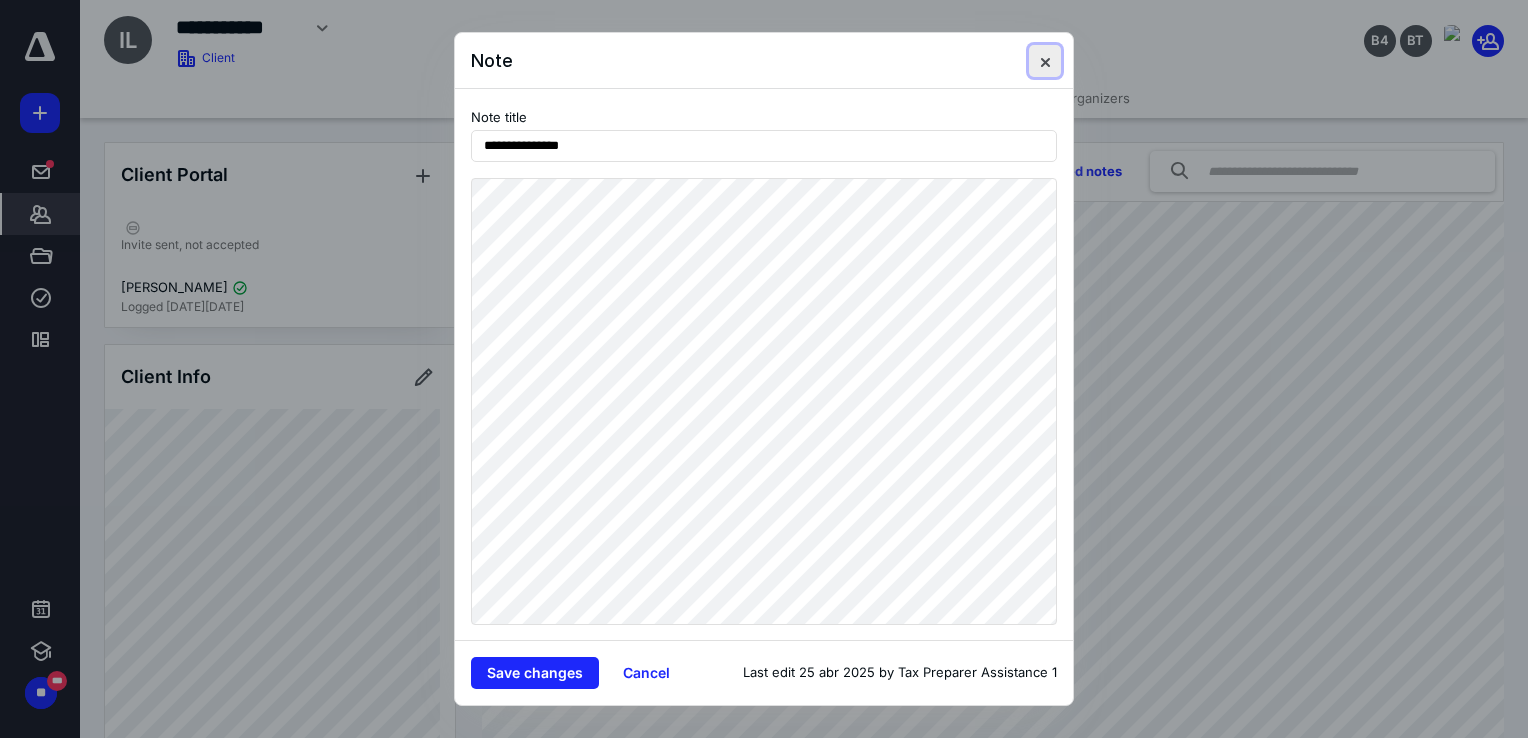 click at bounding box center (1045, 61) 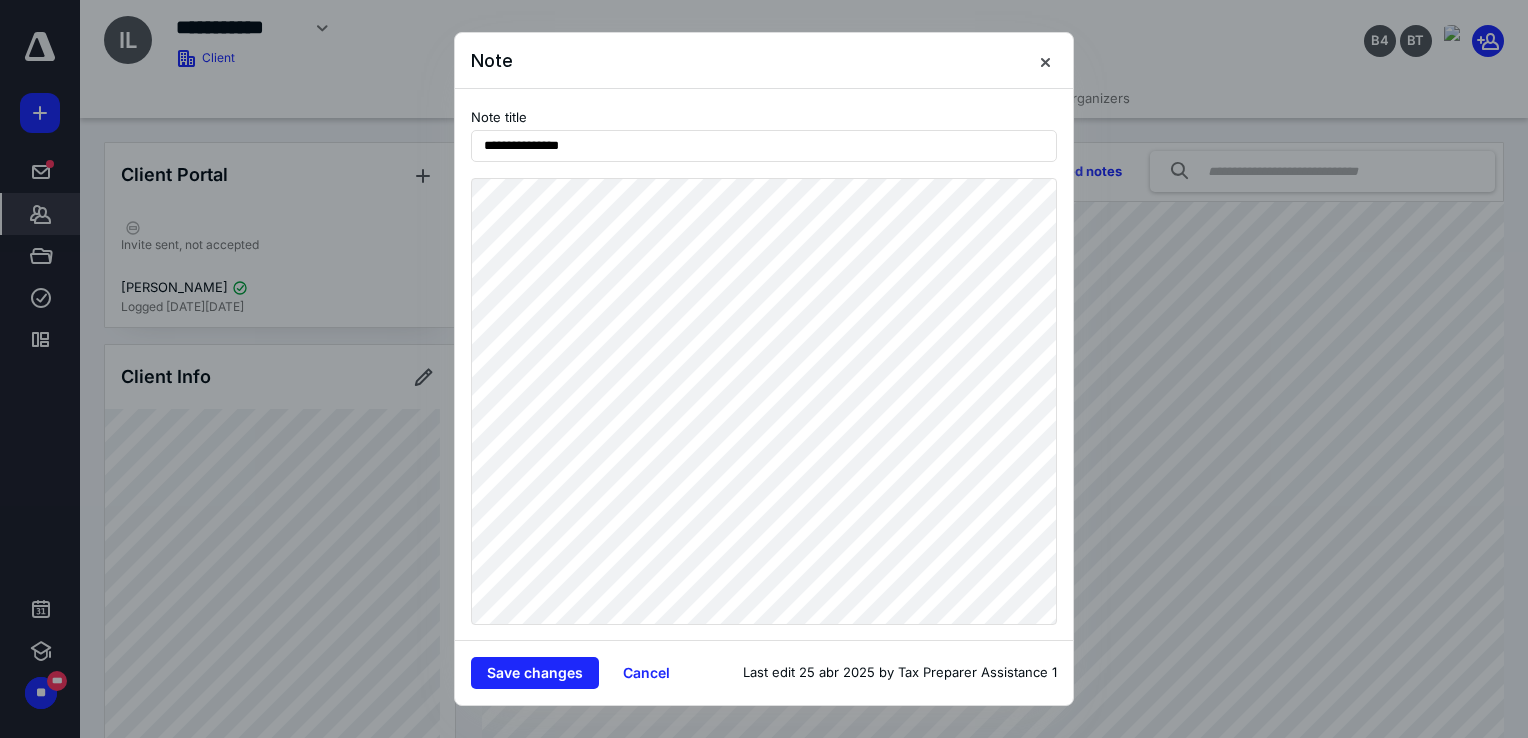 click on "**********" at bounding box center [764, 364] 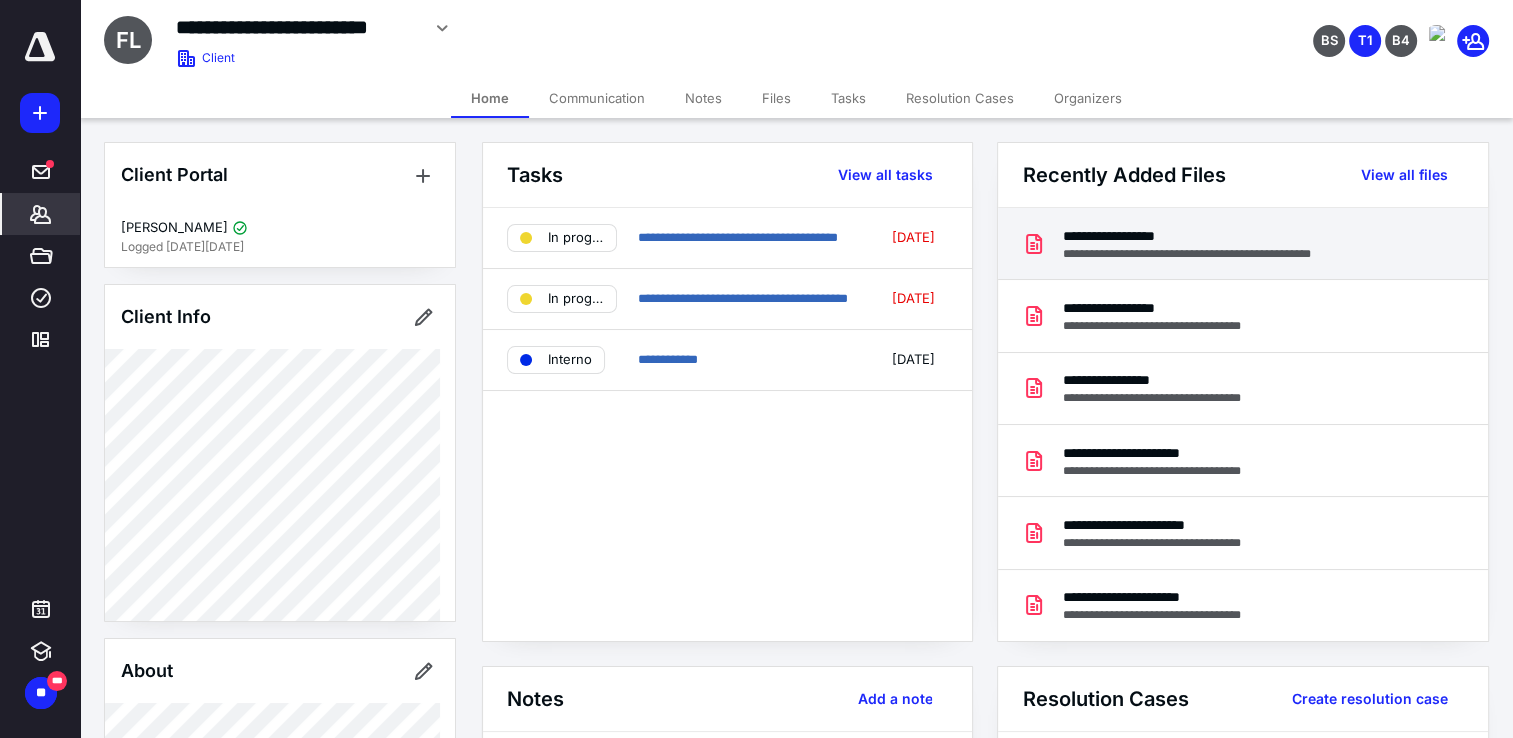 scroll, scrollTop: 0, scrollLeft: 0, axis: both 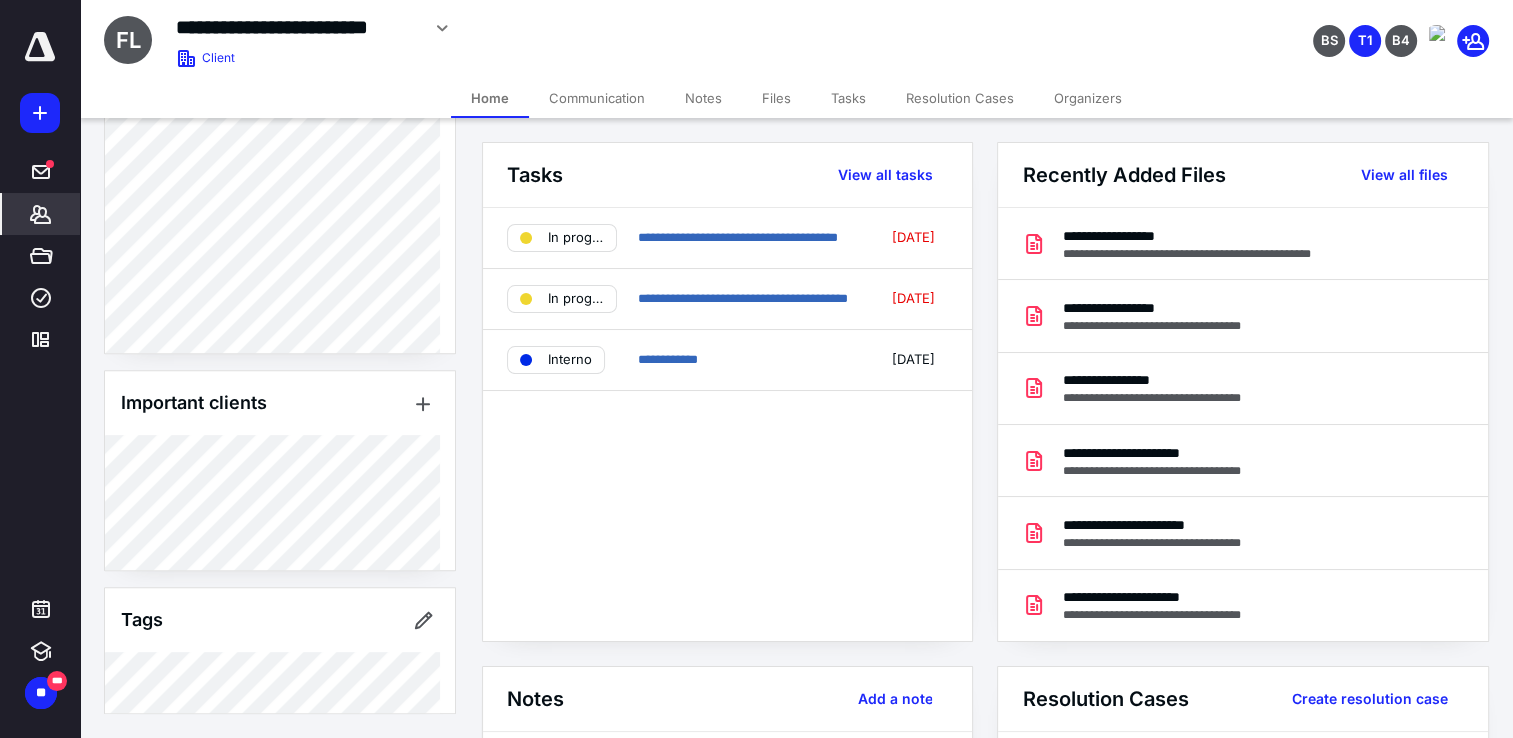 click 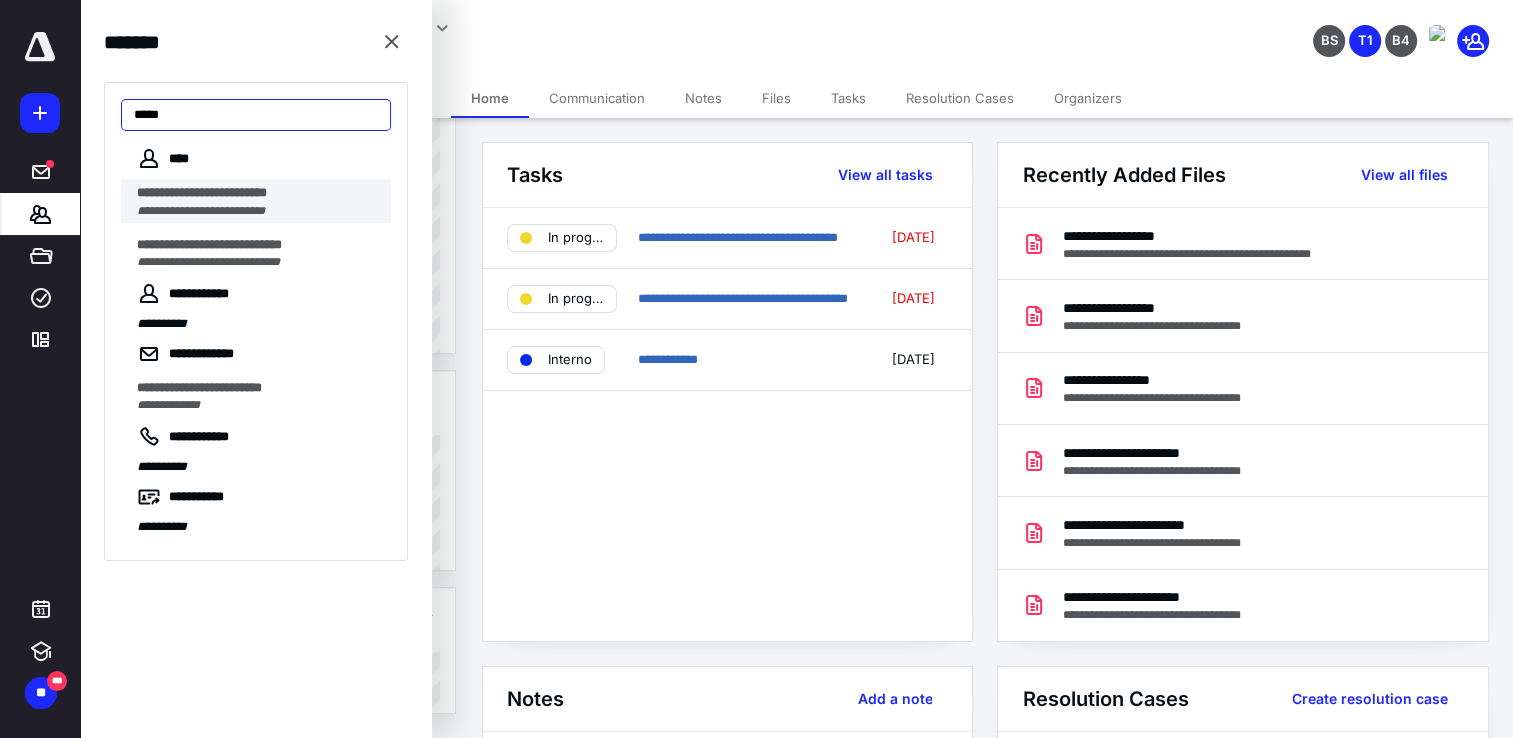type on "****" 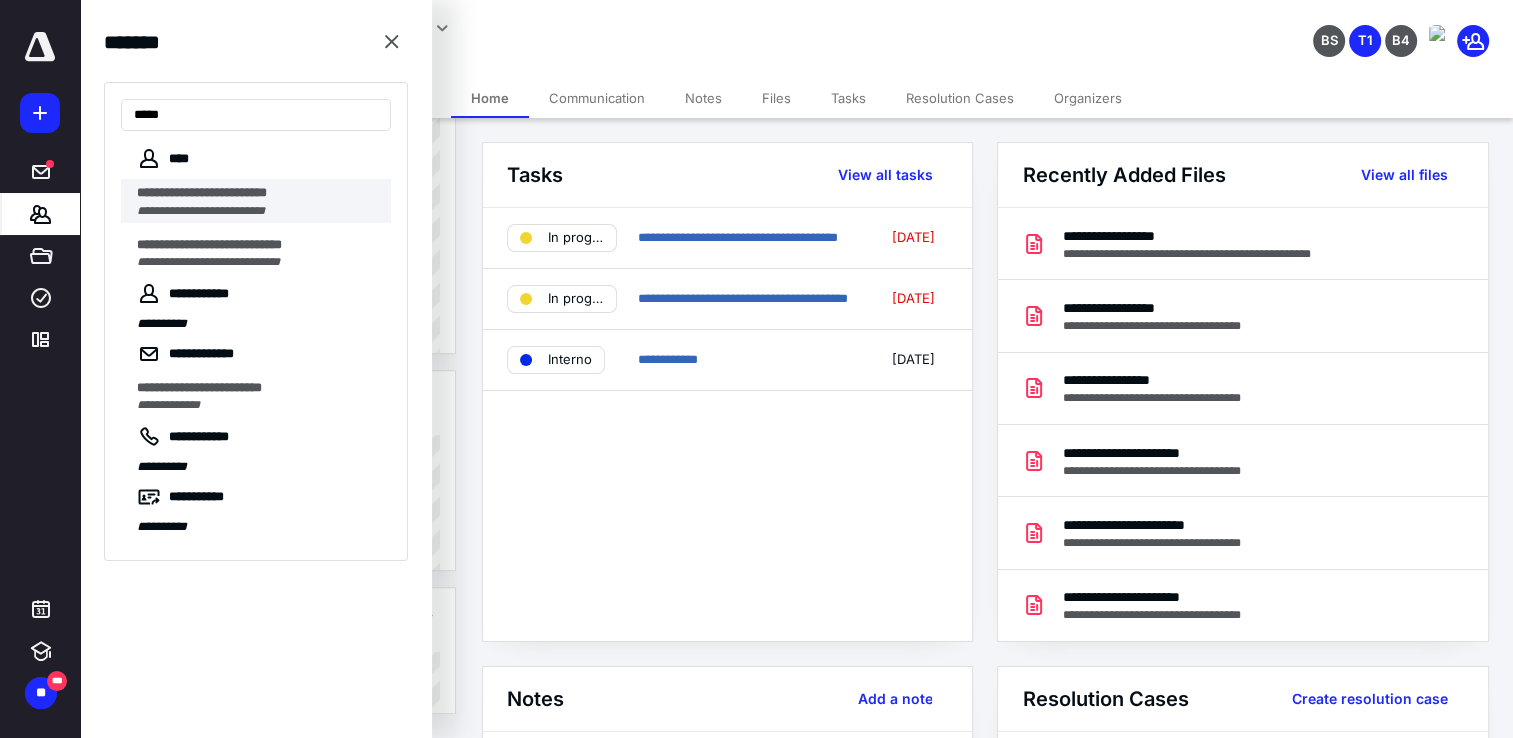 click on "**********" at bounding box center (201, 211) 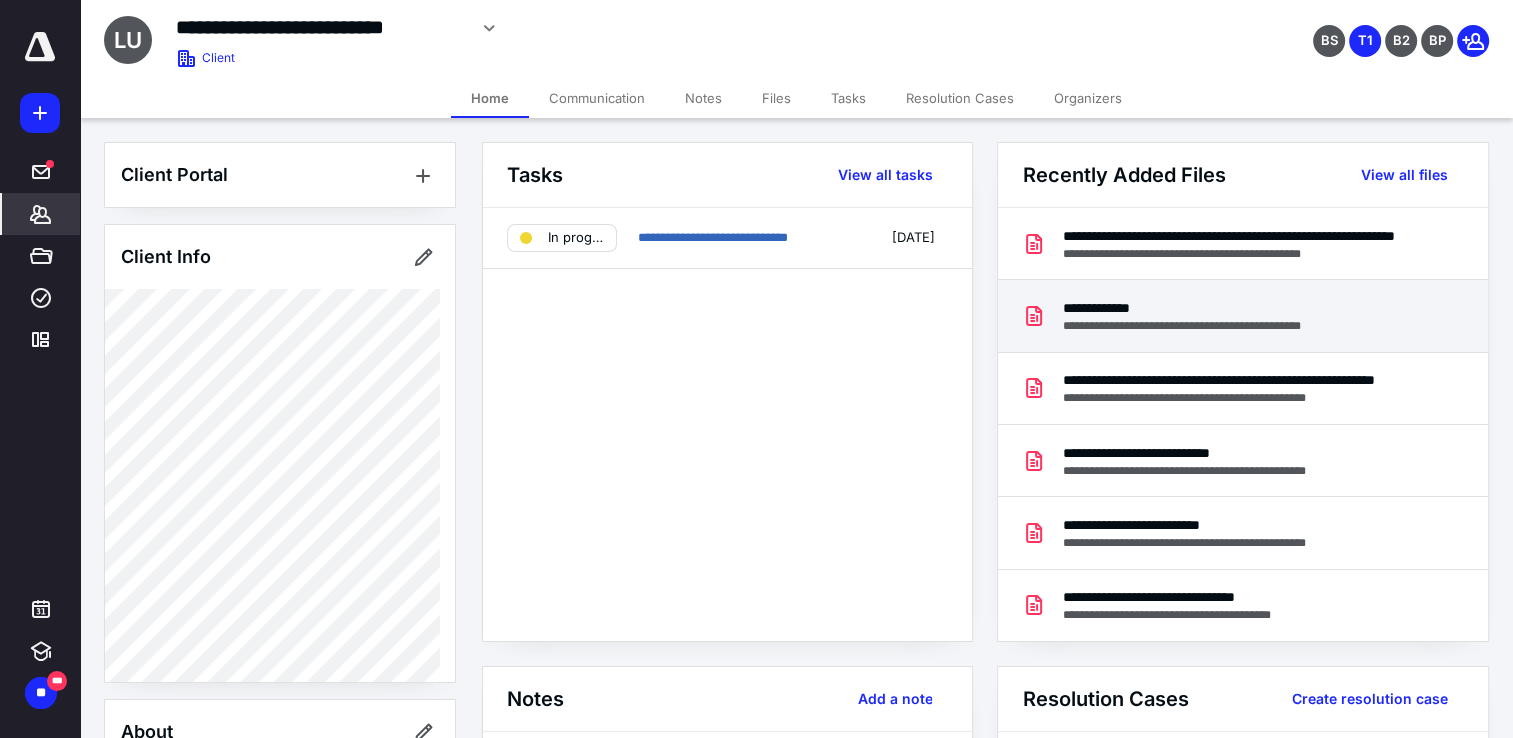 click on "**********" at bounding box center [1200, 308] 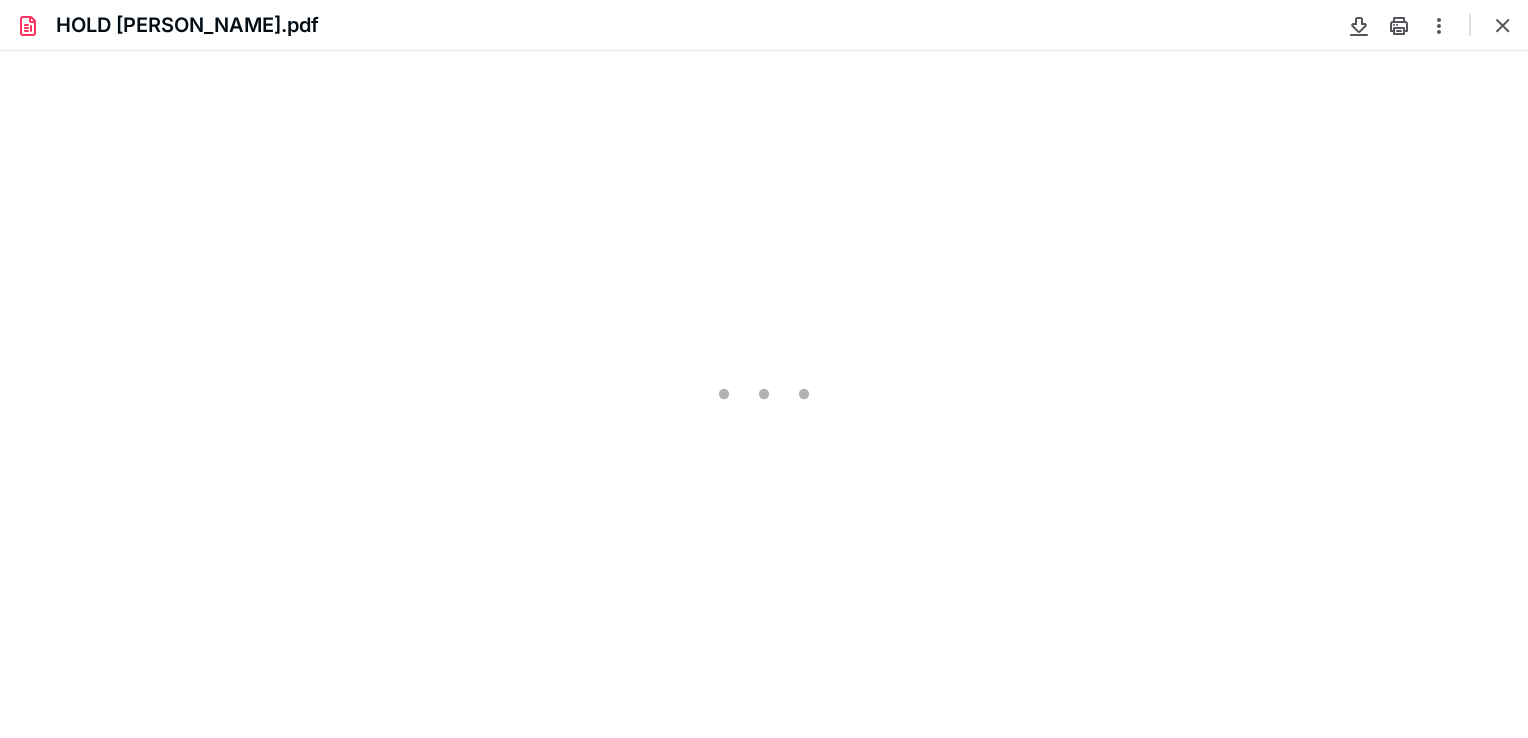 scroll, scrollTop: 0, scrollLeft: 0, axis: both 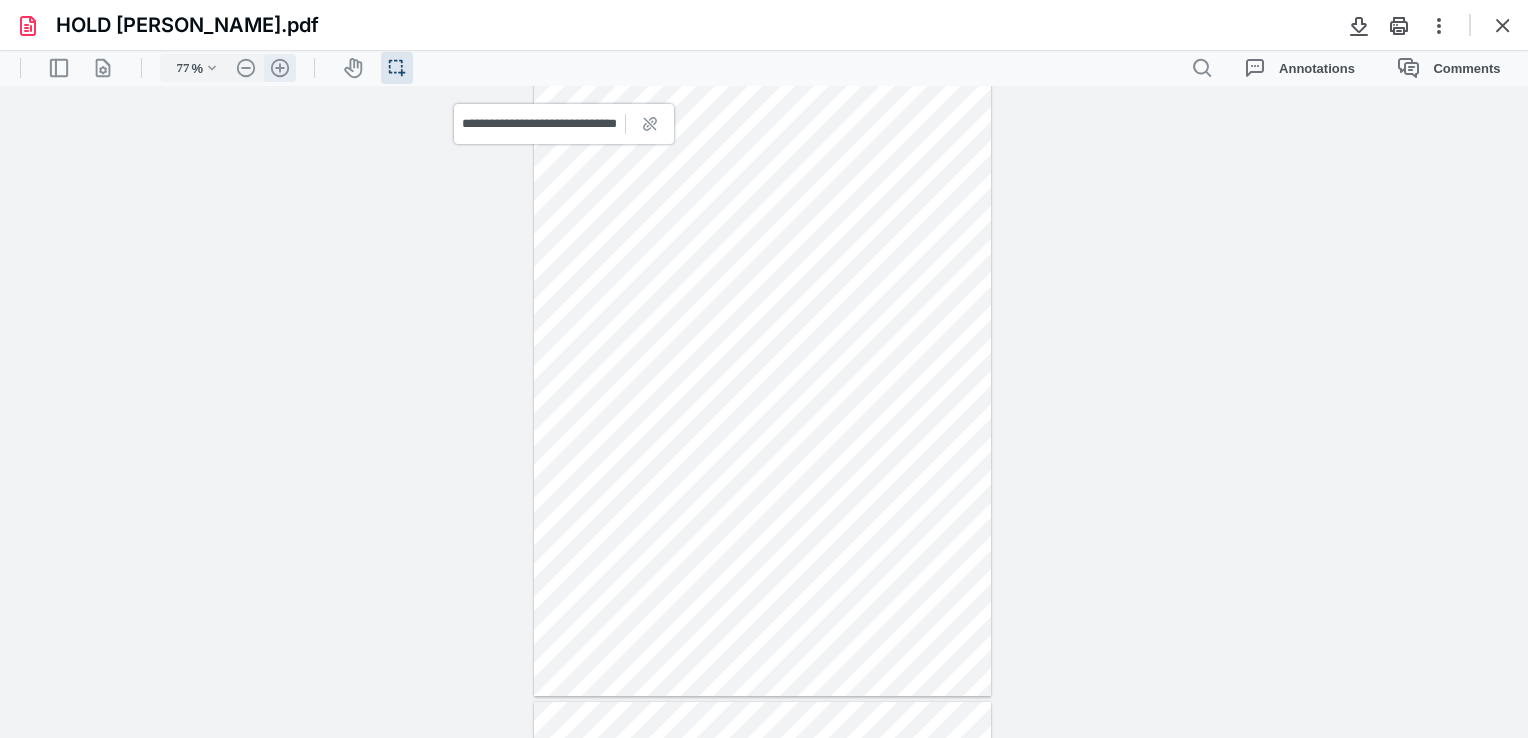 click on ".cls-1{fill:#abb0c4;} icon - header - zoom - in - line" at bounding box center (280, 68) 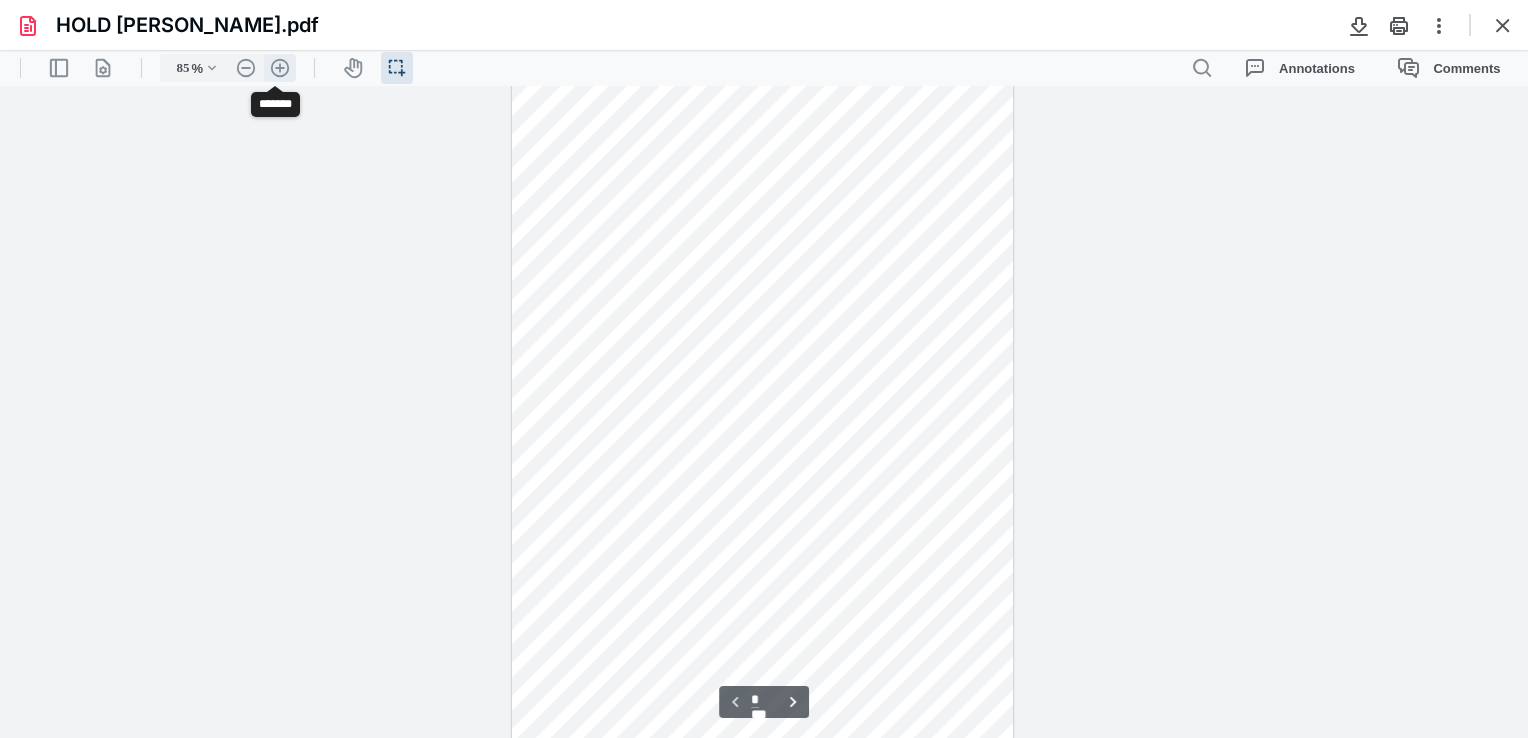 click on ".cls-1{fill:#abb0c4;} icon - header - zoom - in - line" at bounding box center [280, 68] 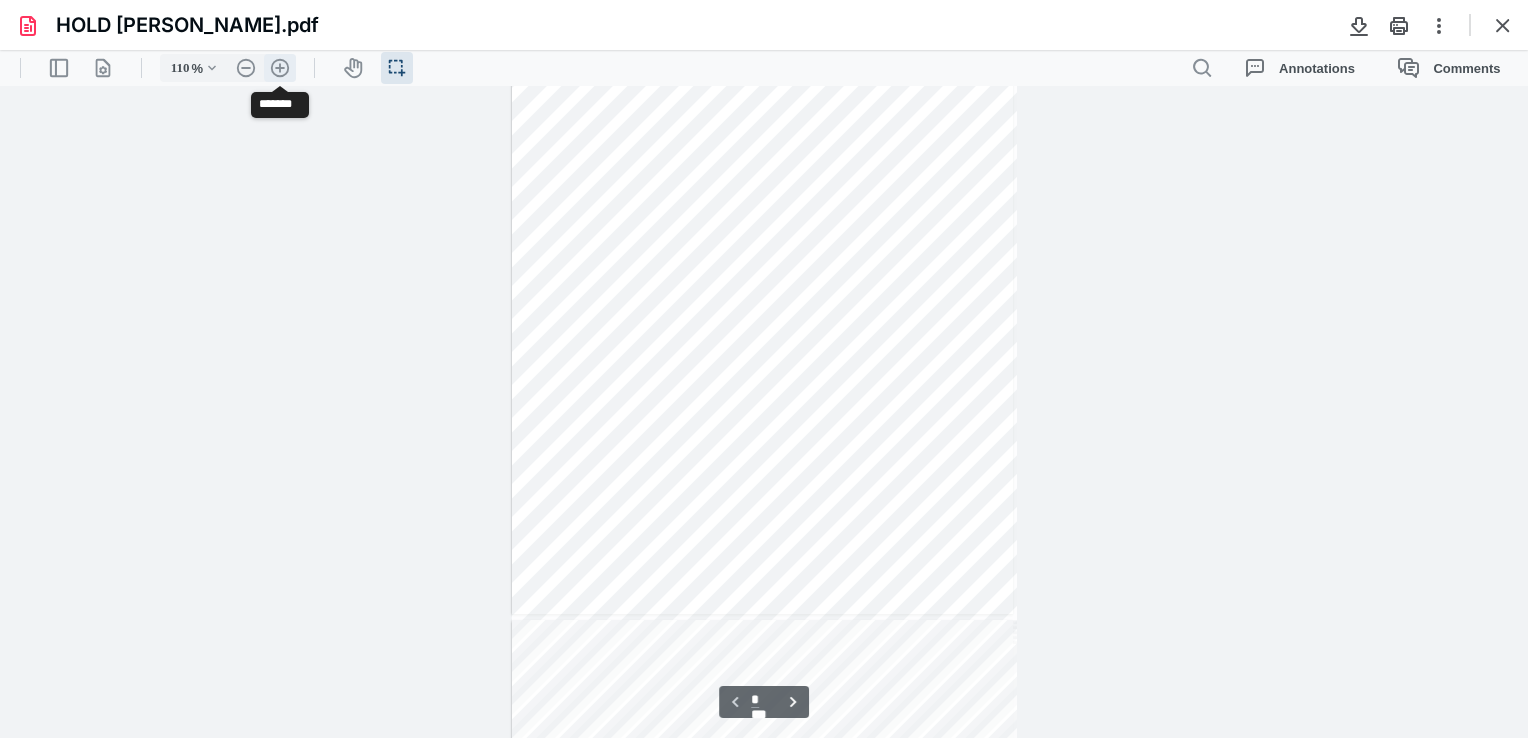 click on ".cls-1{fill:#abb0c4;} icon - header - zoom - in - line" at bounding box center (280, 68) 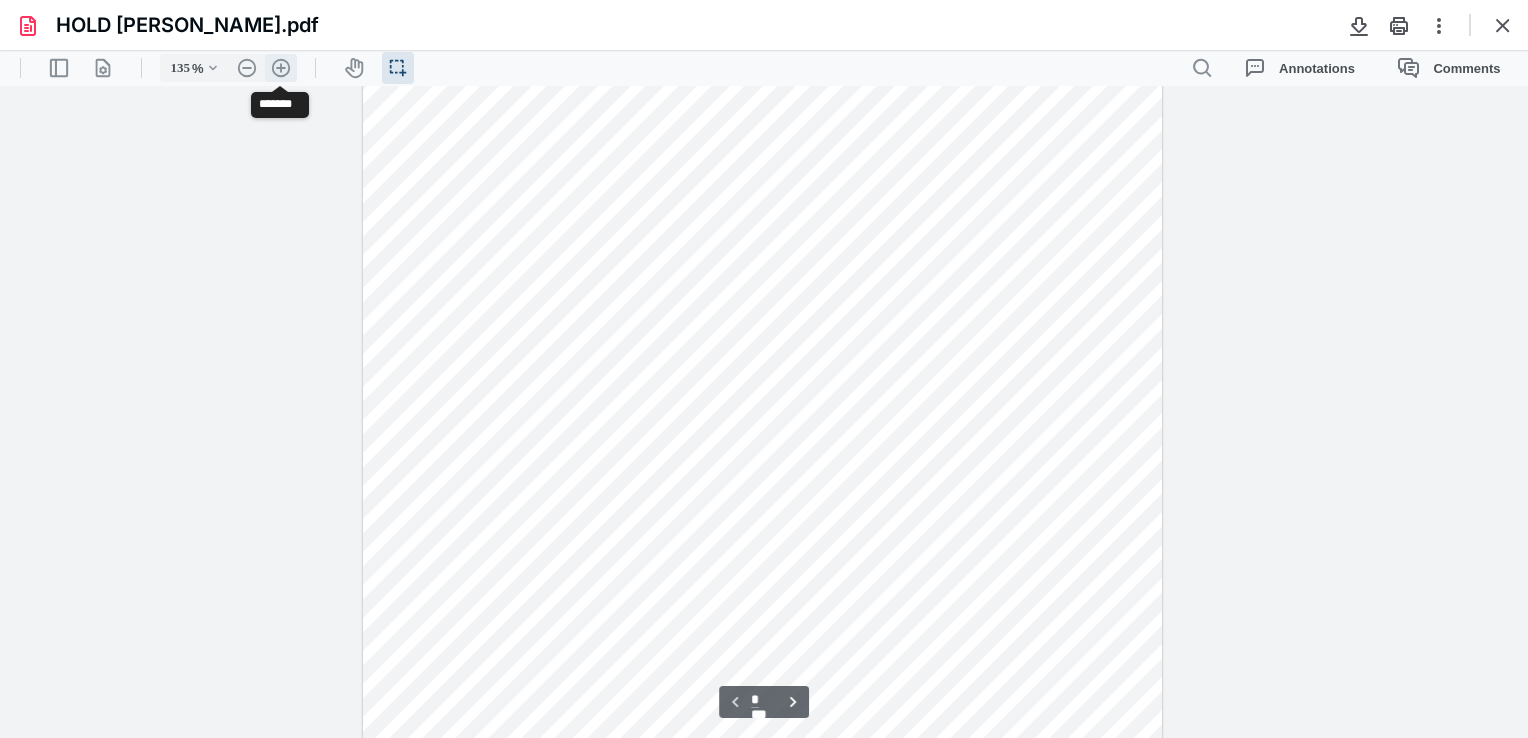 scroll, scrollTop: 411, scrollLeft: 0, axis: vertical 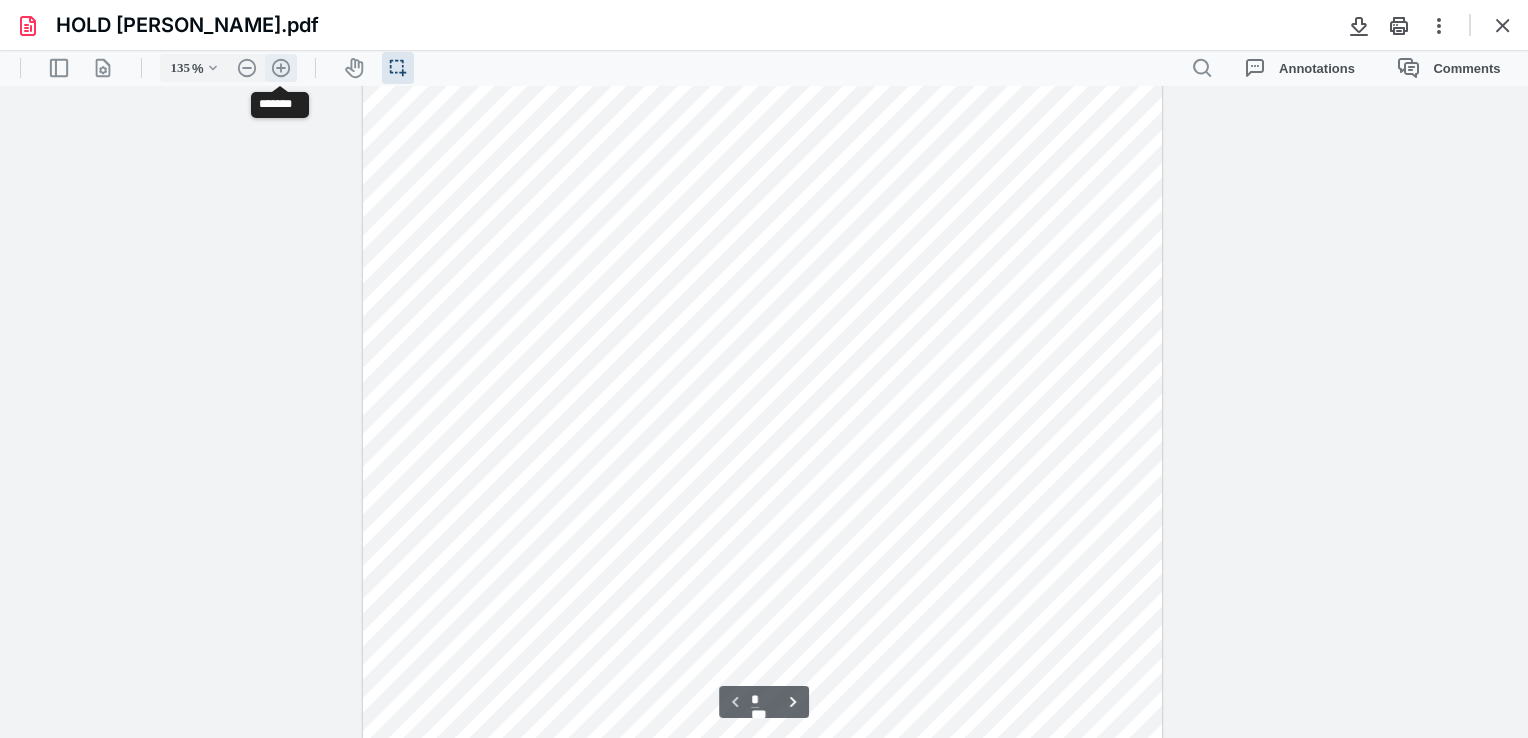 click on ".cls-1{fill:#abb0c4;} icon - header - zoom - in - line" at bounding box center [281, 68] 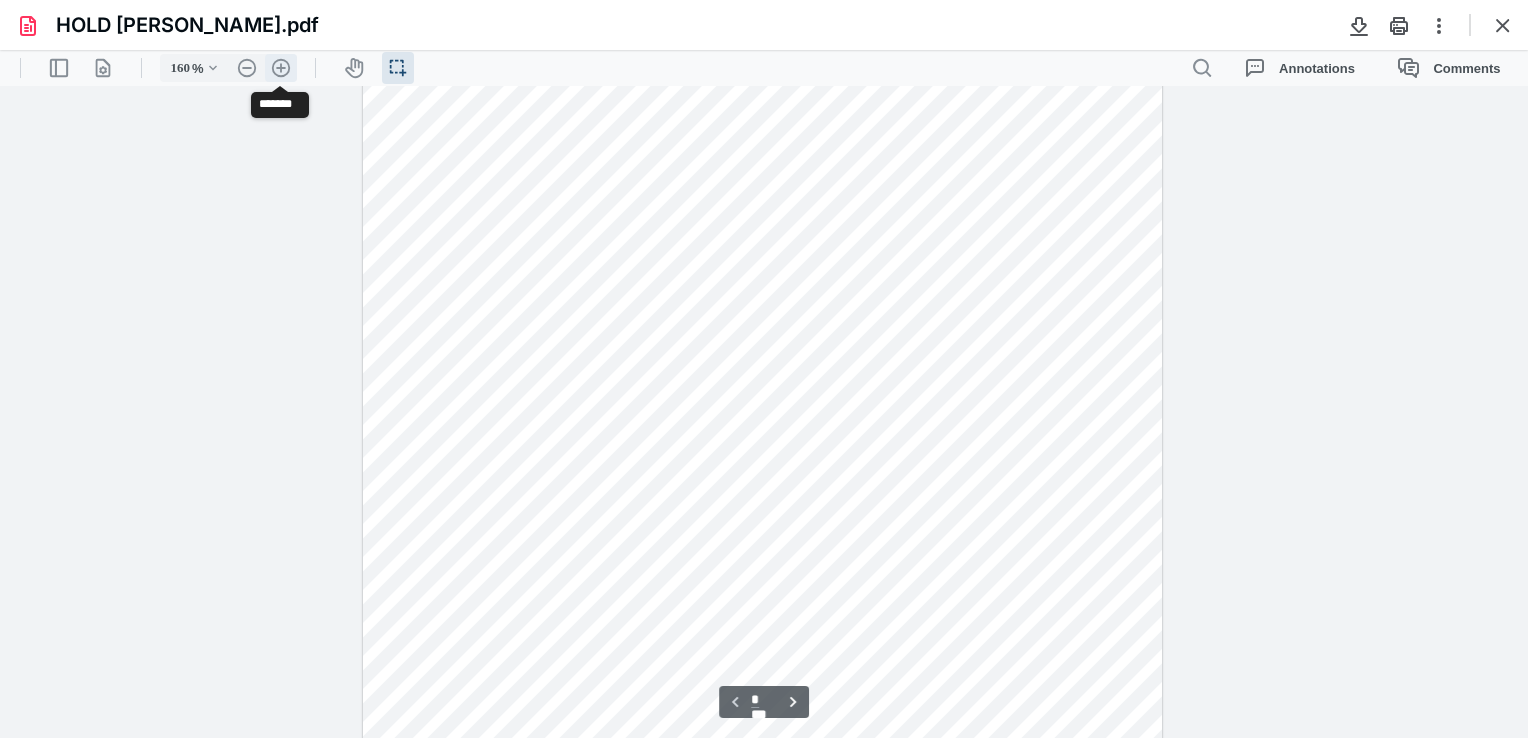 click on ".cls-1{fill:#abb0c4;} icon - header - zoom - in - line" at bounding box center [281, 68] 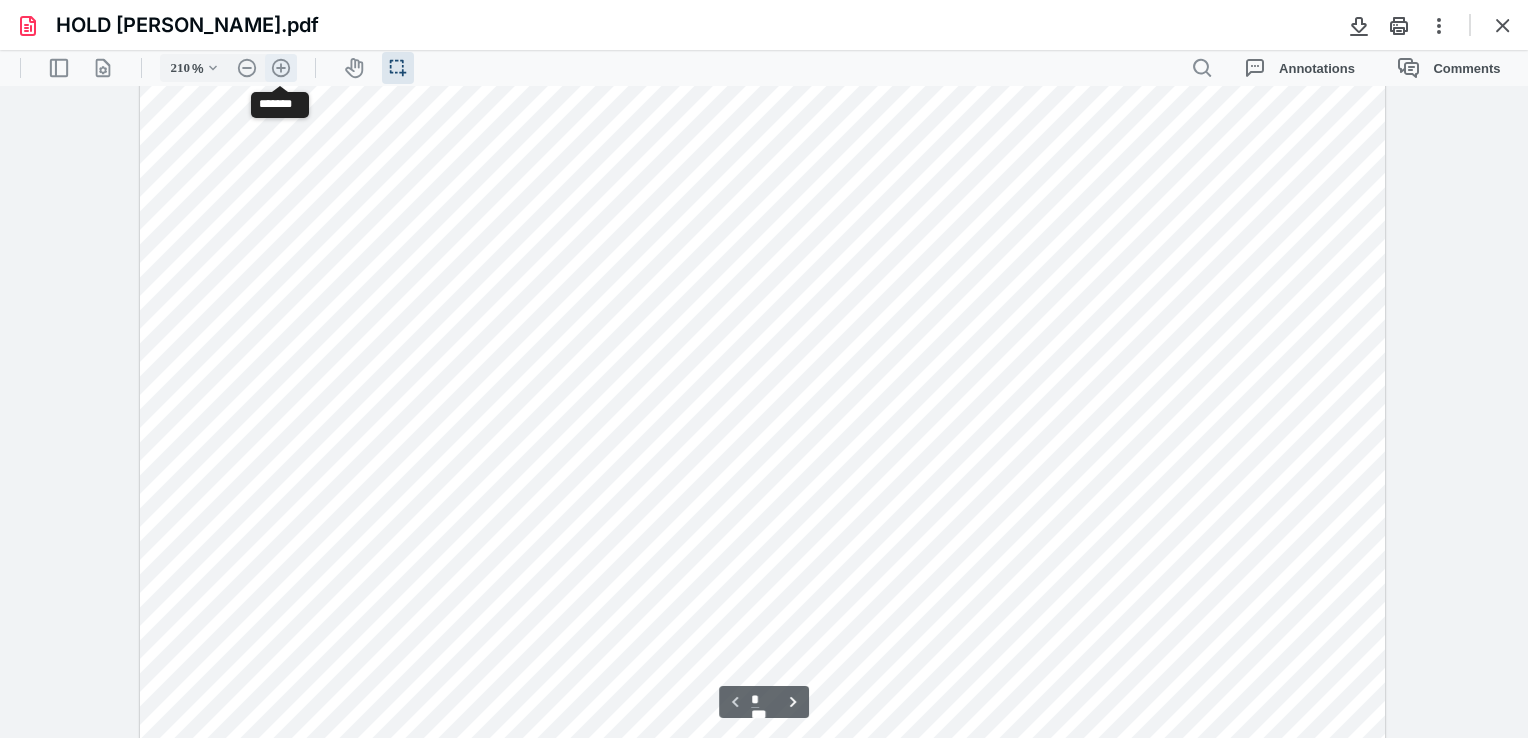 scroll, scrollTop: 862, scrollLeft: 22, axis: both 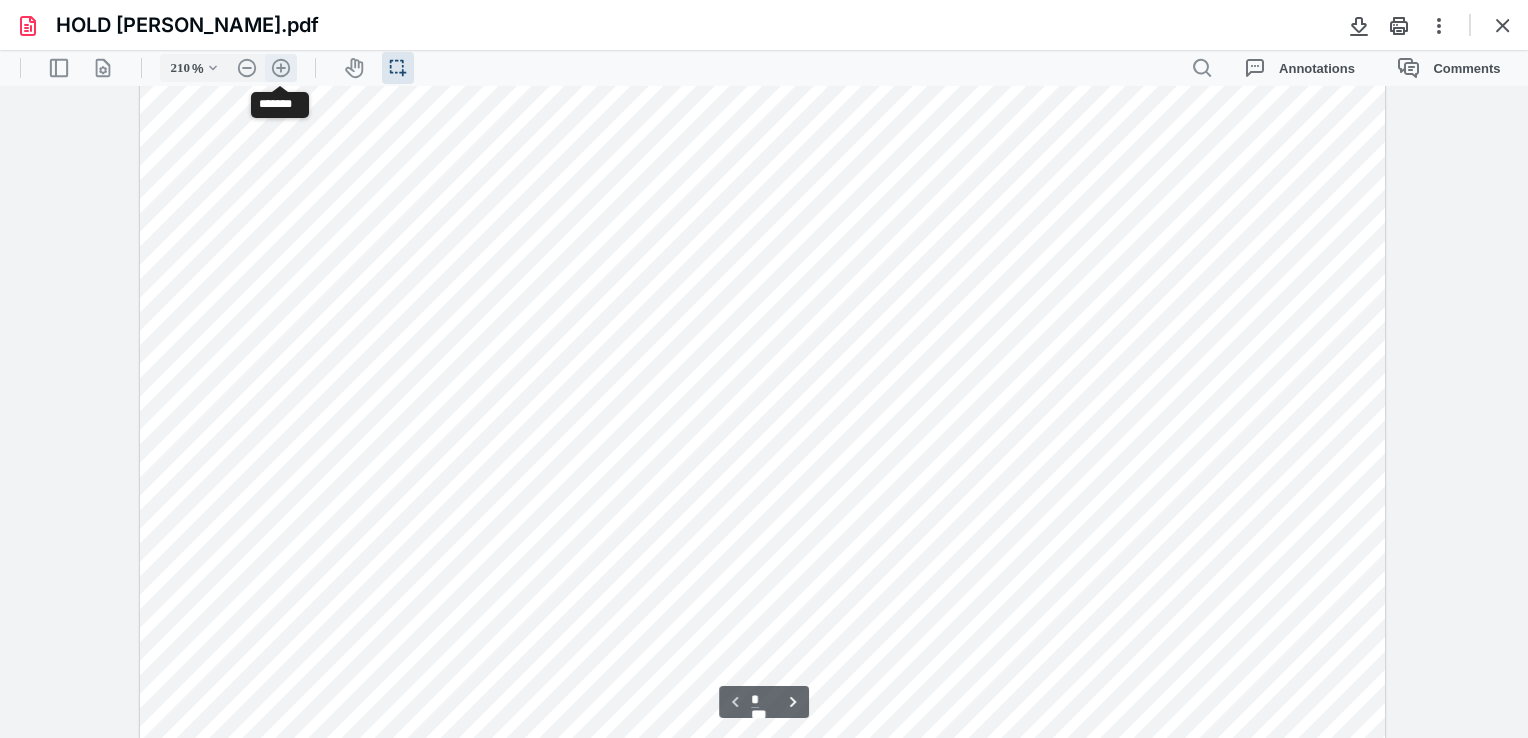 click on ".cls-1{fill:#abb0c4;} icon - header - zoom - in - line" at bounding box center (281, 68) 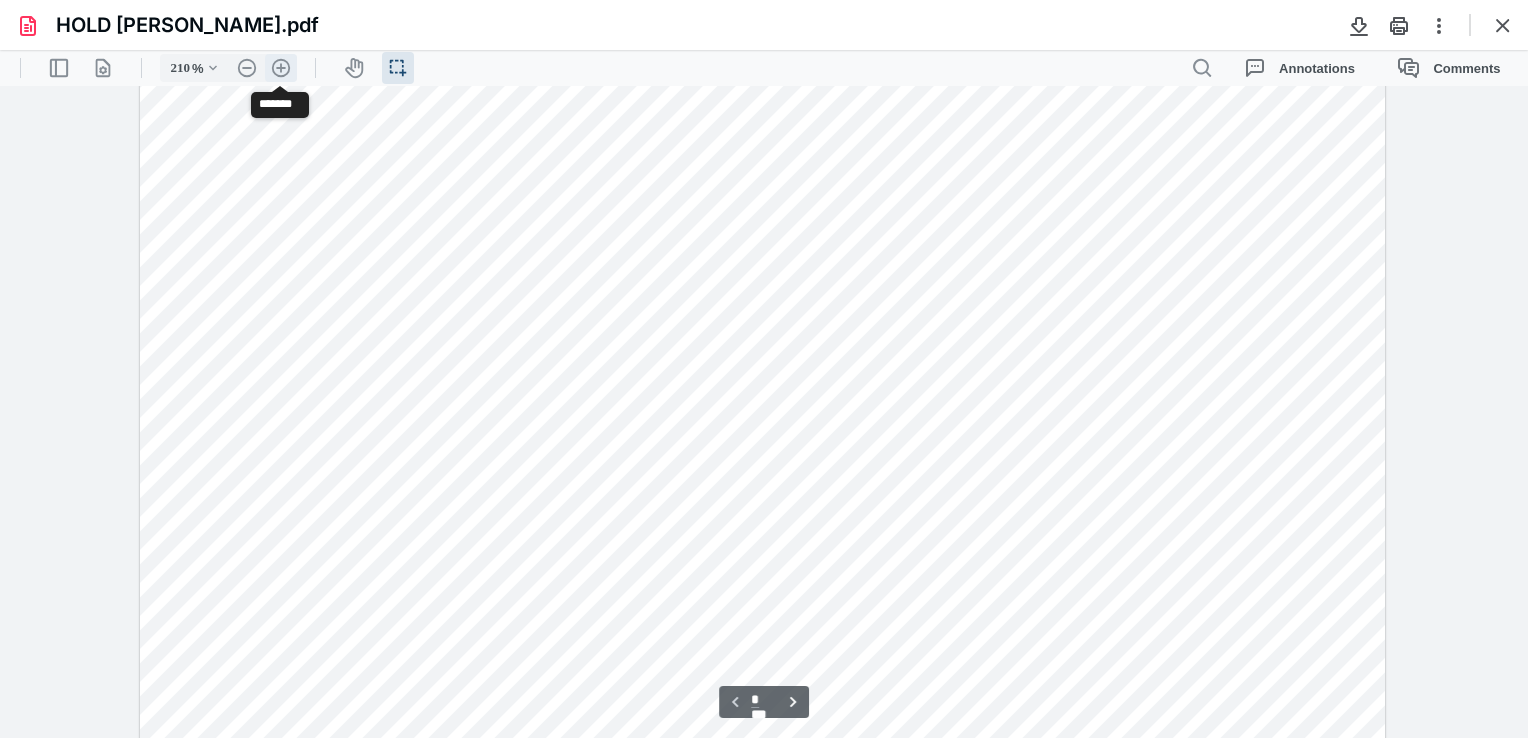 type on "260" 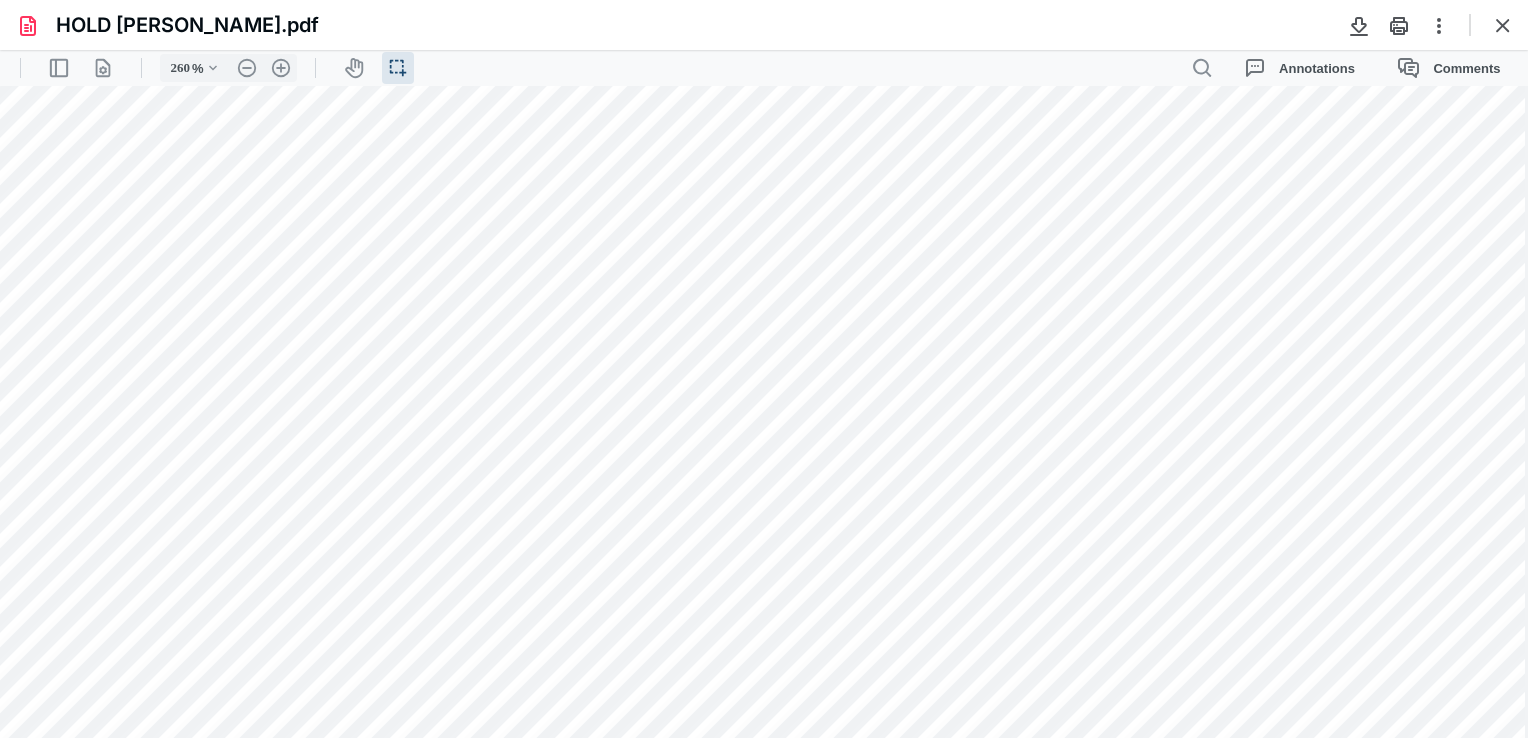 click at bounding box center (759, 326) 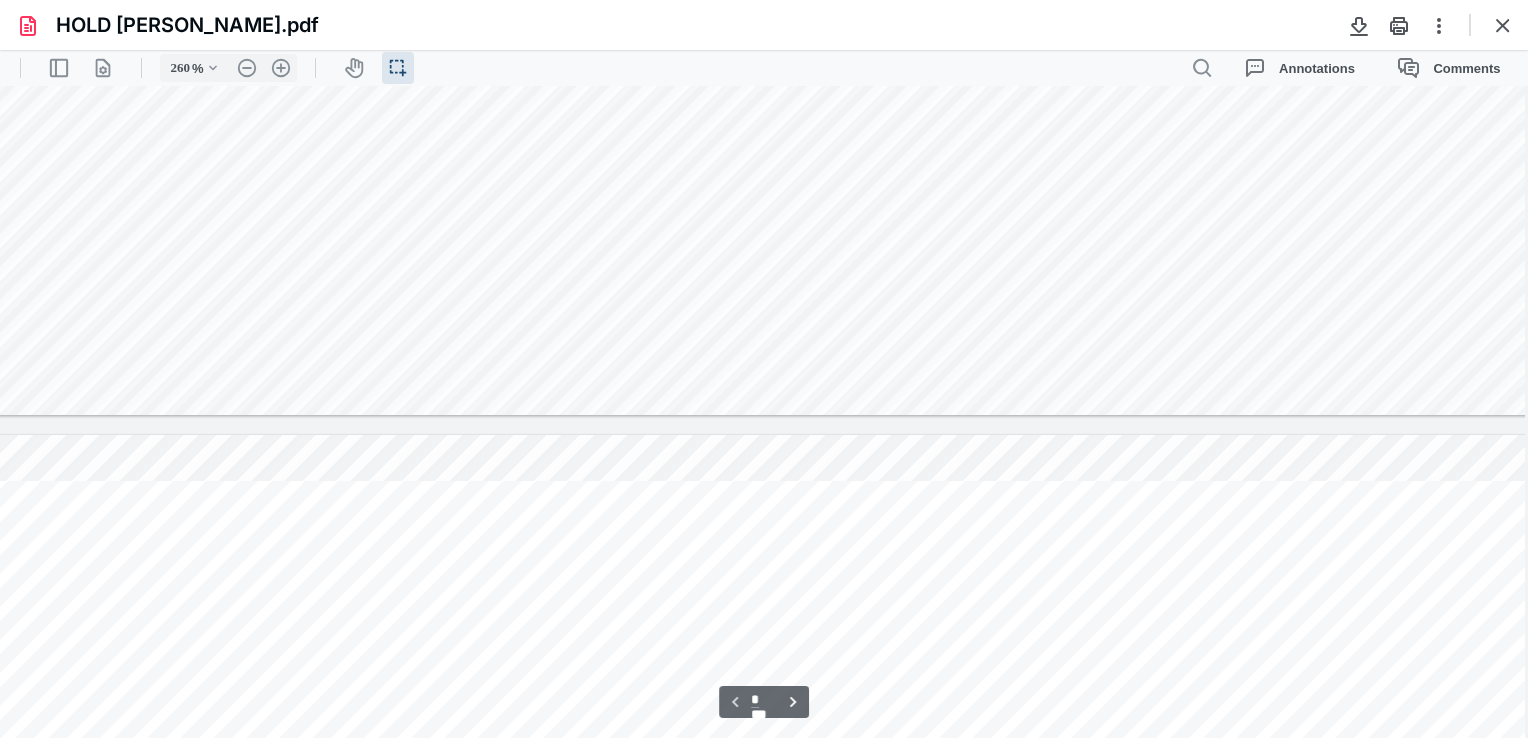 type on "*" 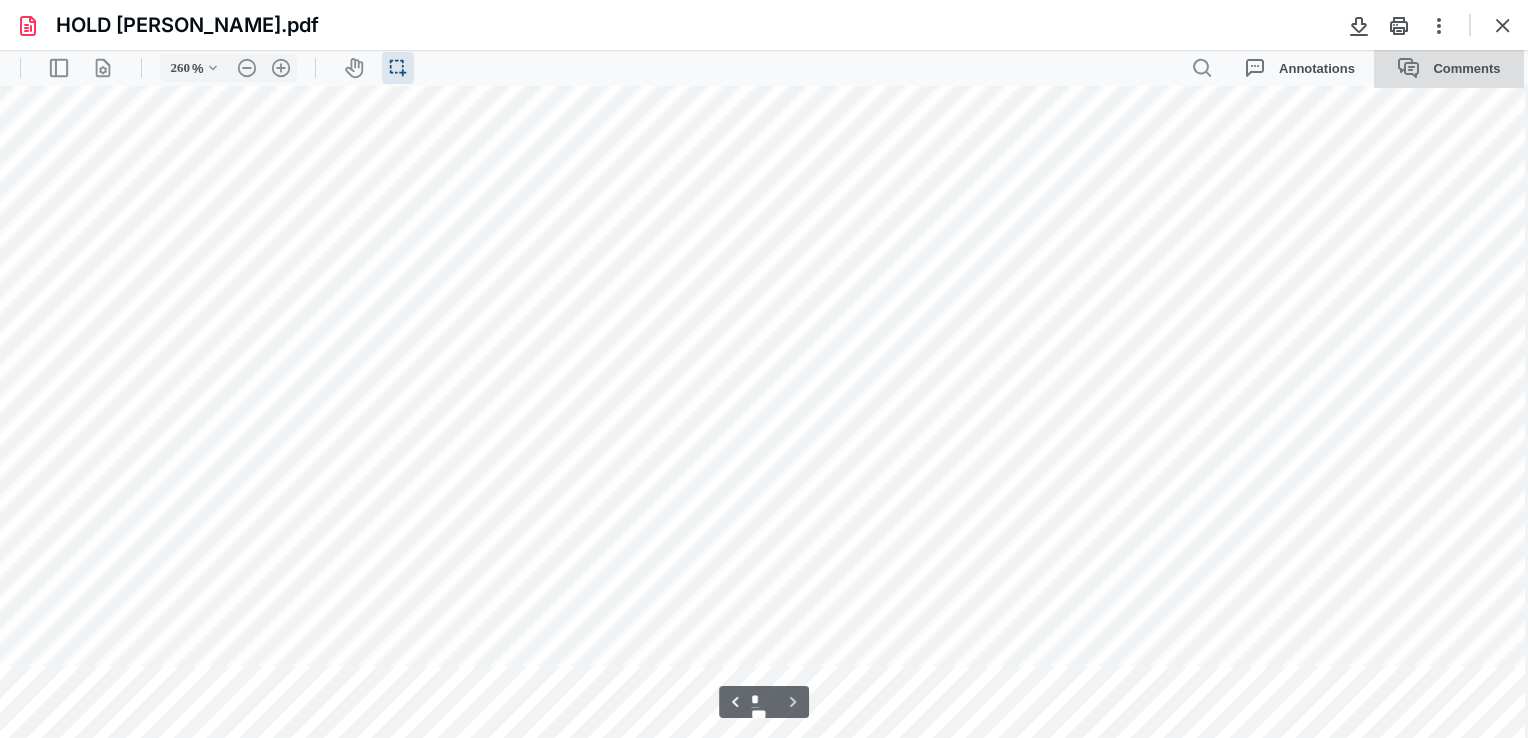 scroll, scrollTop: 2562, scrollLeft: 22, axis: both 